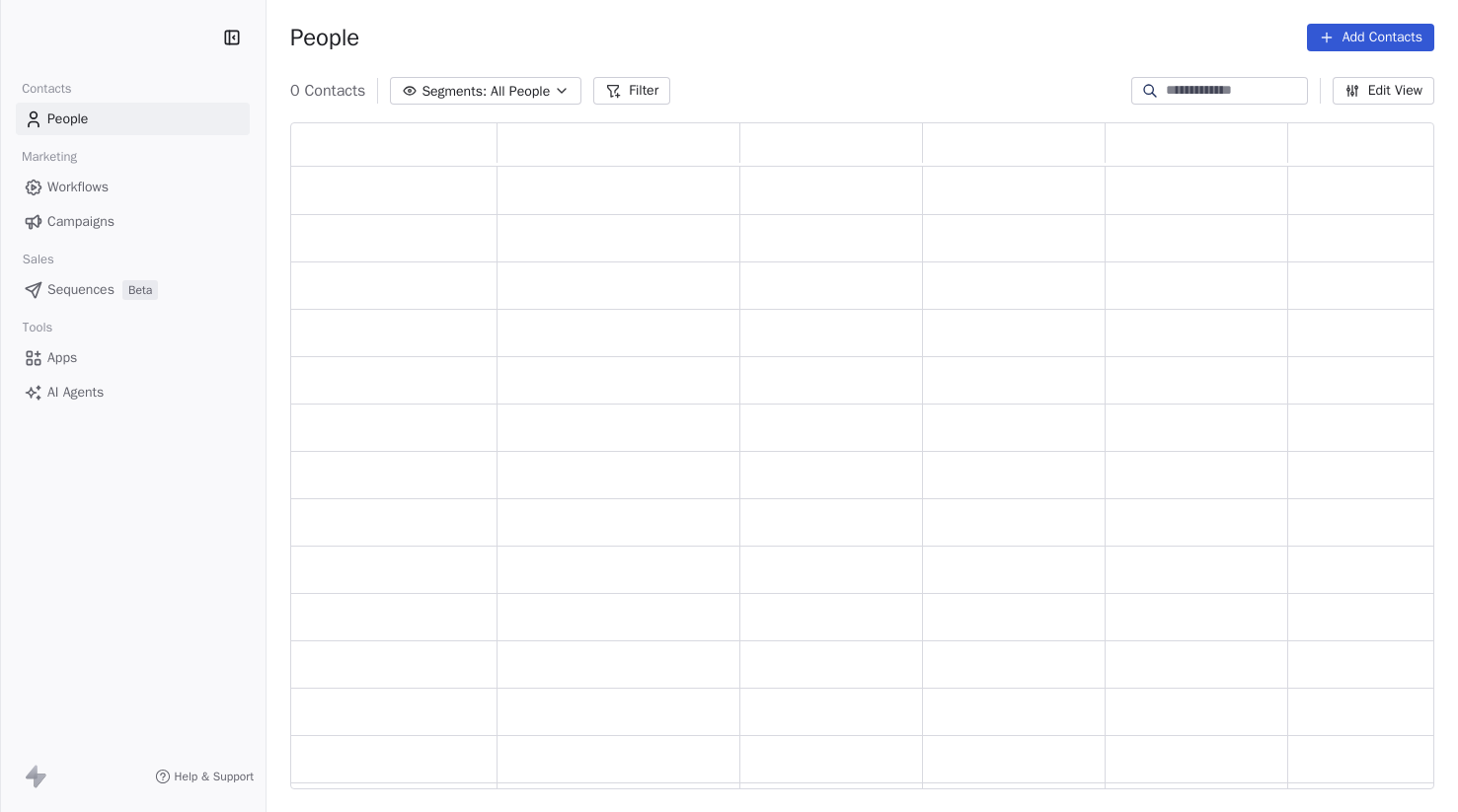 scroll, scrollTop: 0, scrollLeft: 0, axis: both 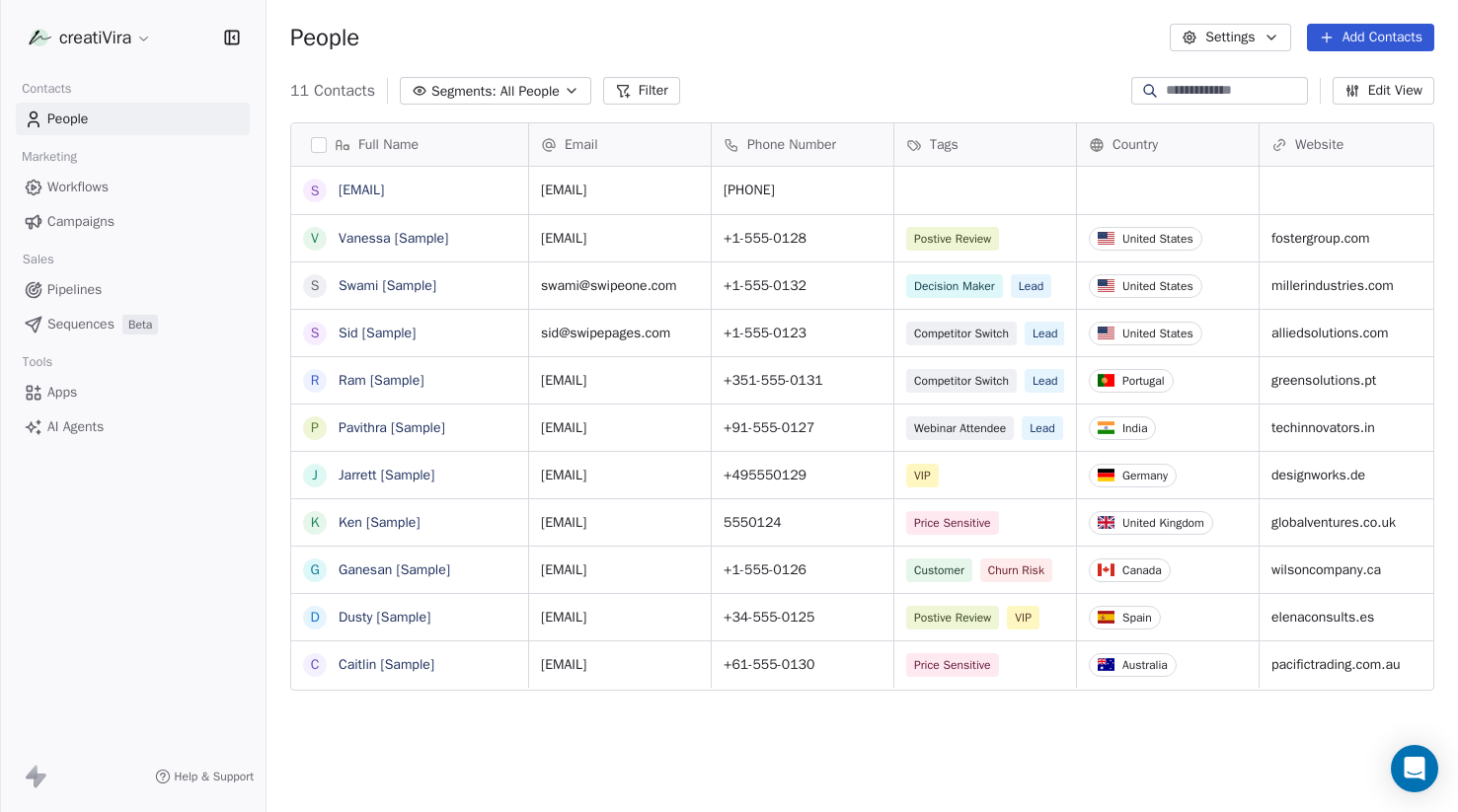click on "creatiVira Contacts People Marketing Workflows Campaigns Sales Pipelines Sequences Beta Tools Apps AI Agents Help & Support People Settings Add Contacts 11 Contacts Segments: All People Filter Edit View Tag Add to Sequence Export Full Name s [EMAIL] V Vanessa [Sample] S Swami [Sample] S Sid [Sample] R Ram [Sample] P Pavithra [Sample] J Jarrett [Sample] K Ken [Sample] G Ganesan [Sample] D Dusty [Sample] C Caitlin [Sample] Email Phone Number Tags Country Website Job Title Status Contact Source [EMAIL] [PHONE] vanessa@example.com +1-555-0128 Postive Review United States fostergroup.com Managing Director Closed Won Referral [EMAIL] +1-555-0132 Decision Maker Lead United States millerindustries.com President New Lead Social Media [EMAIL] +1-555-0123 Competitor Switch Lead United States alliedsolutions.com Director of Operations Qualifying Website Form [EMAIL] +351-555-0131 Competitor Switch Lead Portugal greensolutions.pt Sustainability Head" at bounding box center [729, 406] 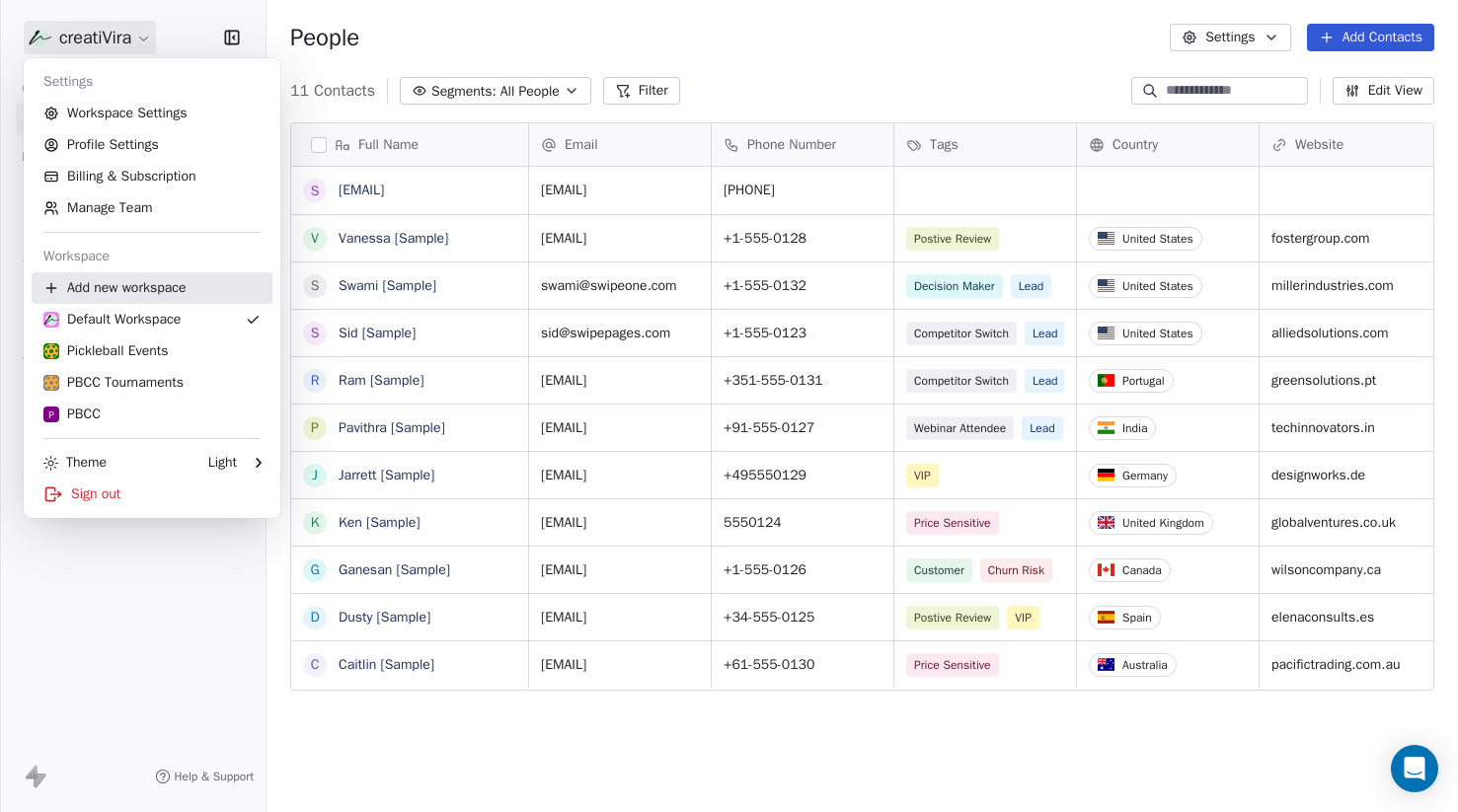 click on "Add new workspace" at bounding box center [152, 288] 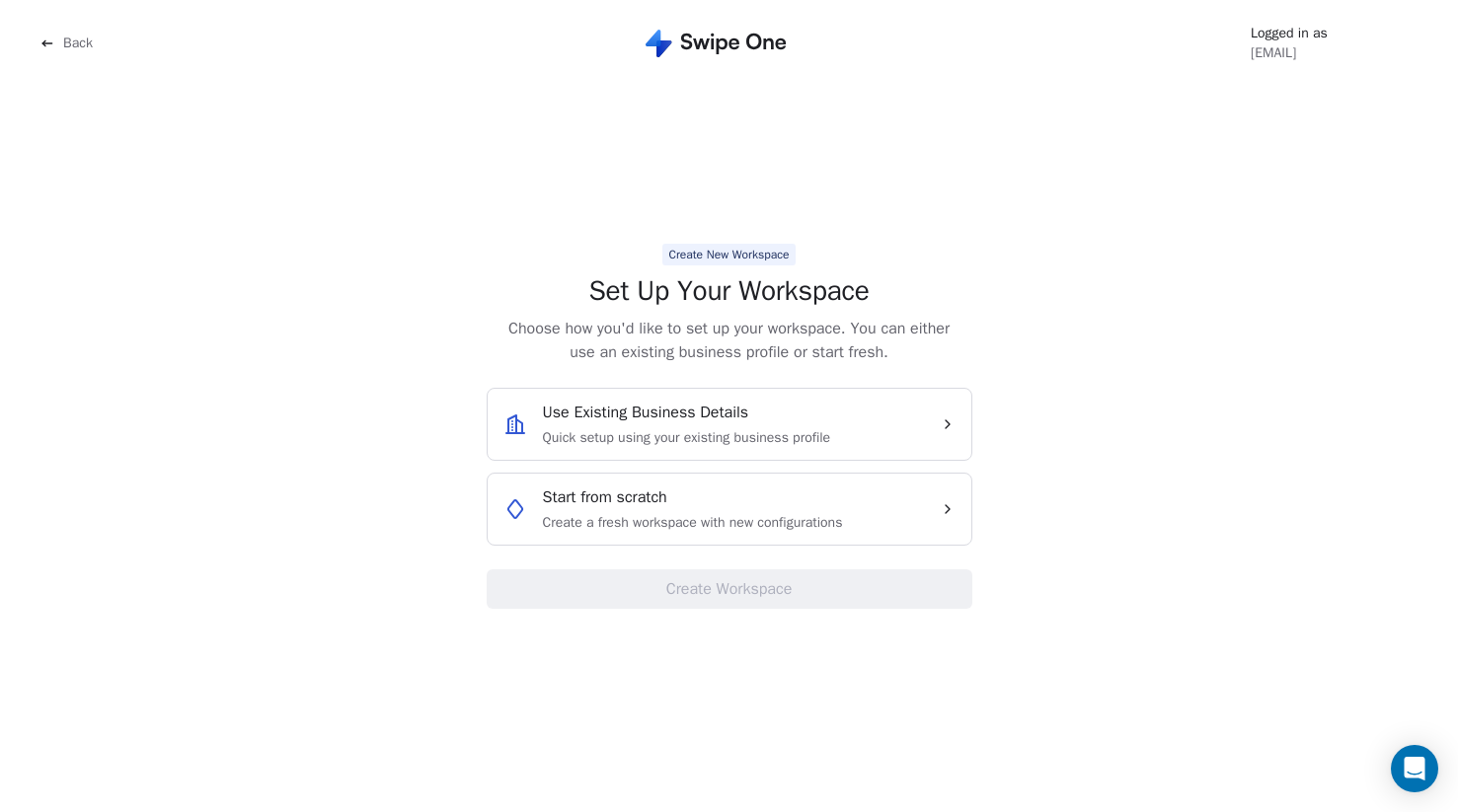 click on "Create a fresh workspace with new configurations" at bounding box center (693, 523) 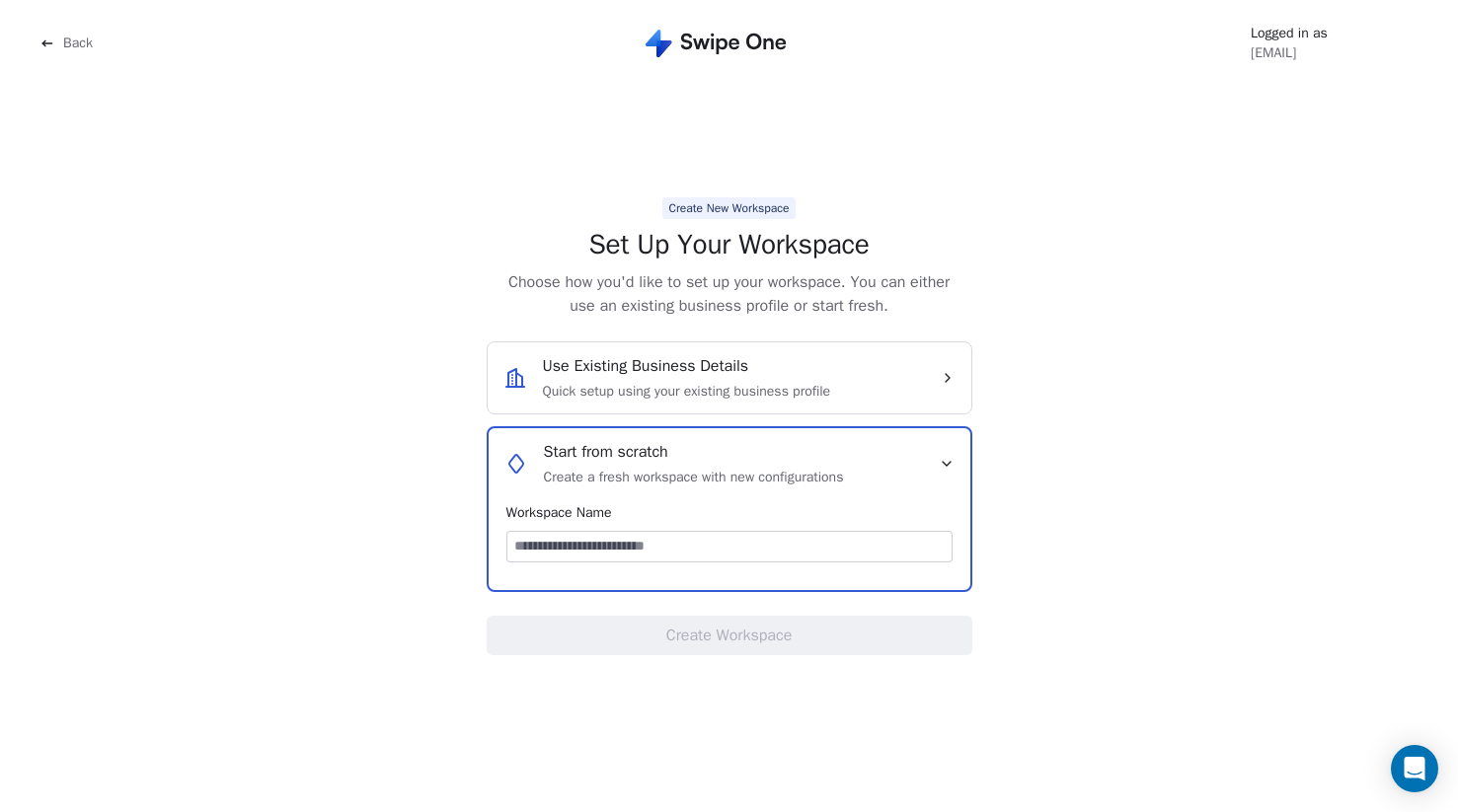 click at bounding box center (729, 547) 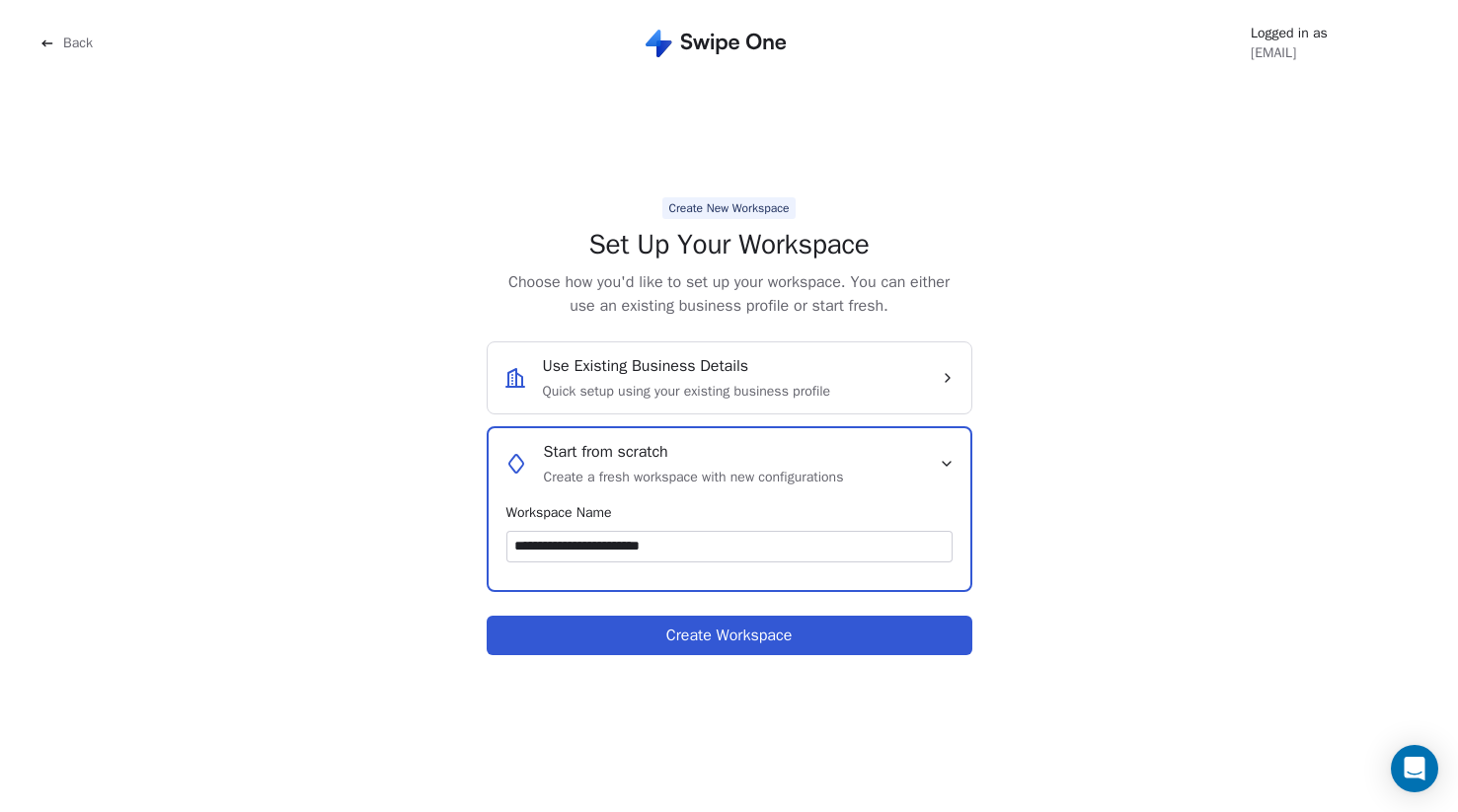 type on "**********" 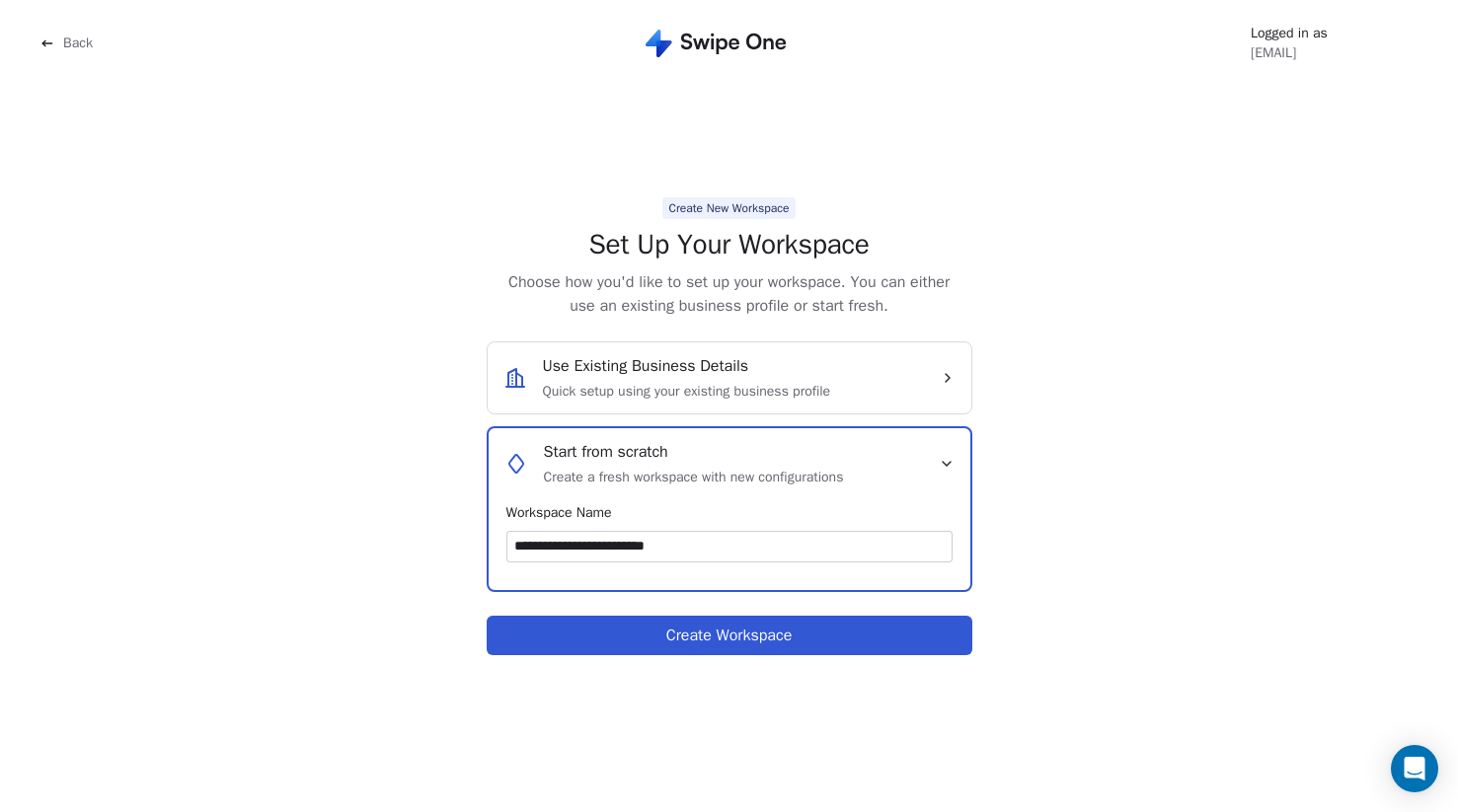 click on "Create Workspace" at bounding box center (729, 635) 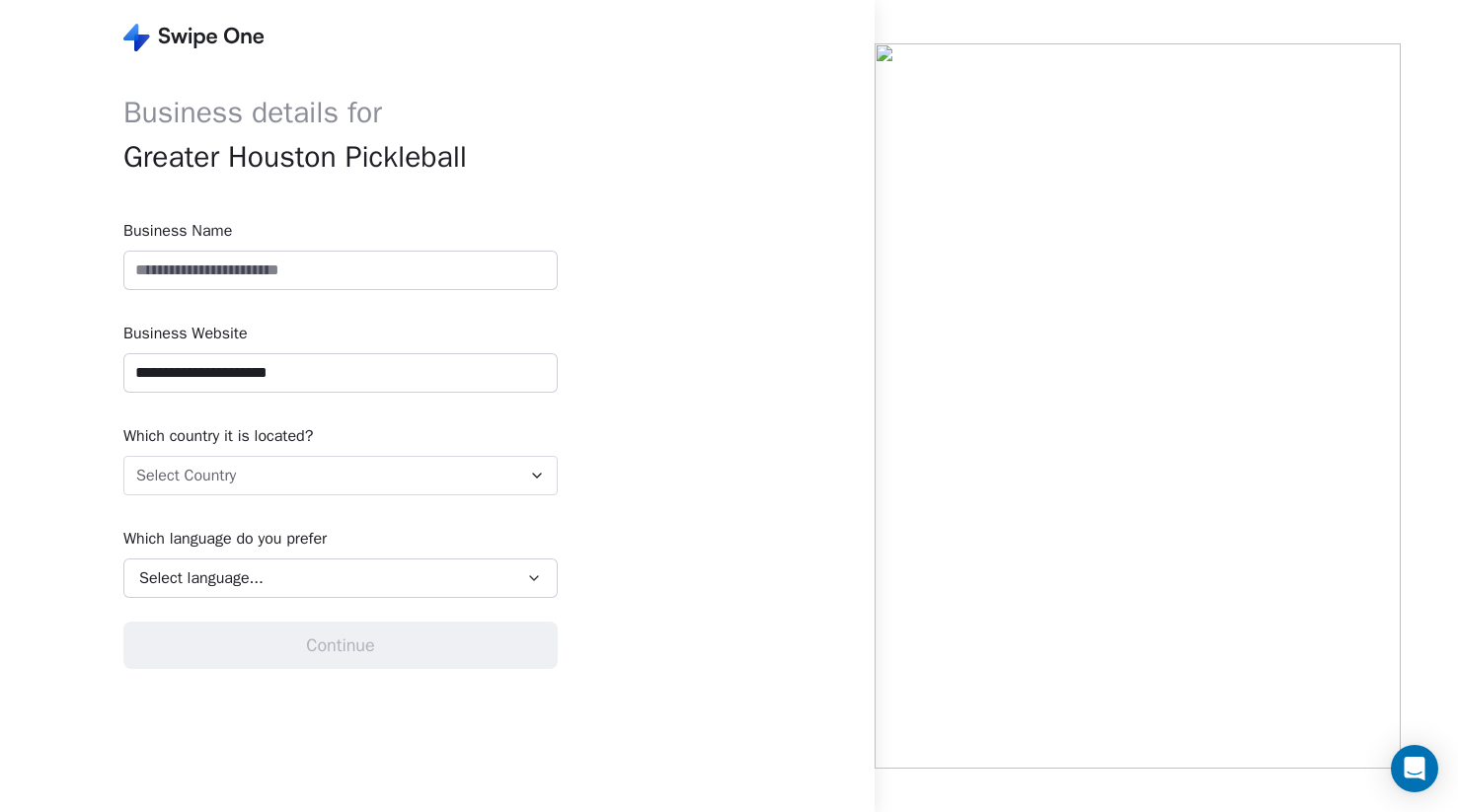 click at bounding box center (341, 270) 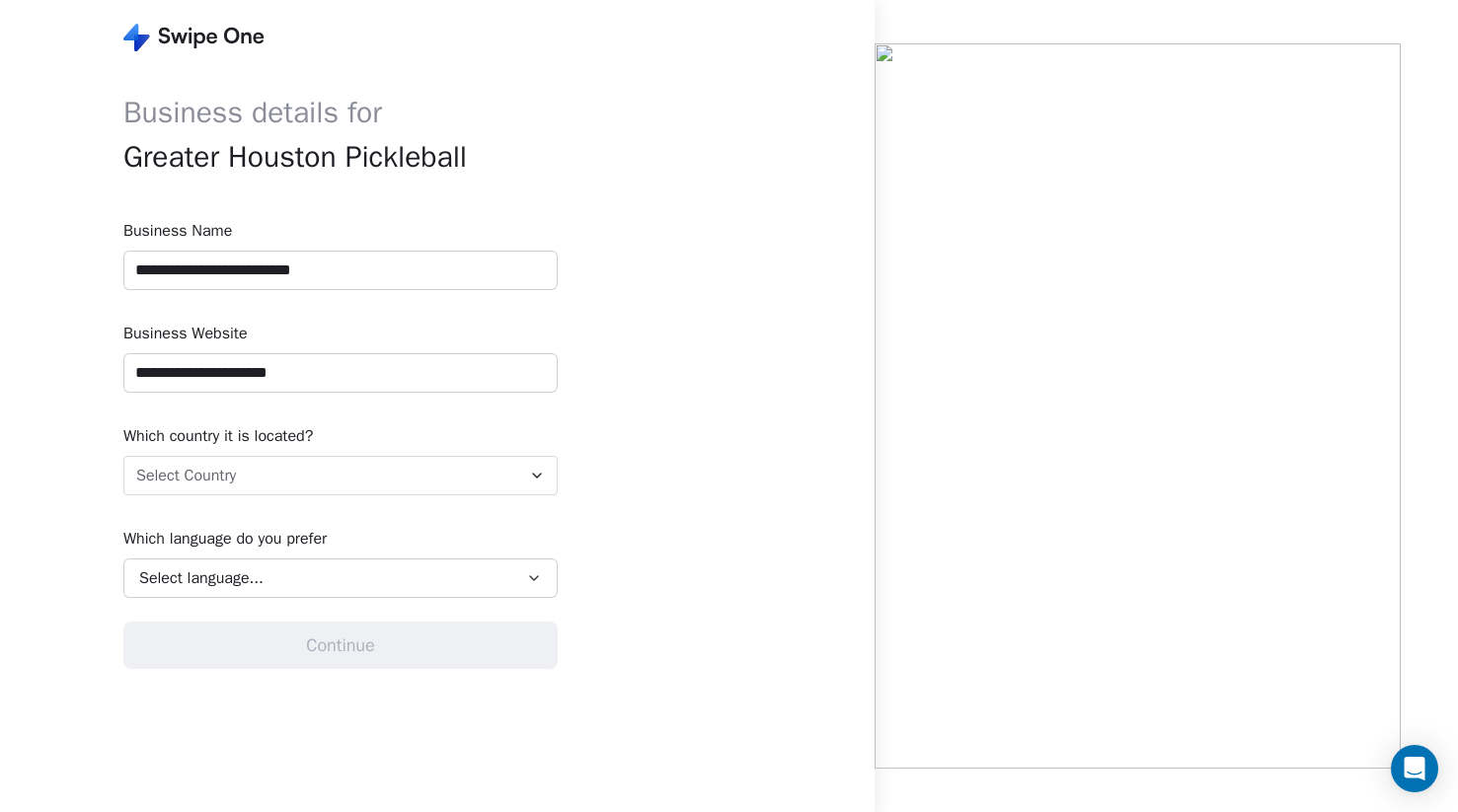 type on "**********" 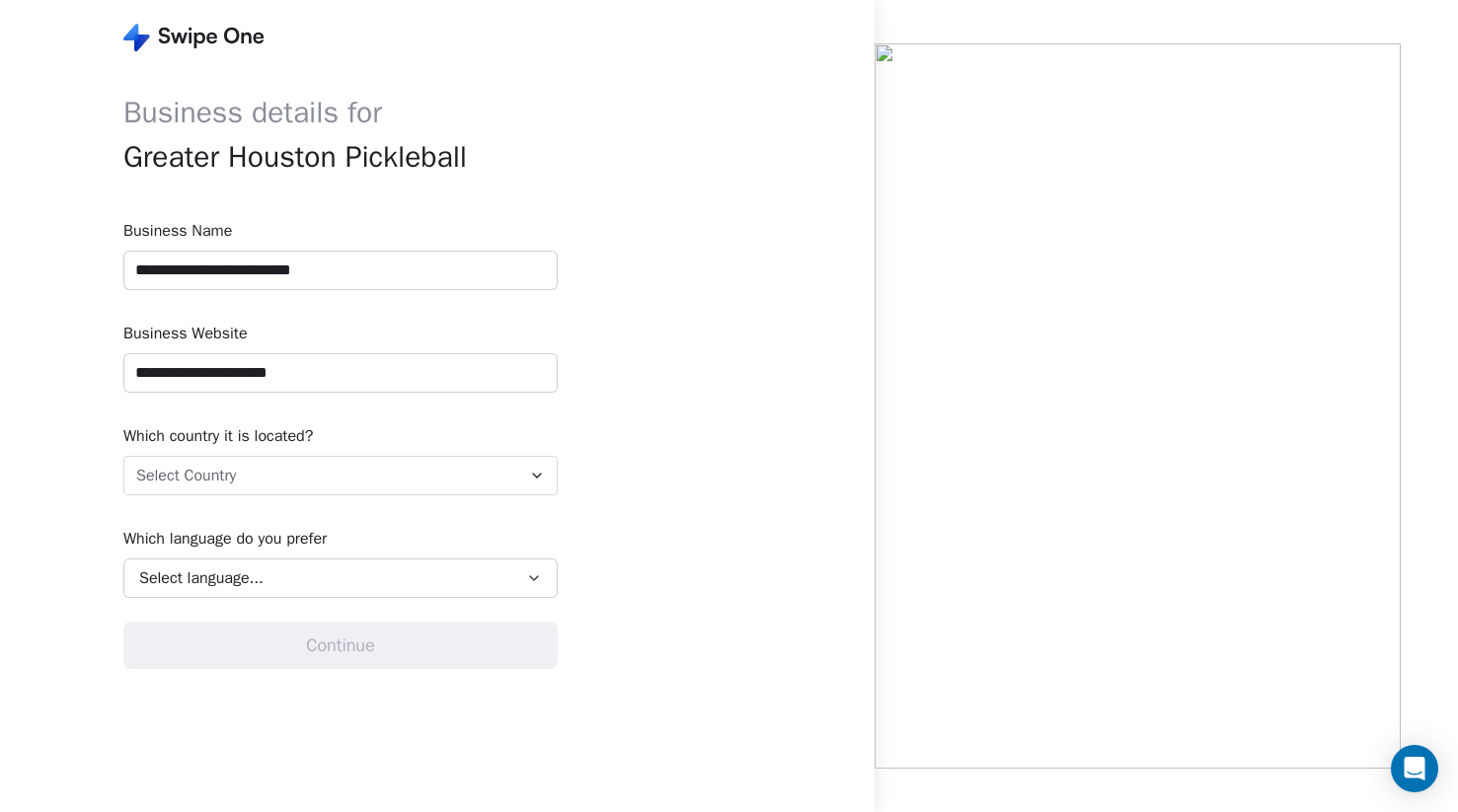 click on "**********" at bounding box center [341, 373] 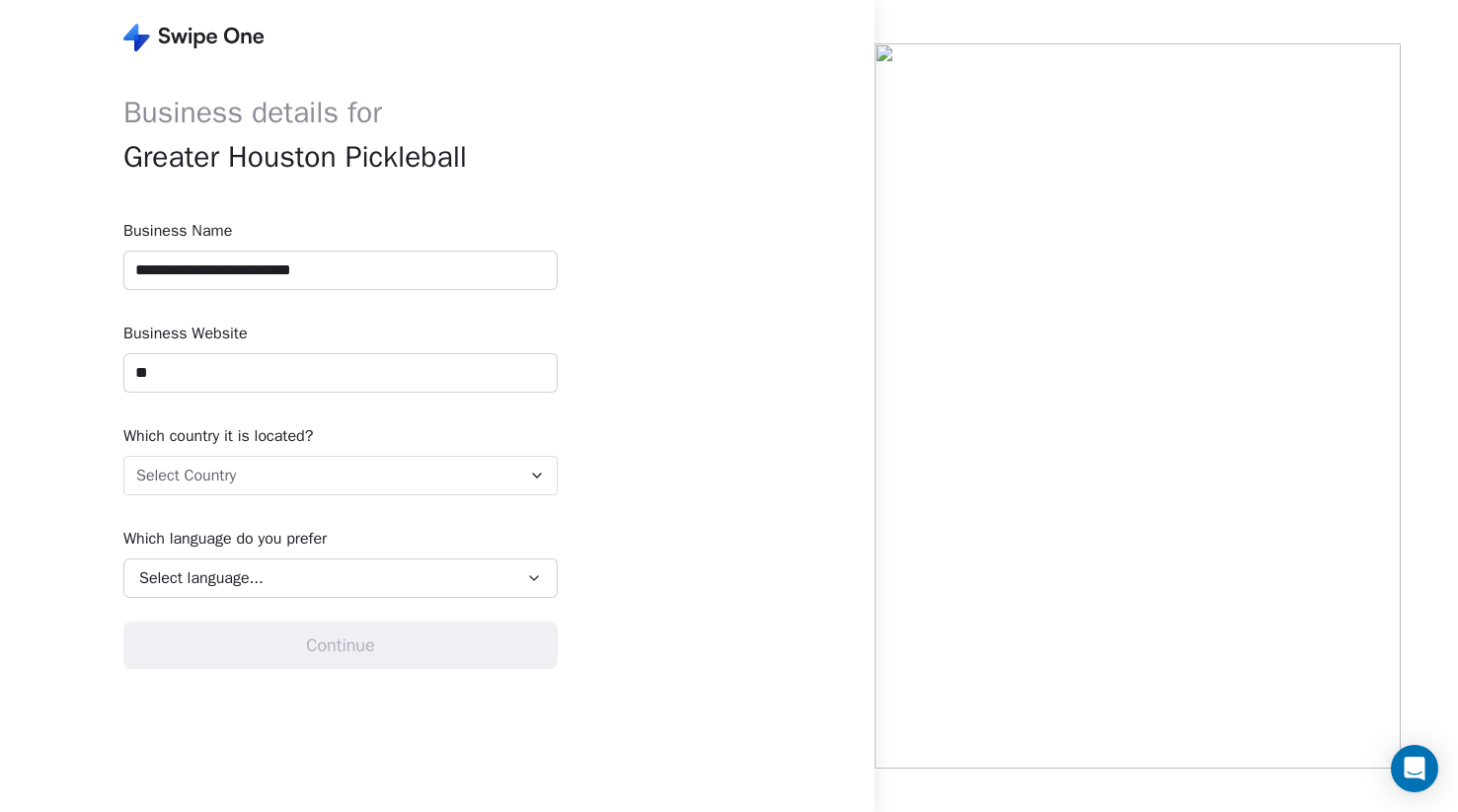 type on "*" 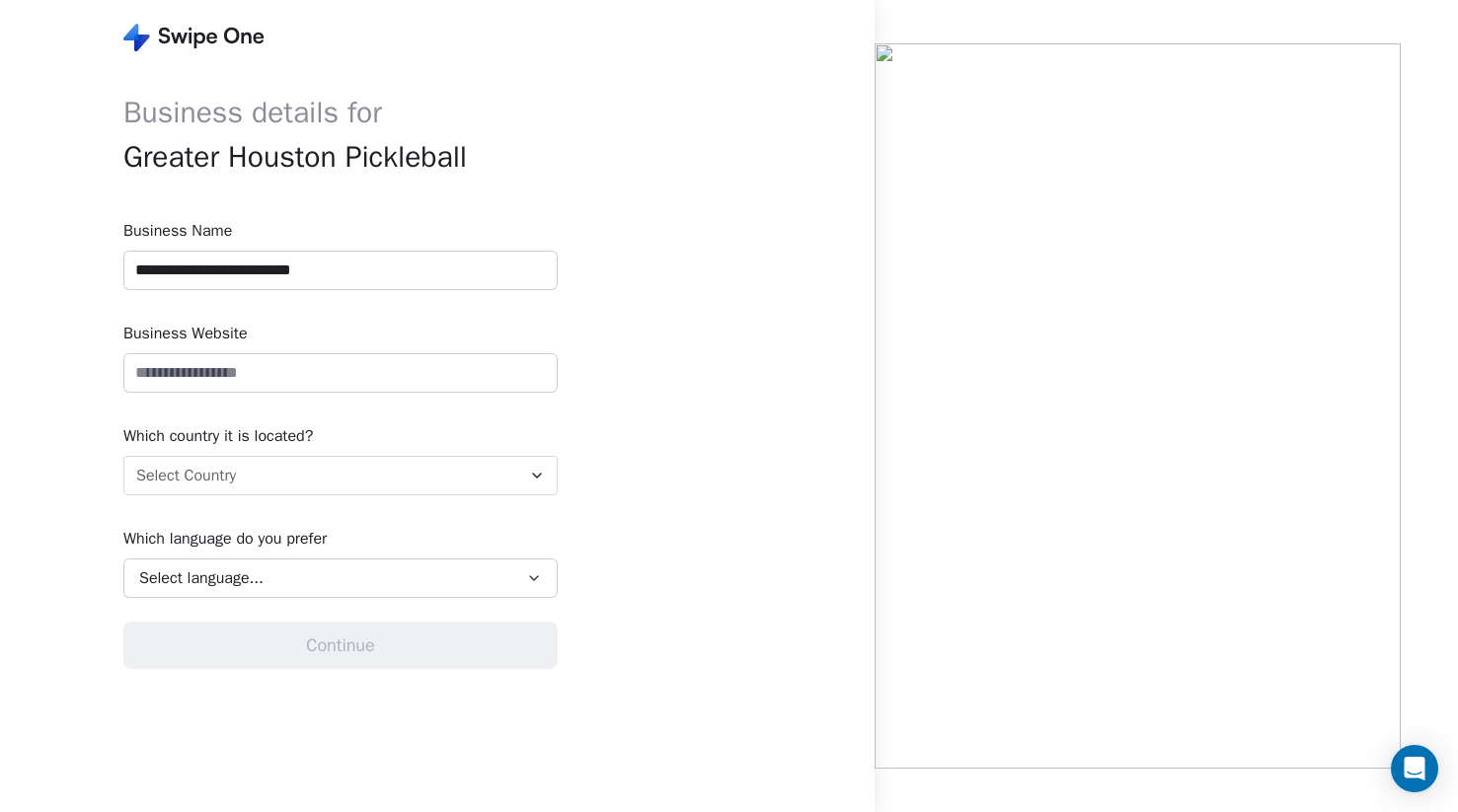 paste on "********" 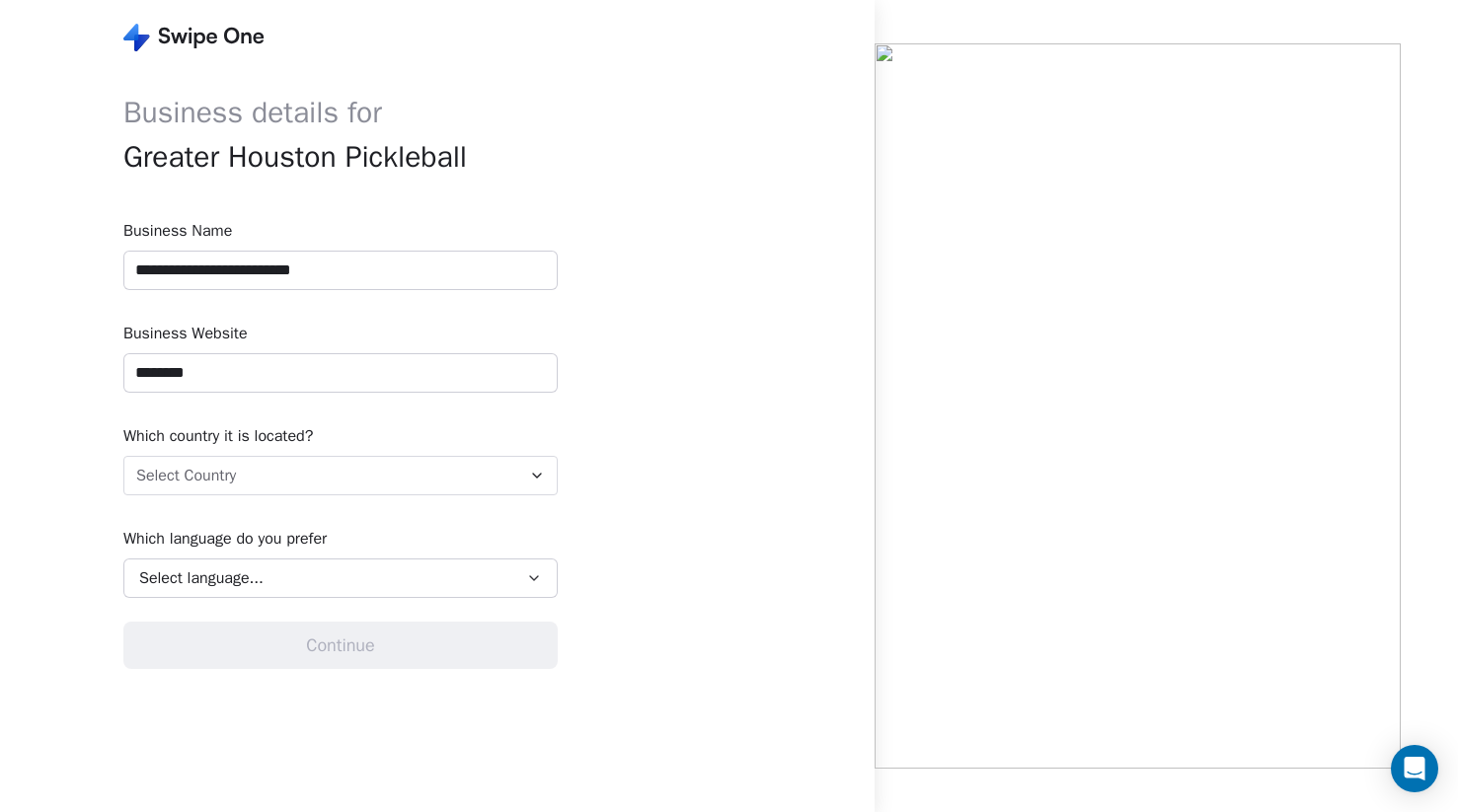 paste on "**********" 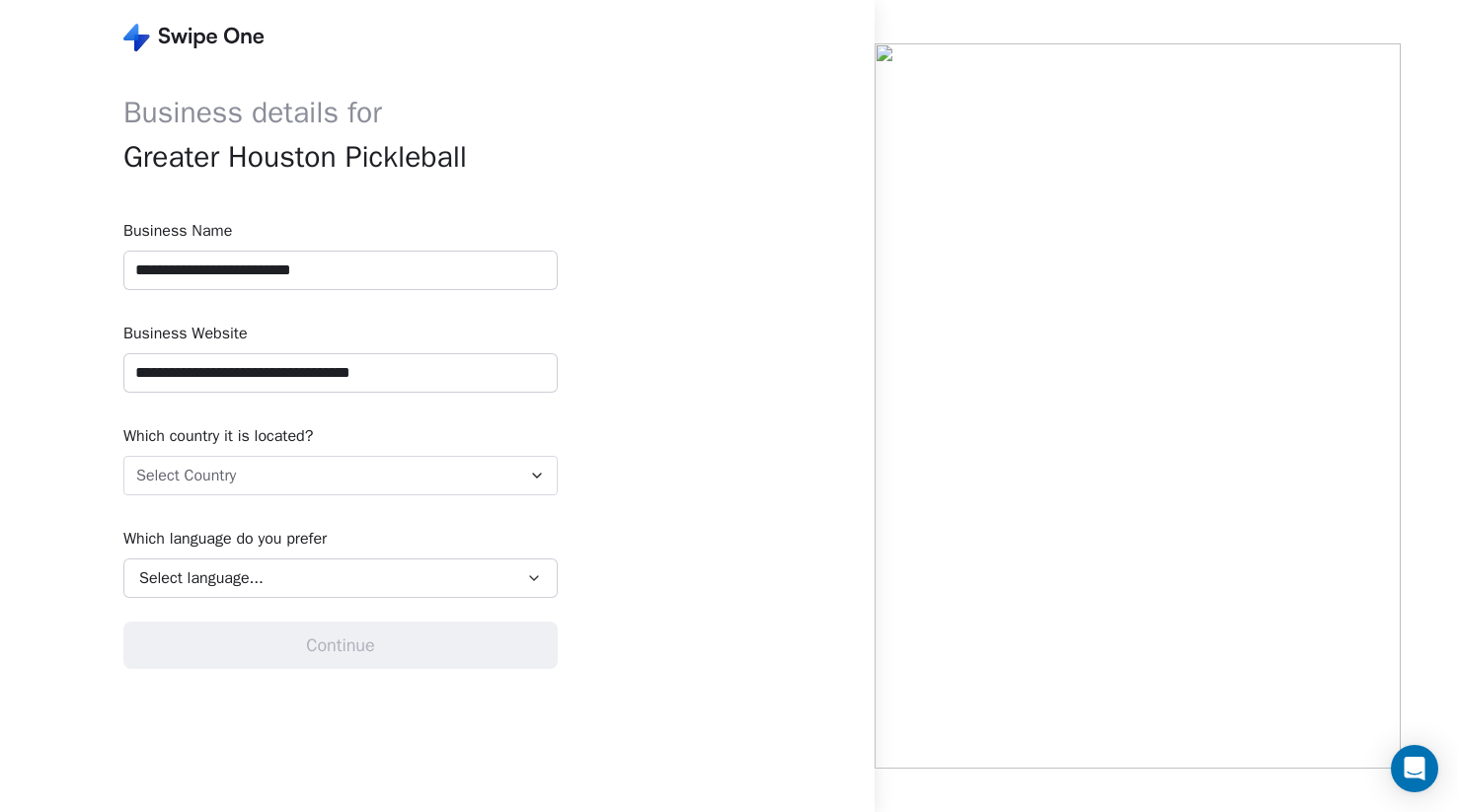 type on "**********" 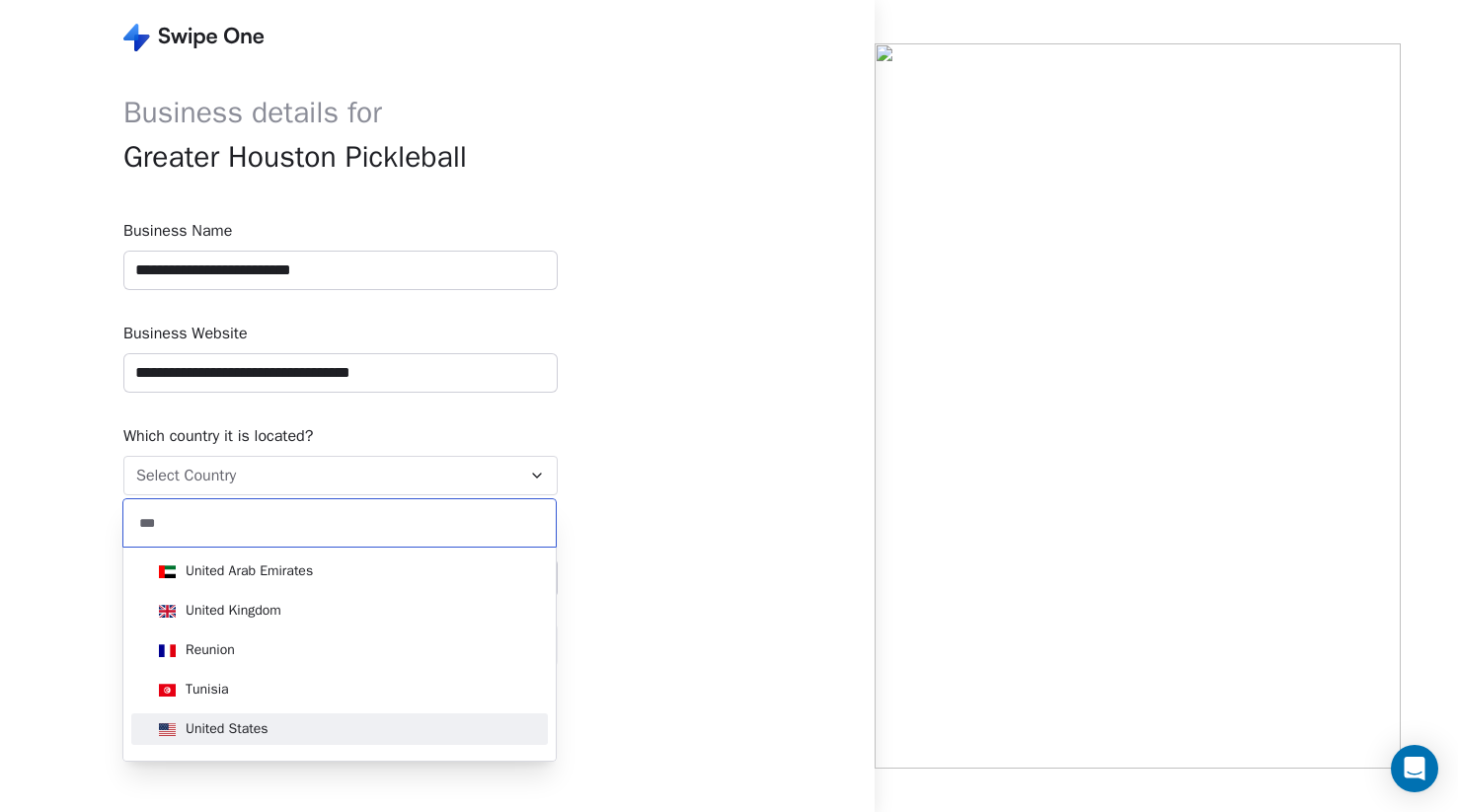 type on "***" 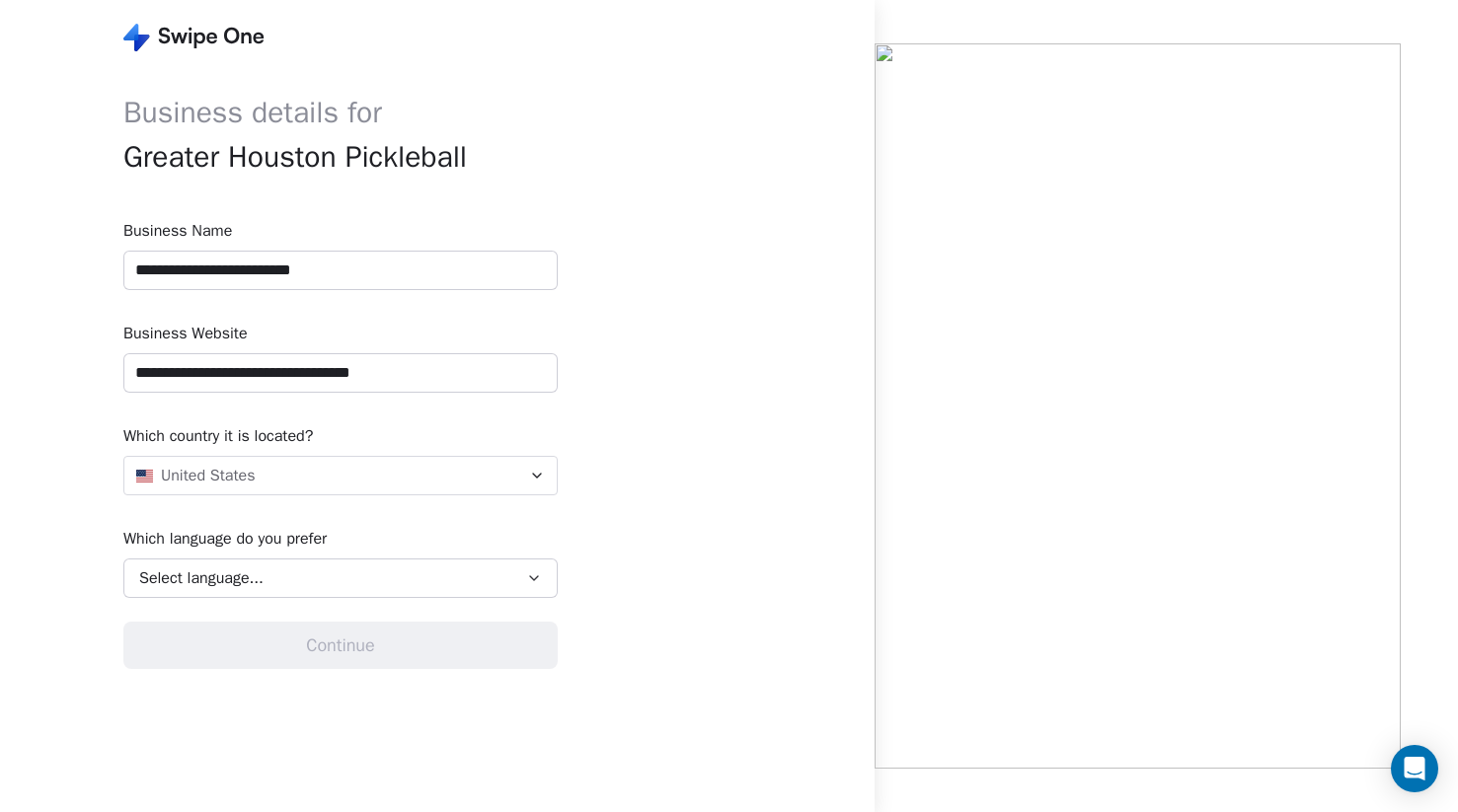 click on "Select language..." at bounding box center [327, 578] 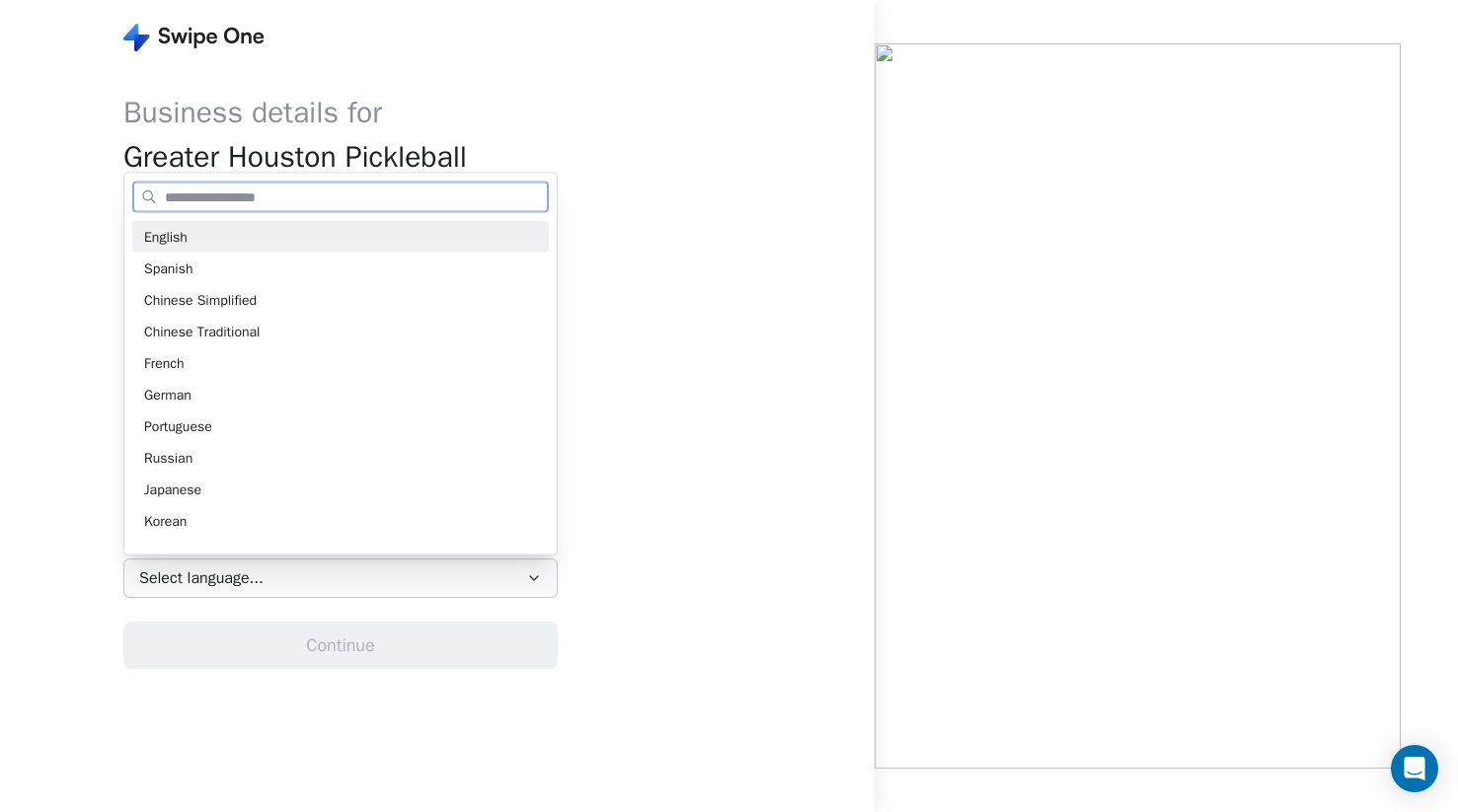 click on "English" at bounding box center (341, 236) 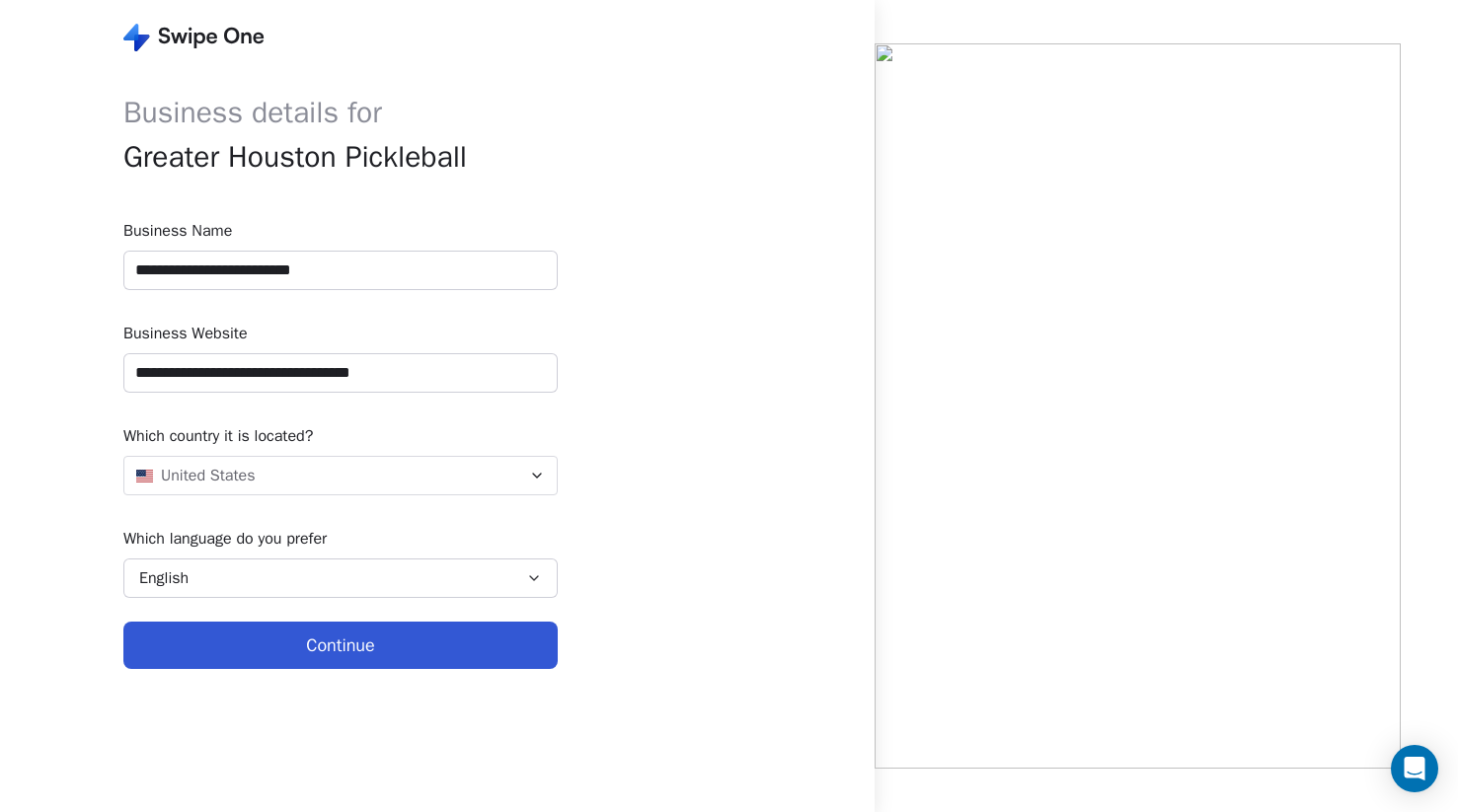 click on "Continue" at bounding box center [341, 645] 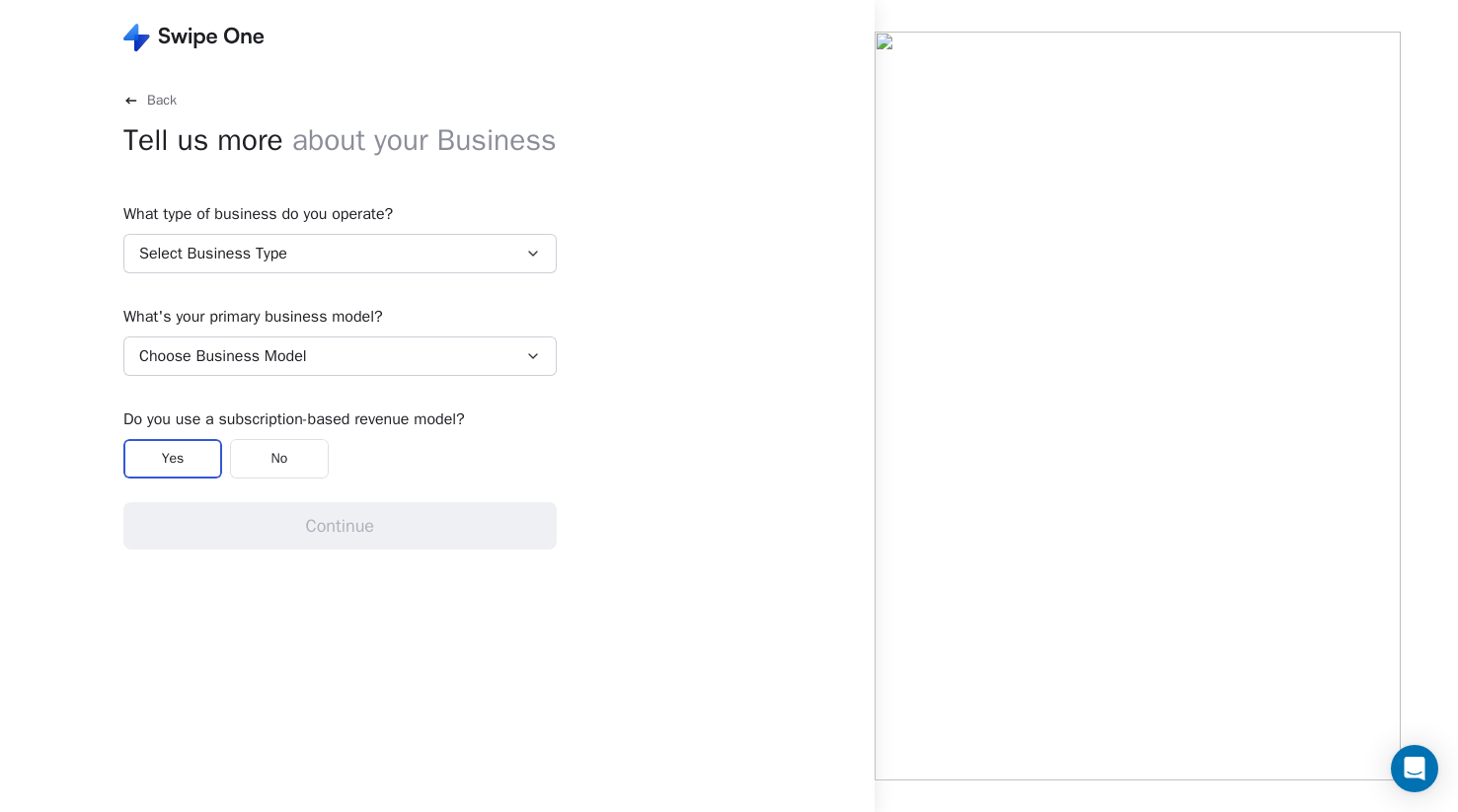 click on "Select Business Type" at bounding box center (340, 254) 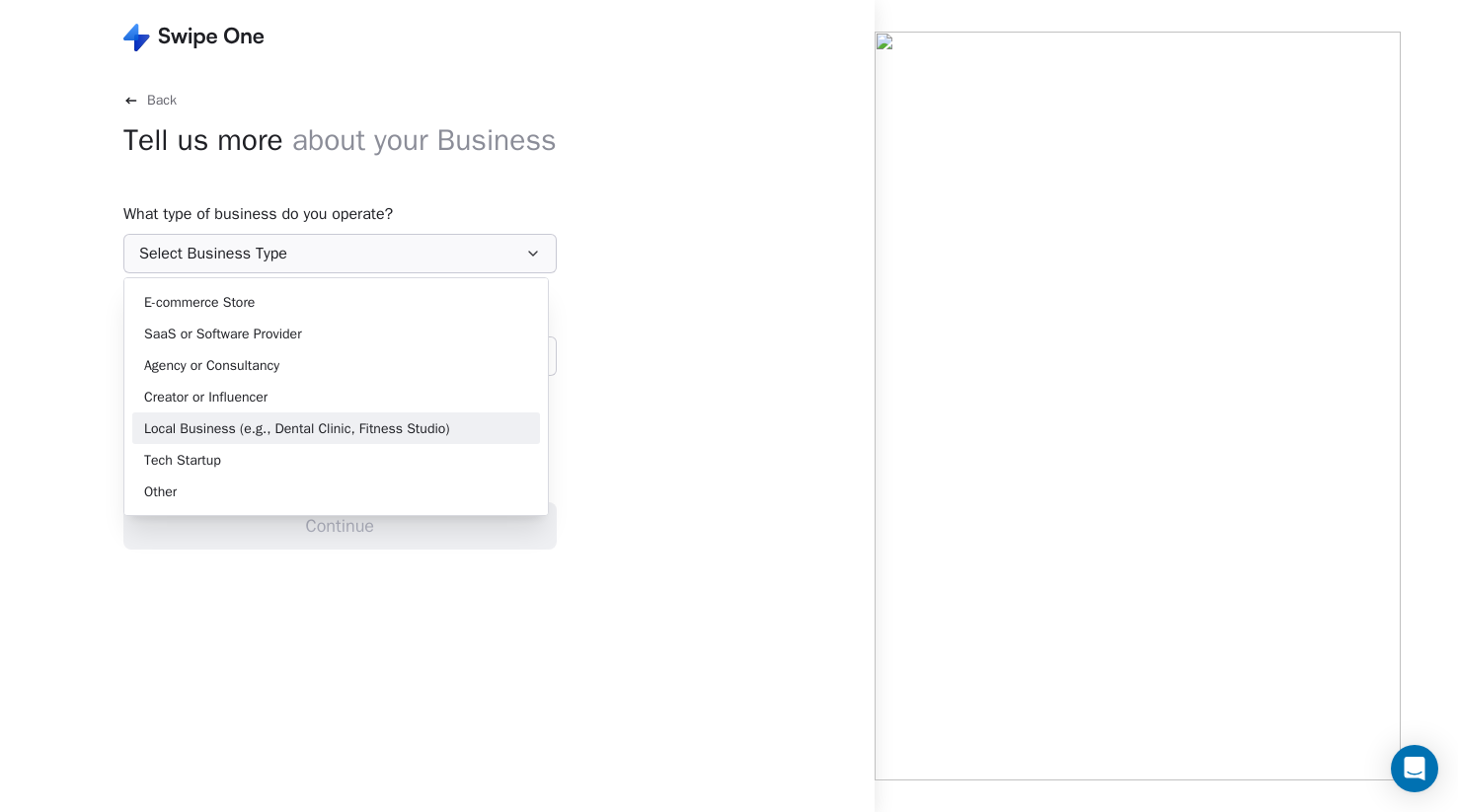 click on "Local Business (e.g., Dental Clinic, Fitness Studio)" at bounding box center (297, 428) 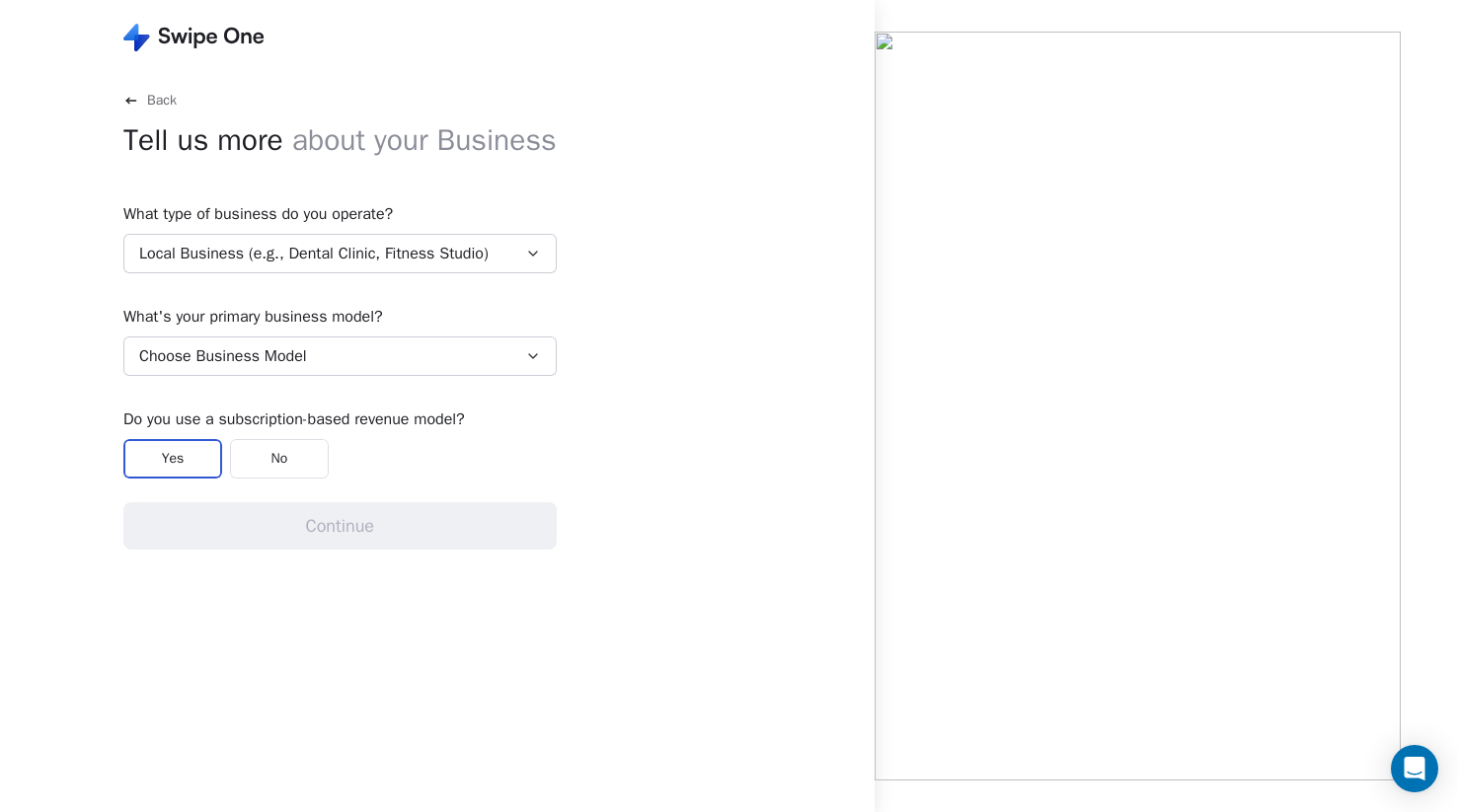 click on "Choose Business Model" at bounding box center (340, 356) 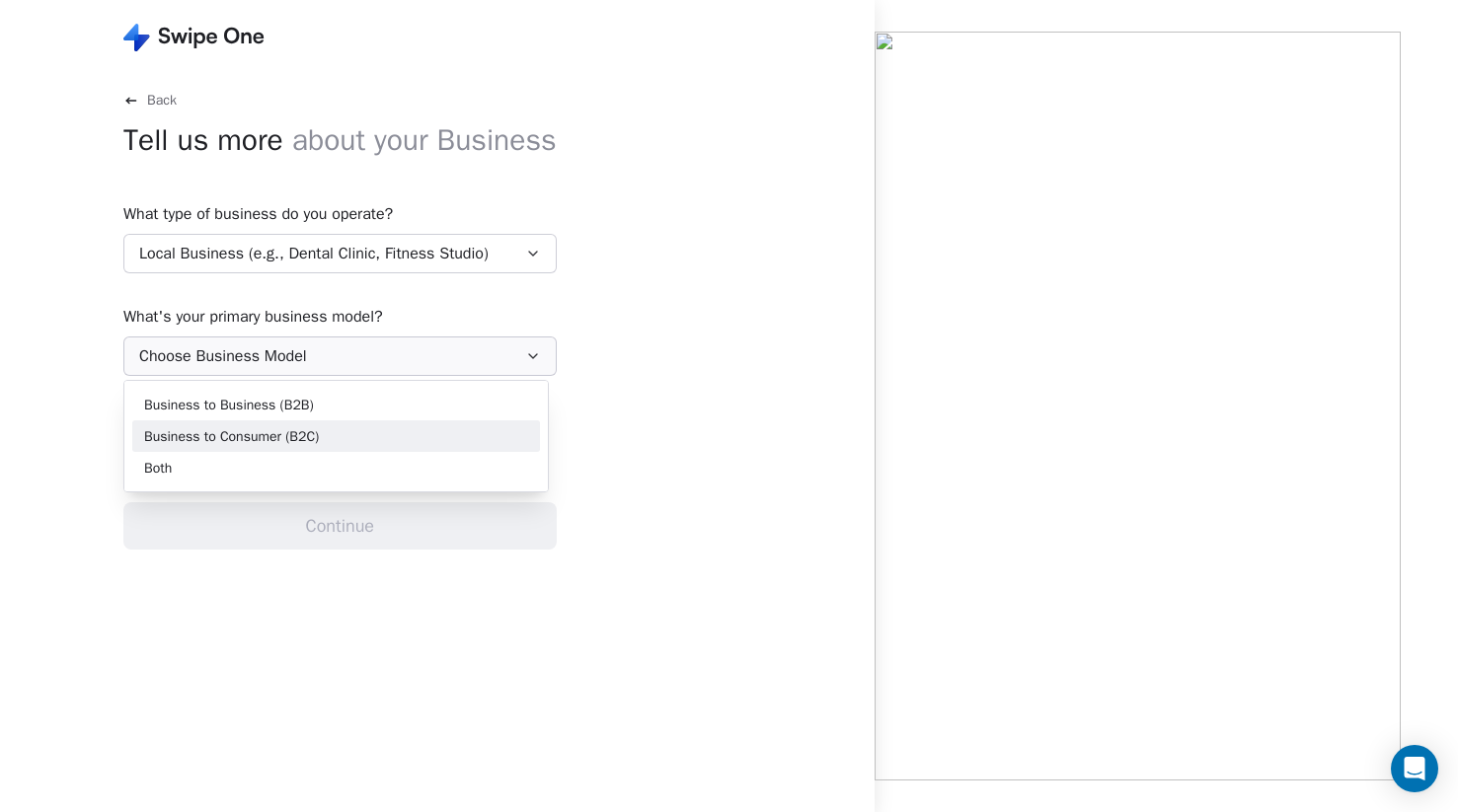 click on "Business to Consumer (B2C)" at bounding box center (231, 436) 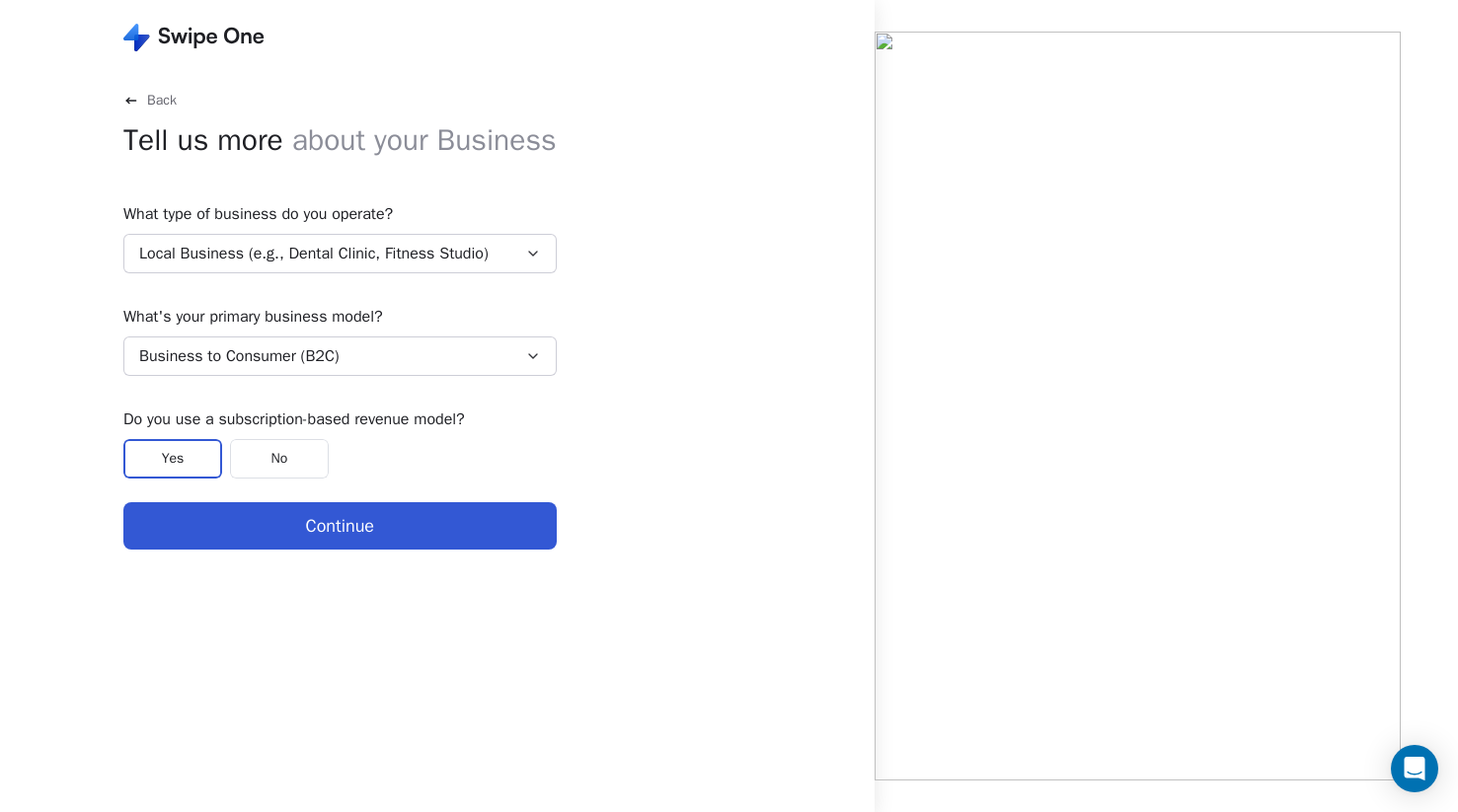 click on "Continue" at bounding box center [340, 526] 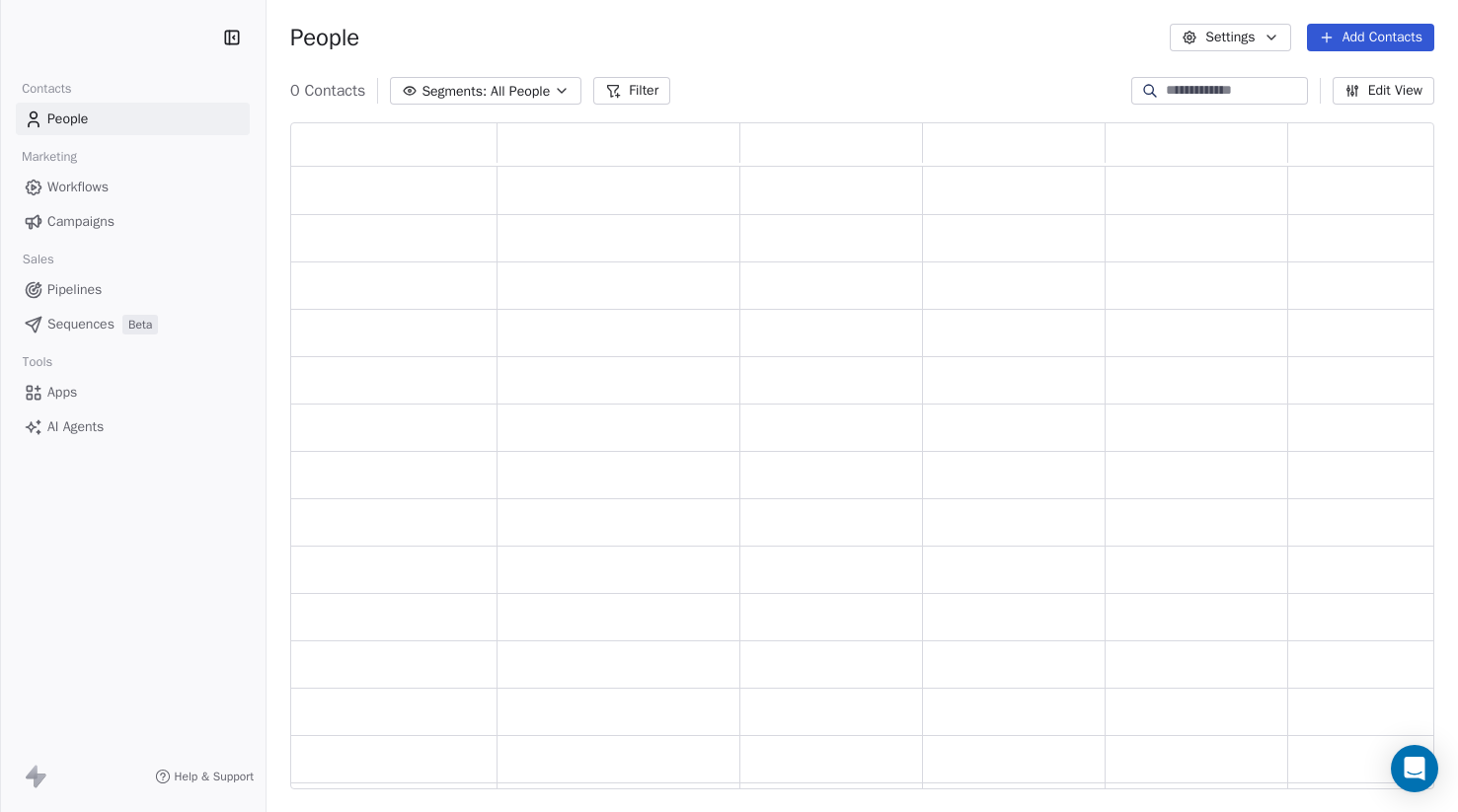 scroll, scrollTop: 667, scrollLeft: 1127, axis: both 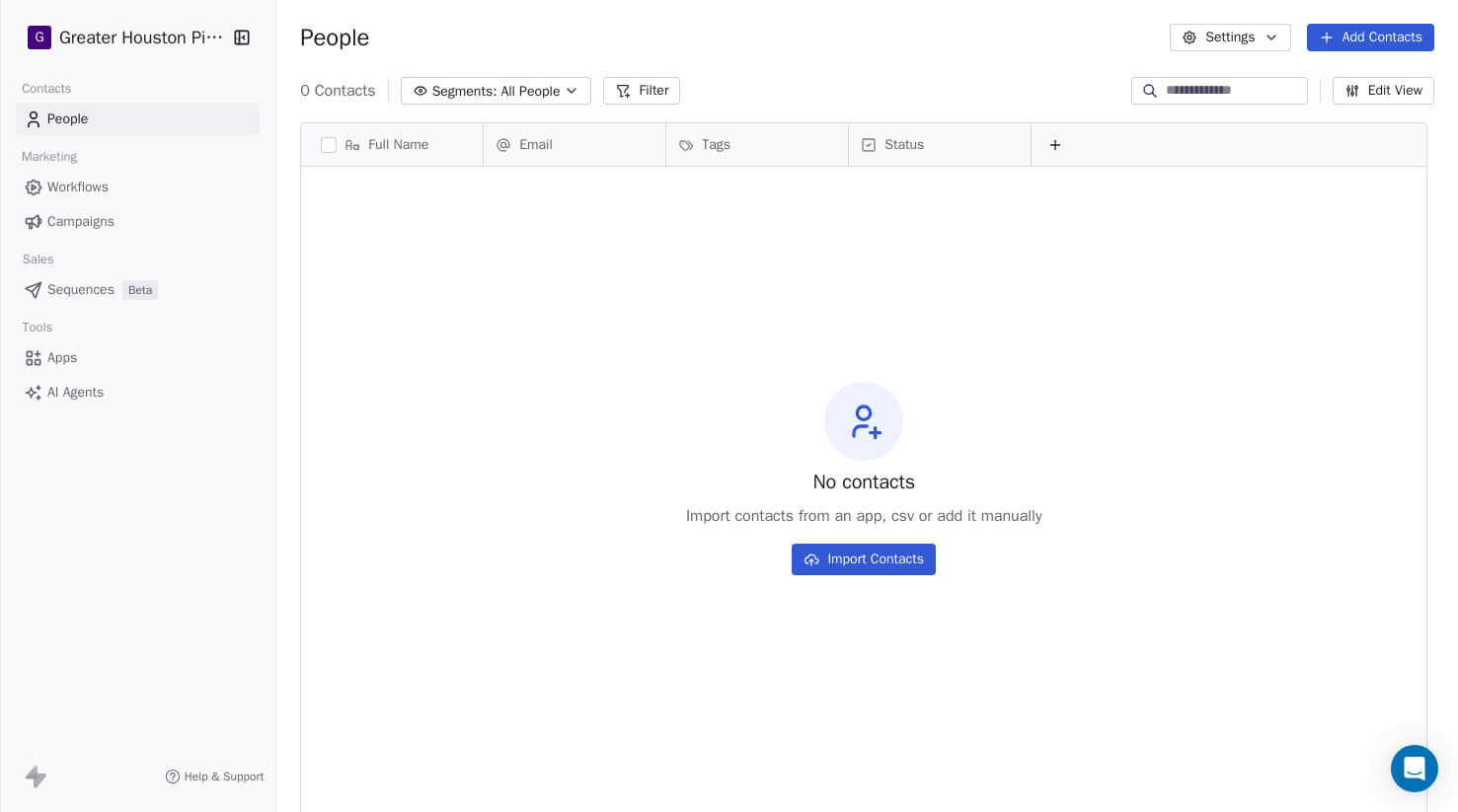 click on "Apps" at bounding box center (62, 357) 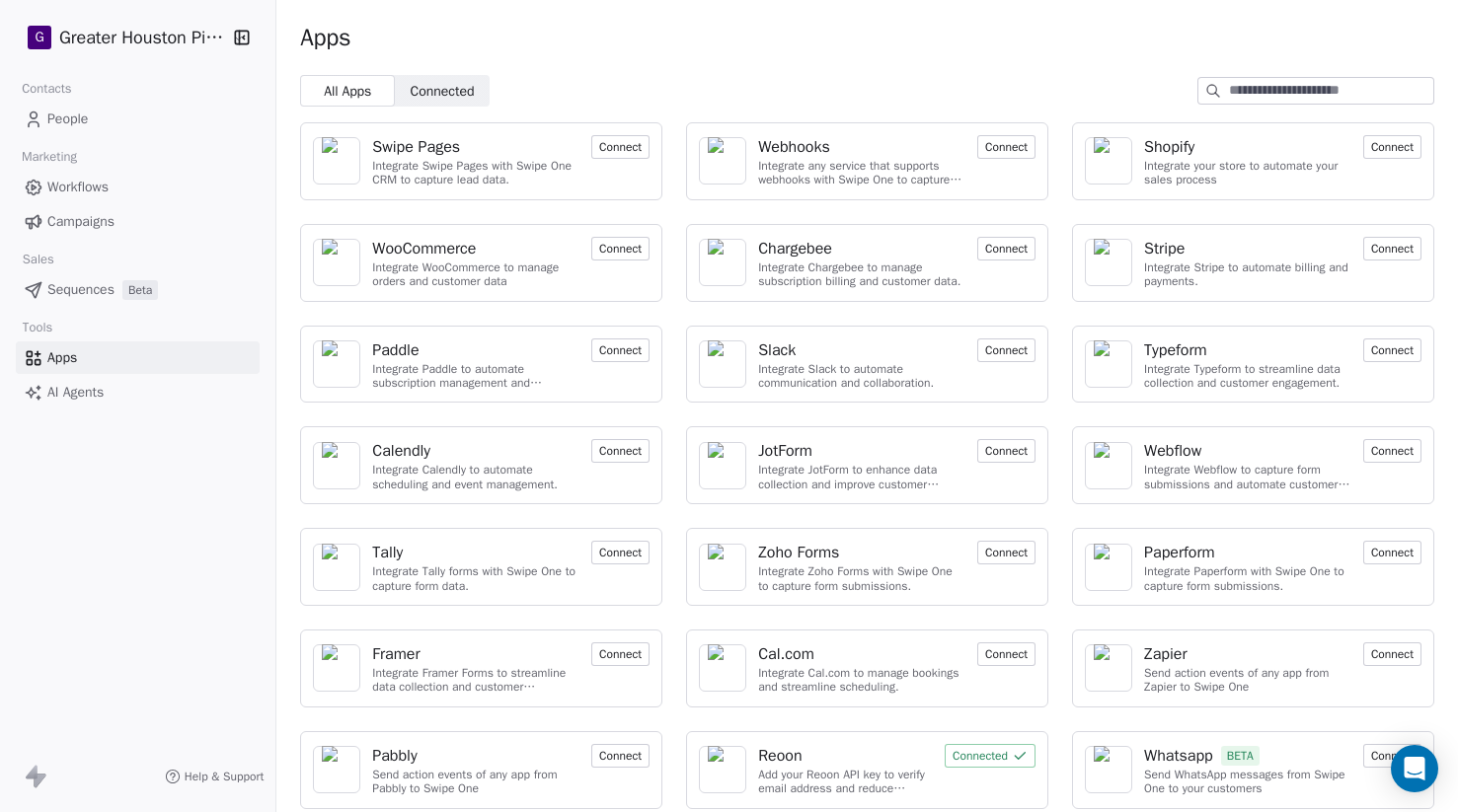 click on "Connect" at bounding box center (1006, 147) 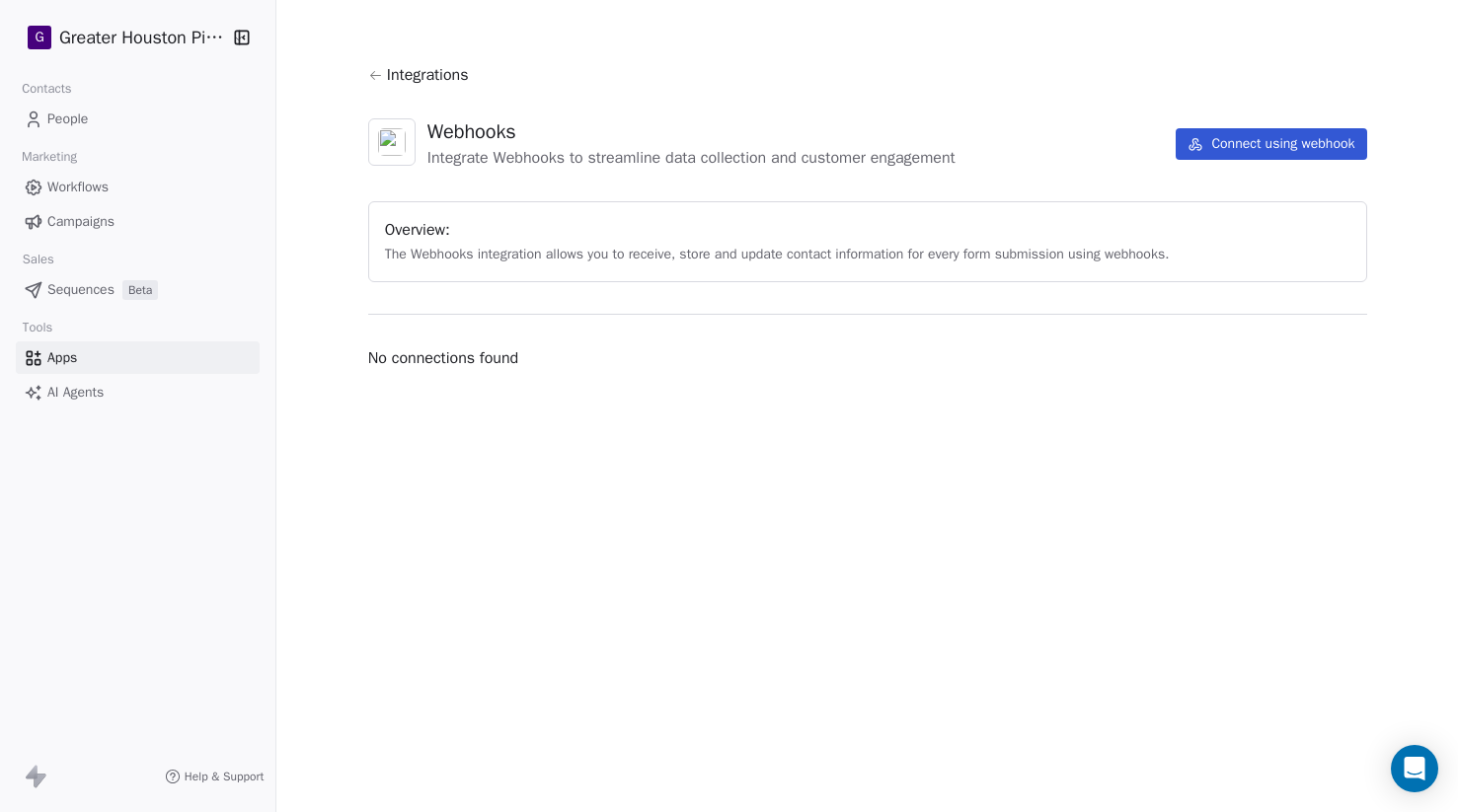 click 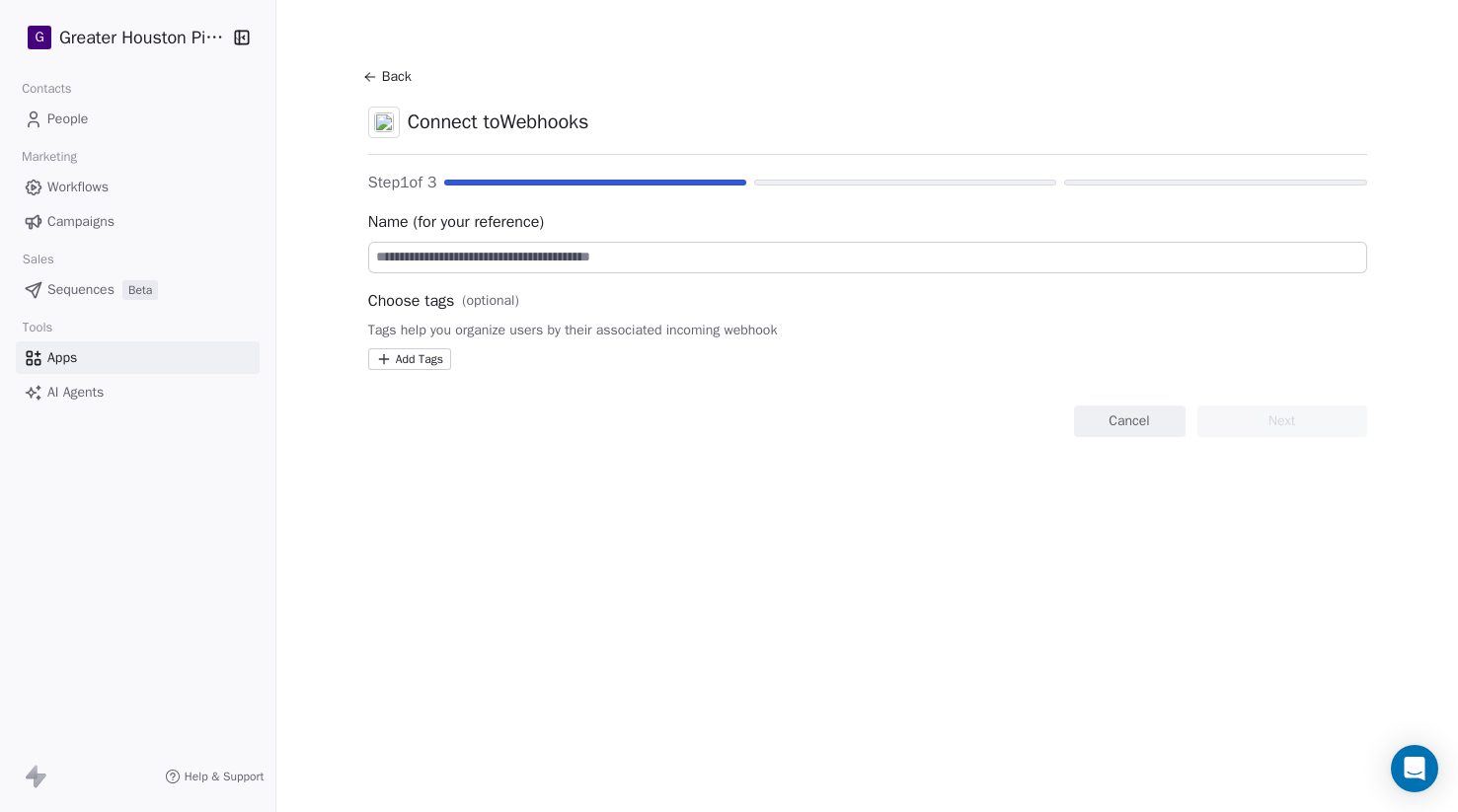 click at bounding box center (868, 258) 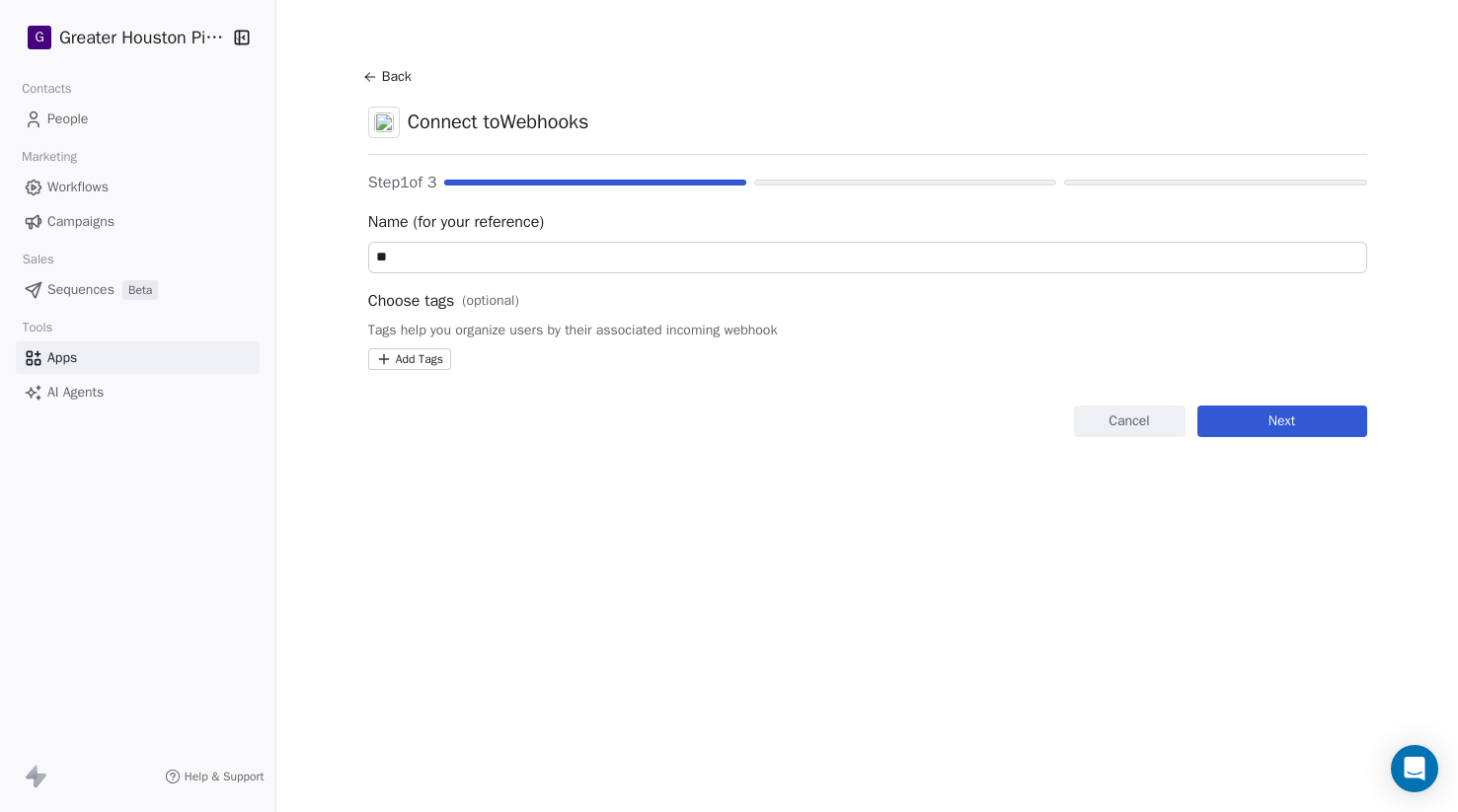 type on "*" 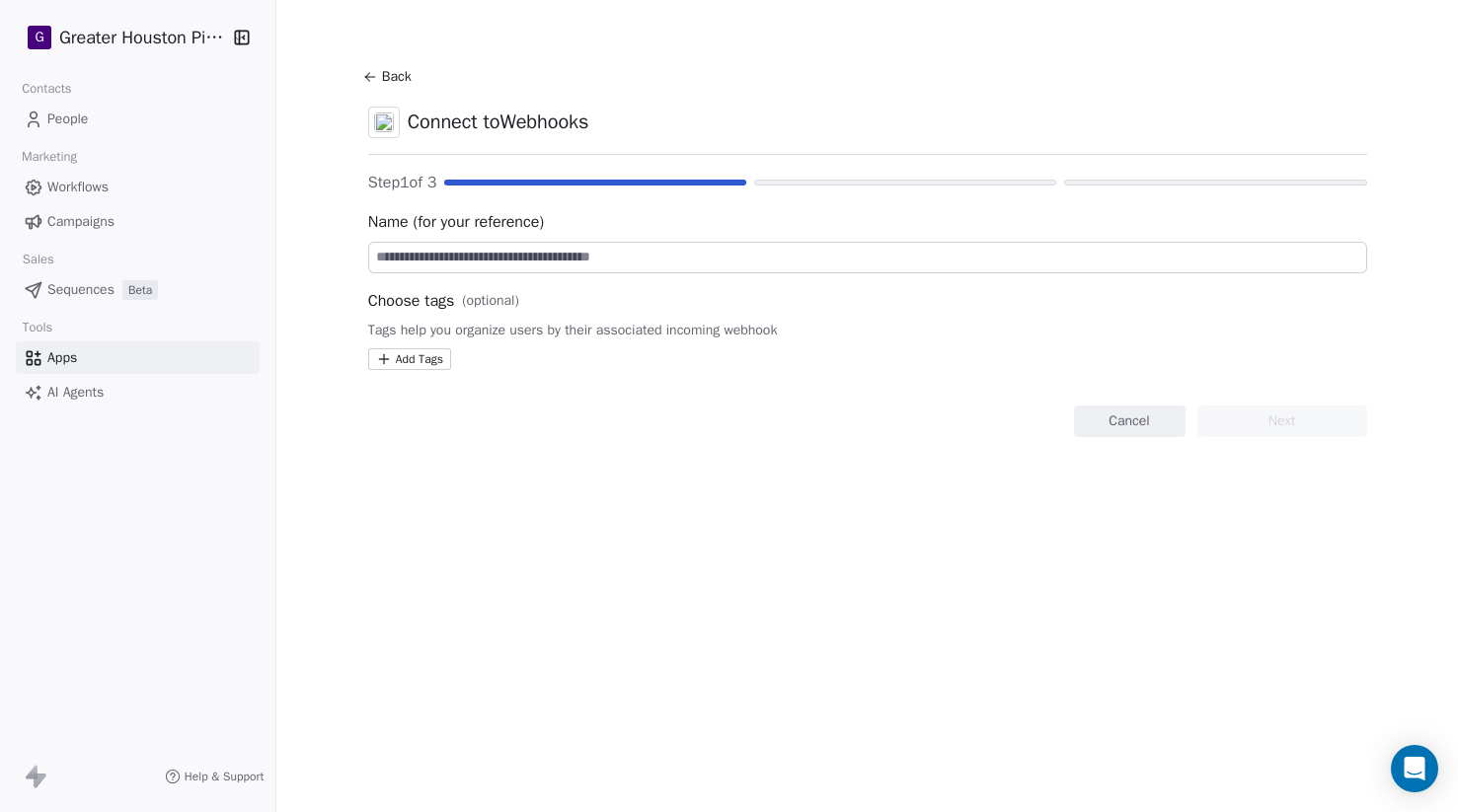 paste on "**********" 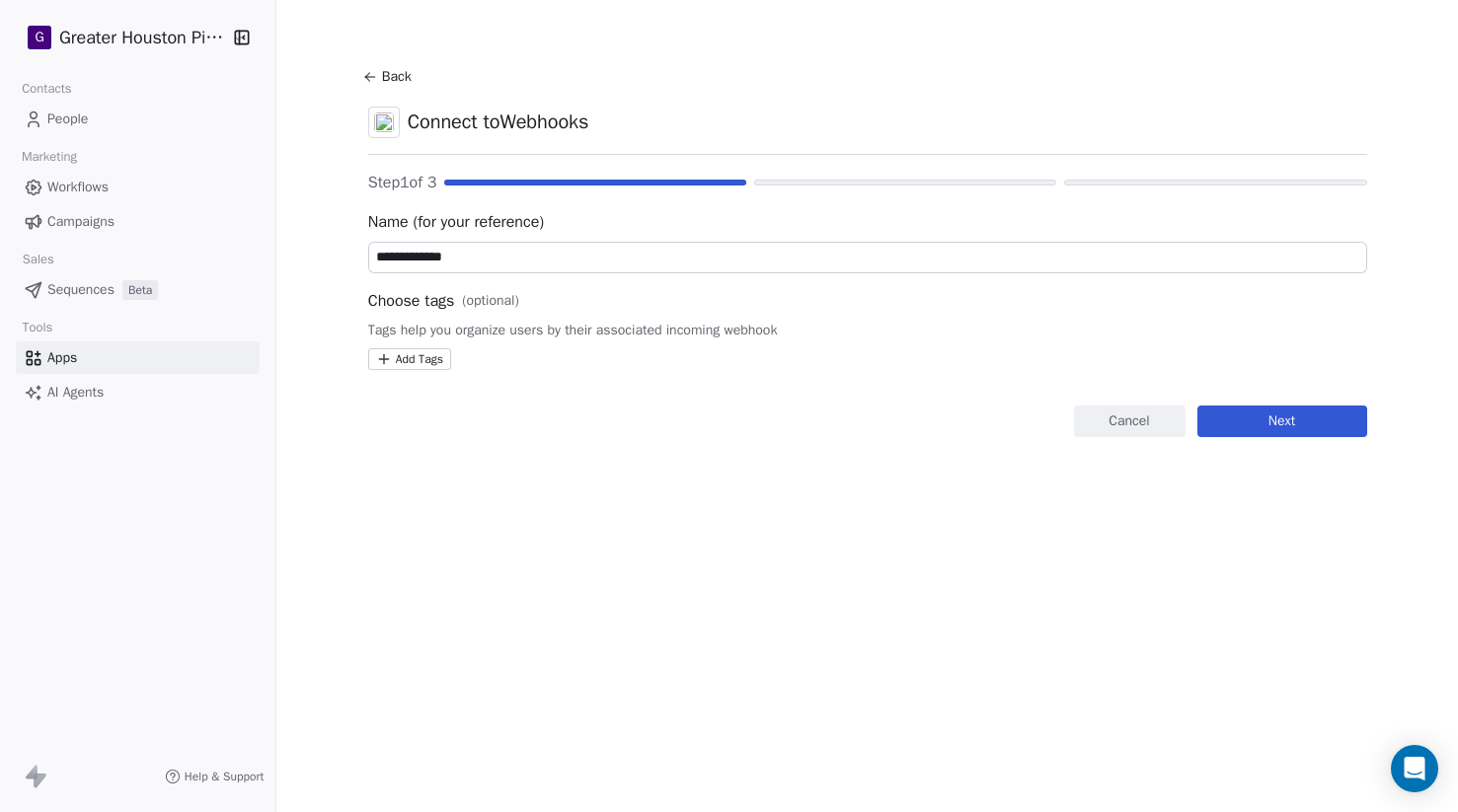 click on "**********" at bounding box center (868, 258) 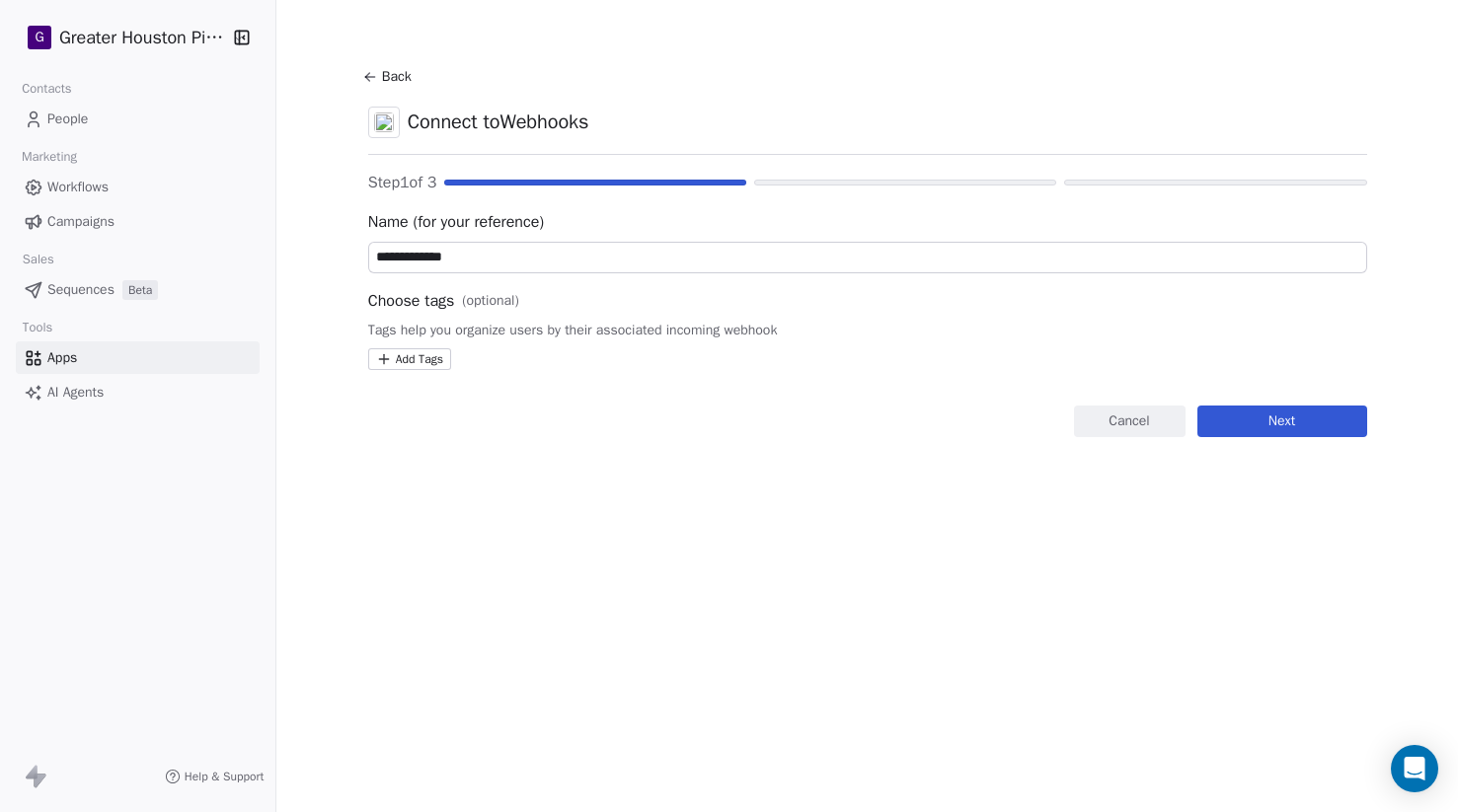 click on "**********" at bounding box center (868, 258) 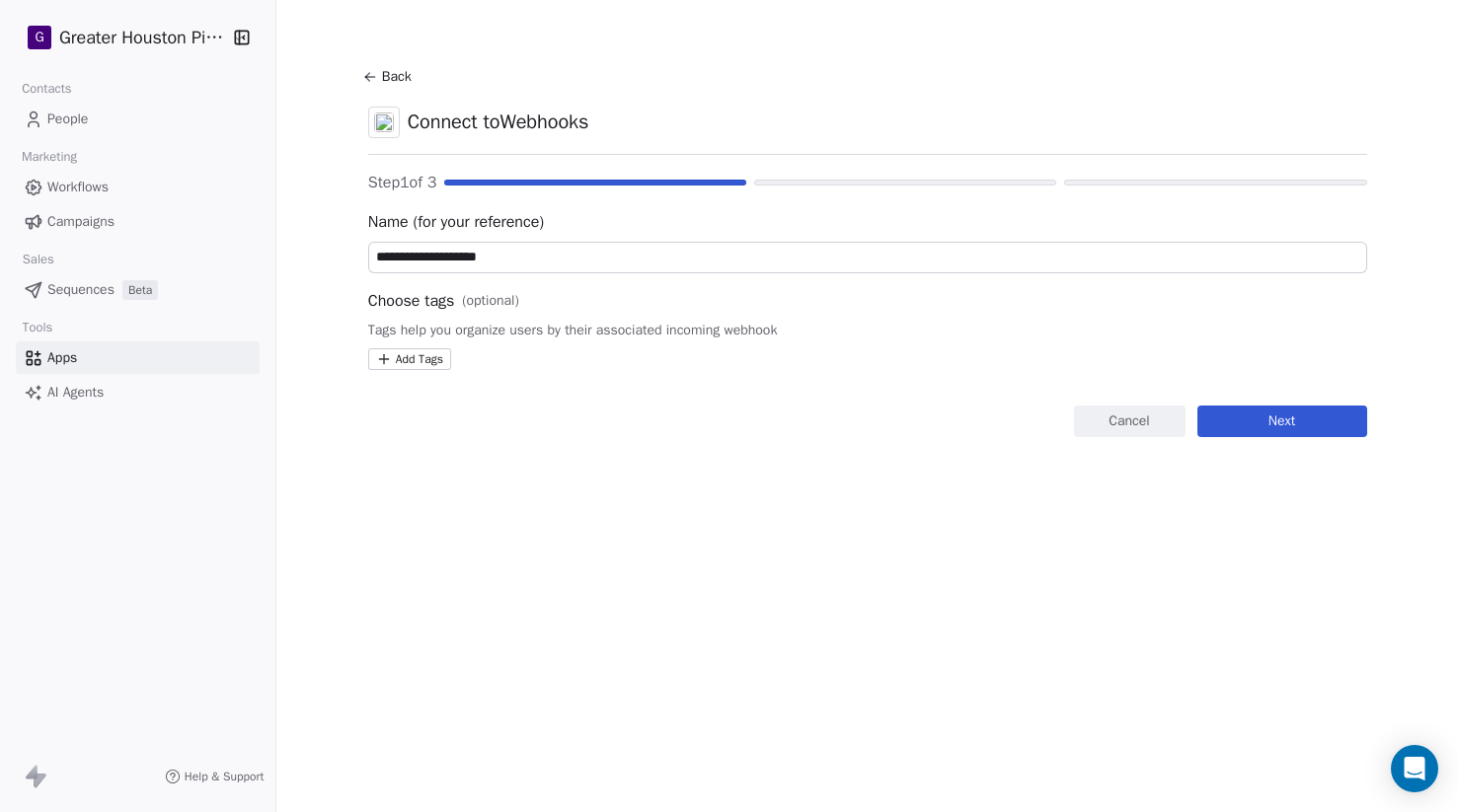 click on "**********" at bounding box center [868, 258] 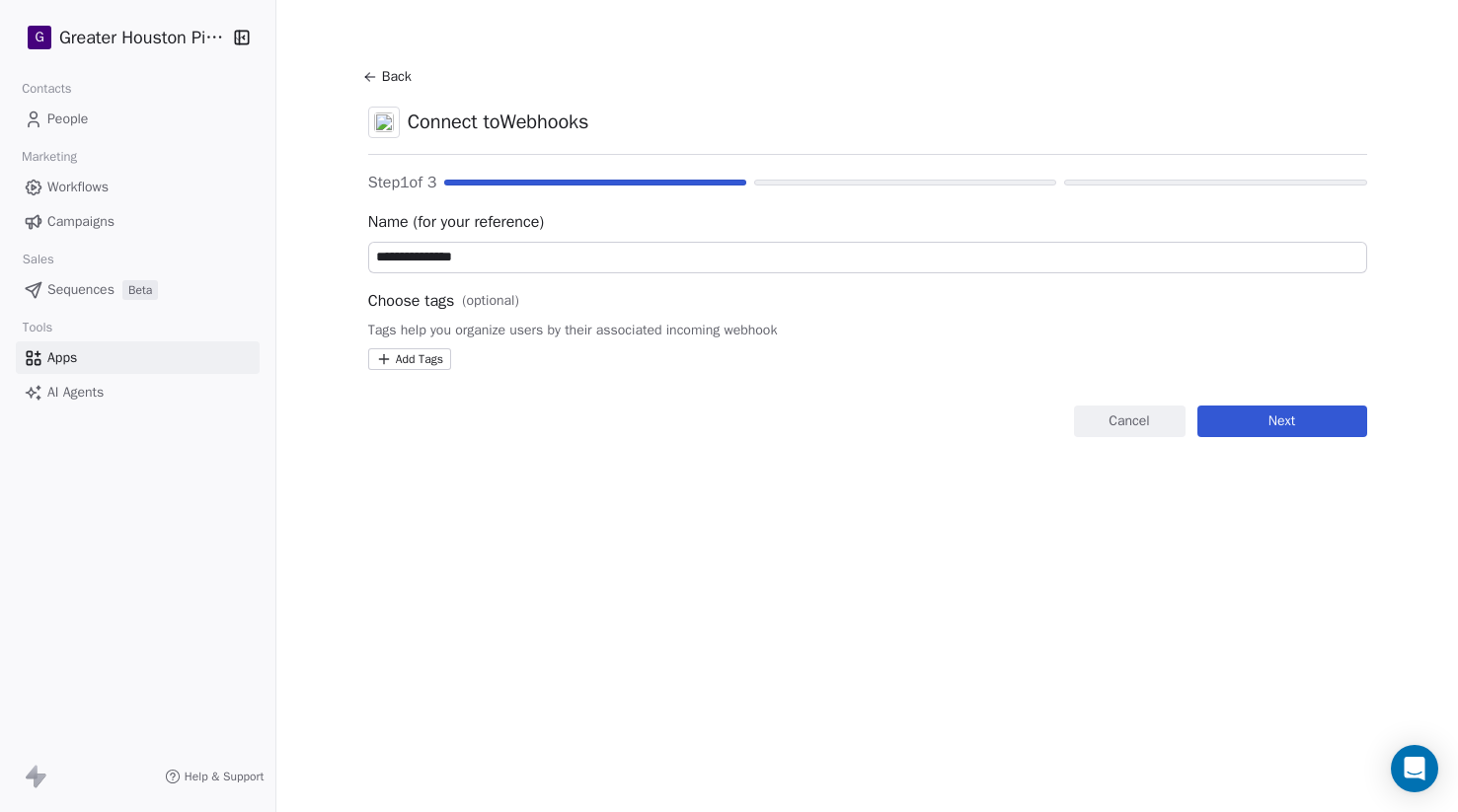 type on "**********" 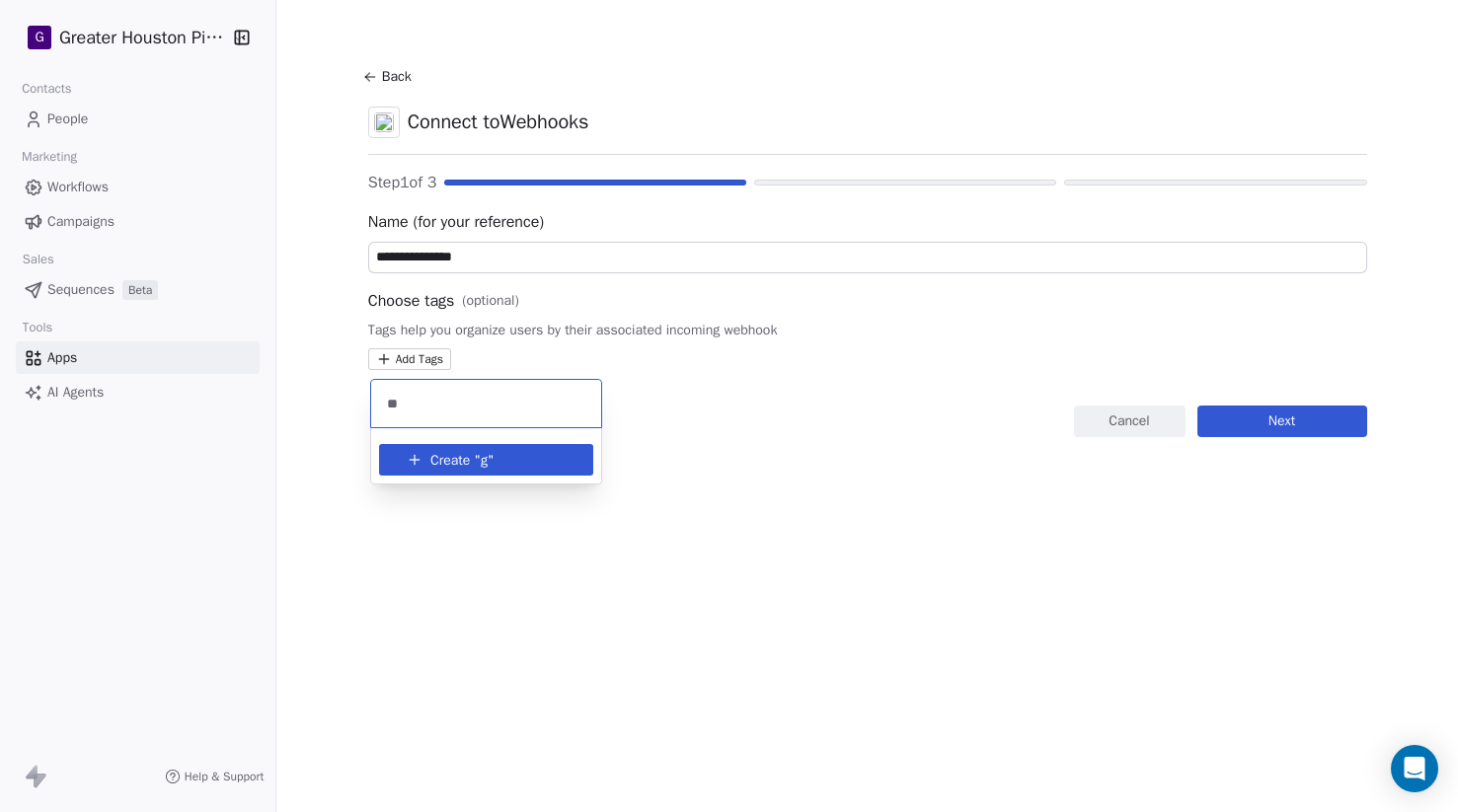 type on "*" 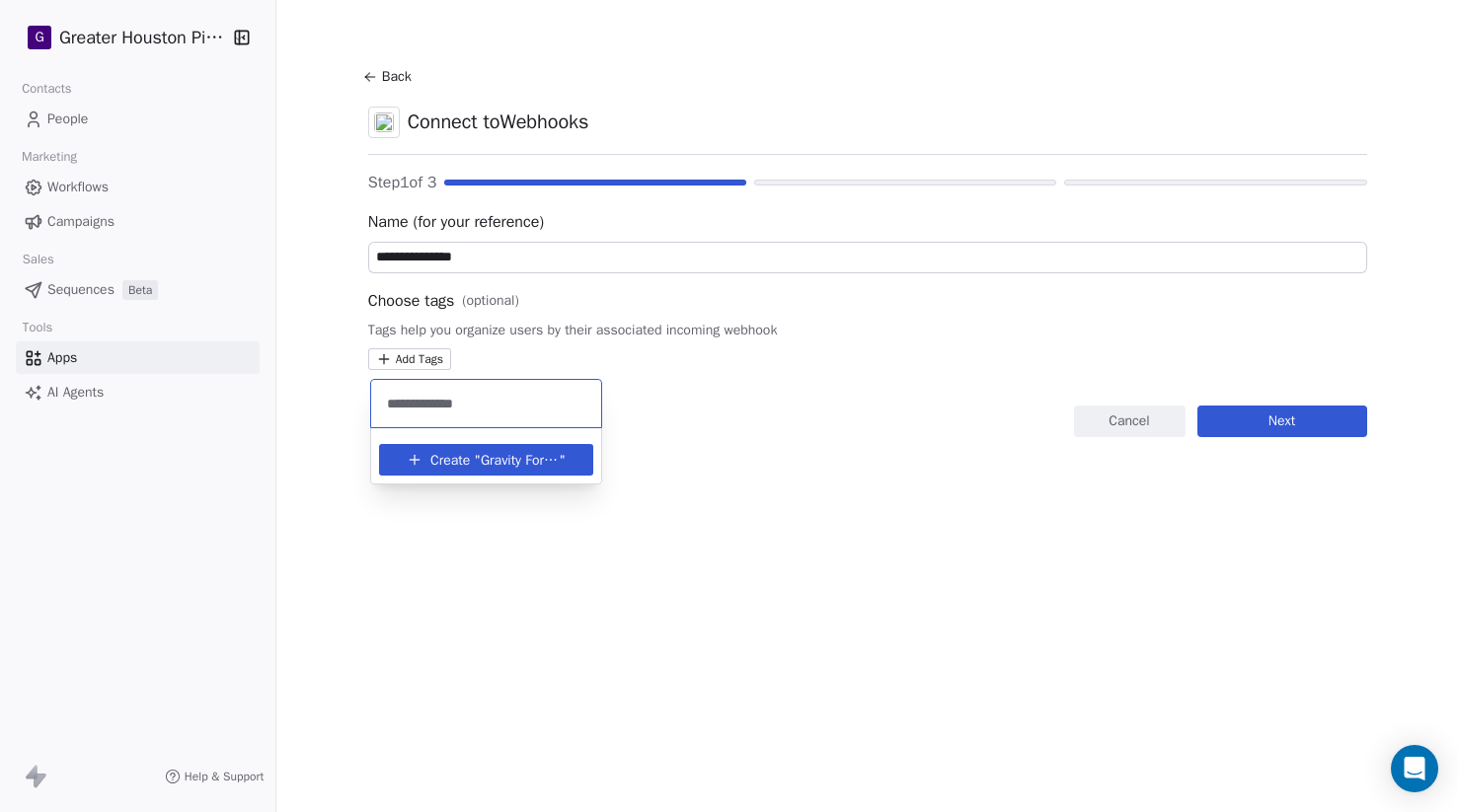 type on "**********" 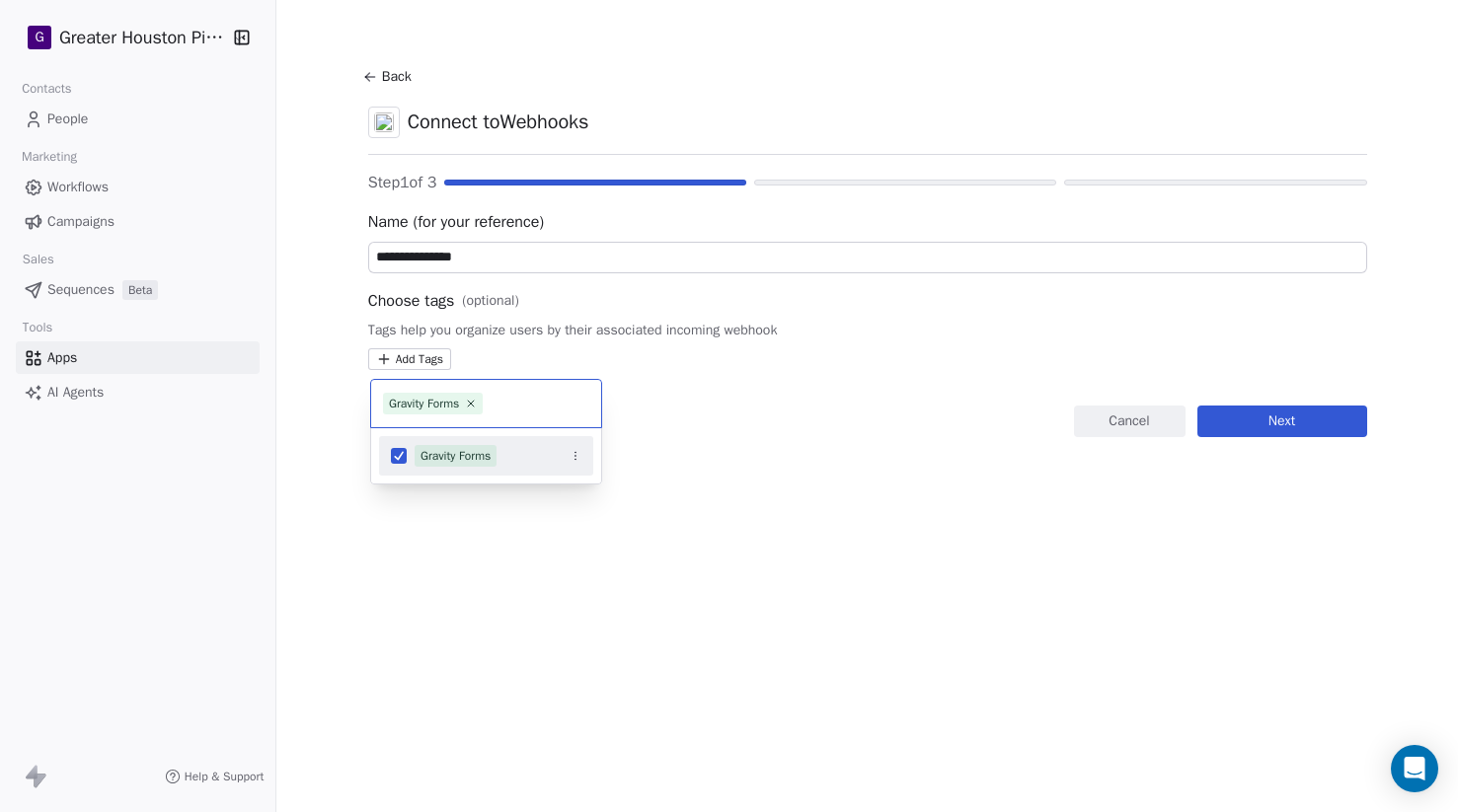 click on "**********" at bounding box center [729, 406] 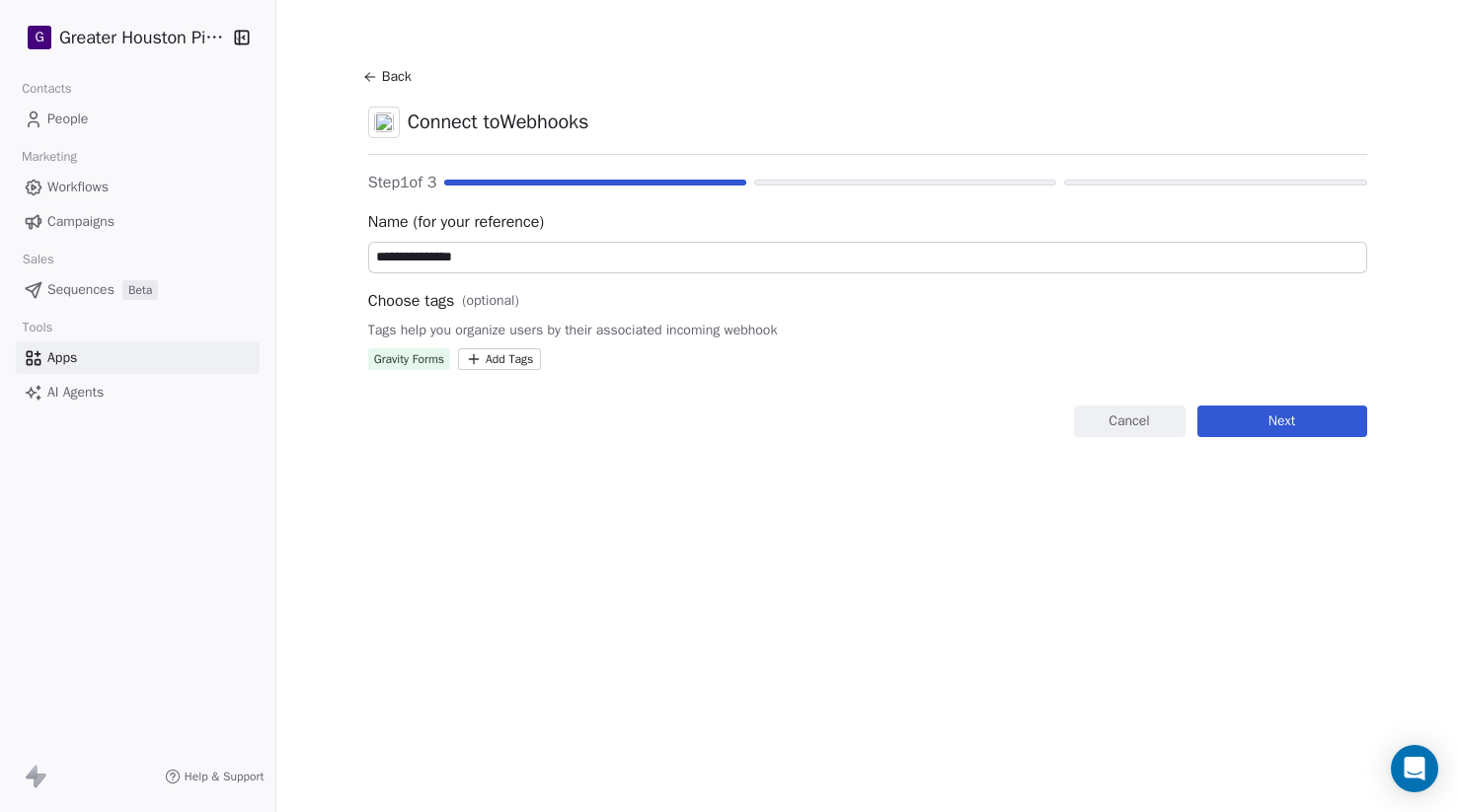 click on "Next" at bounding box center (1282, 421) 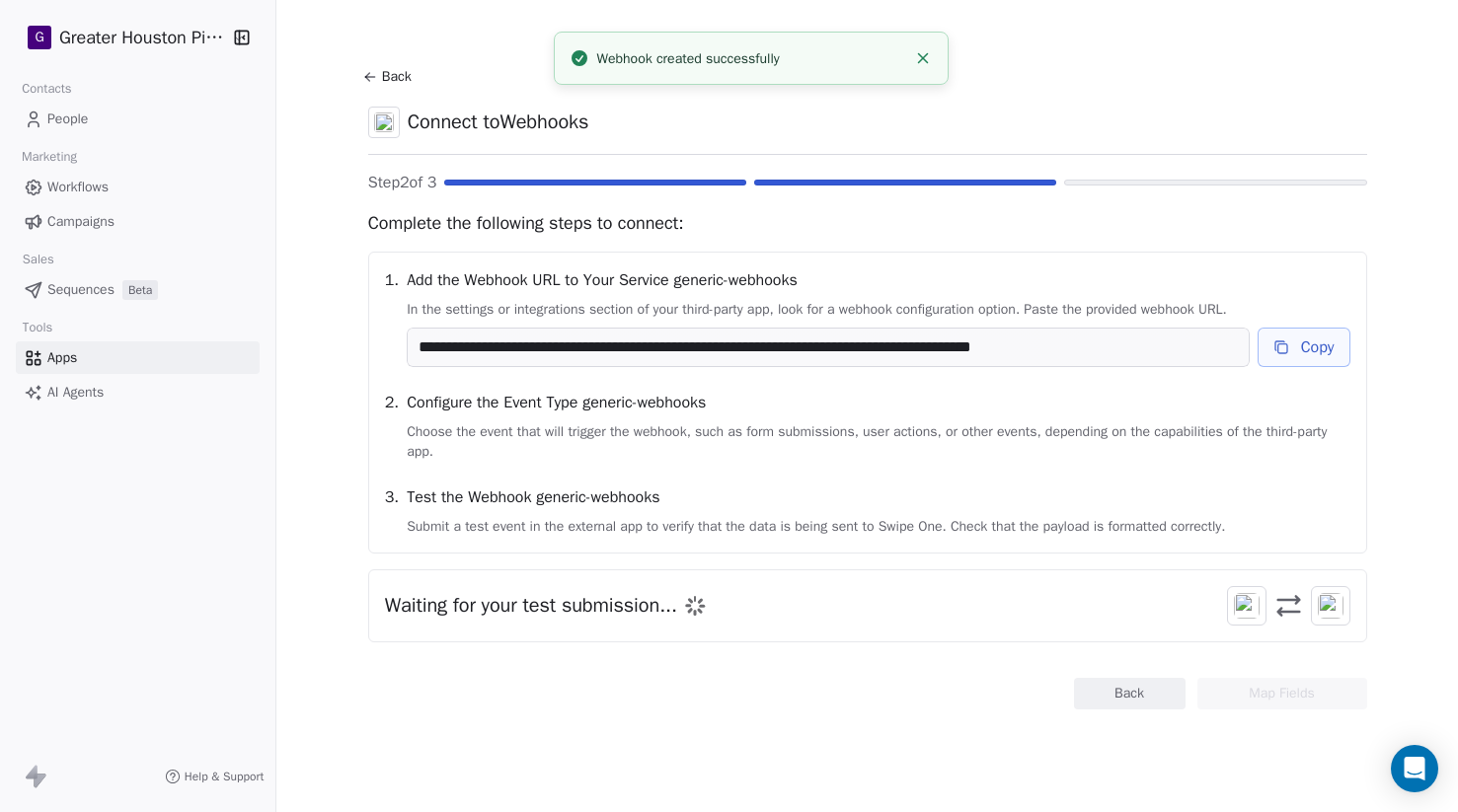 click 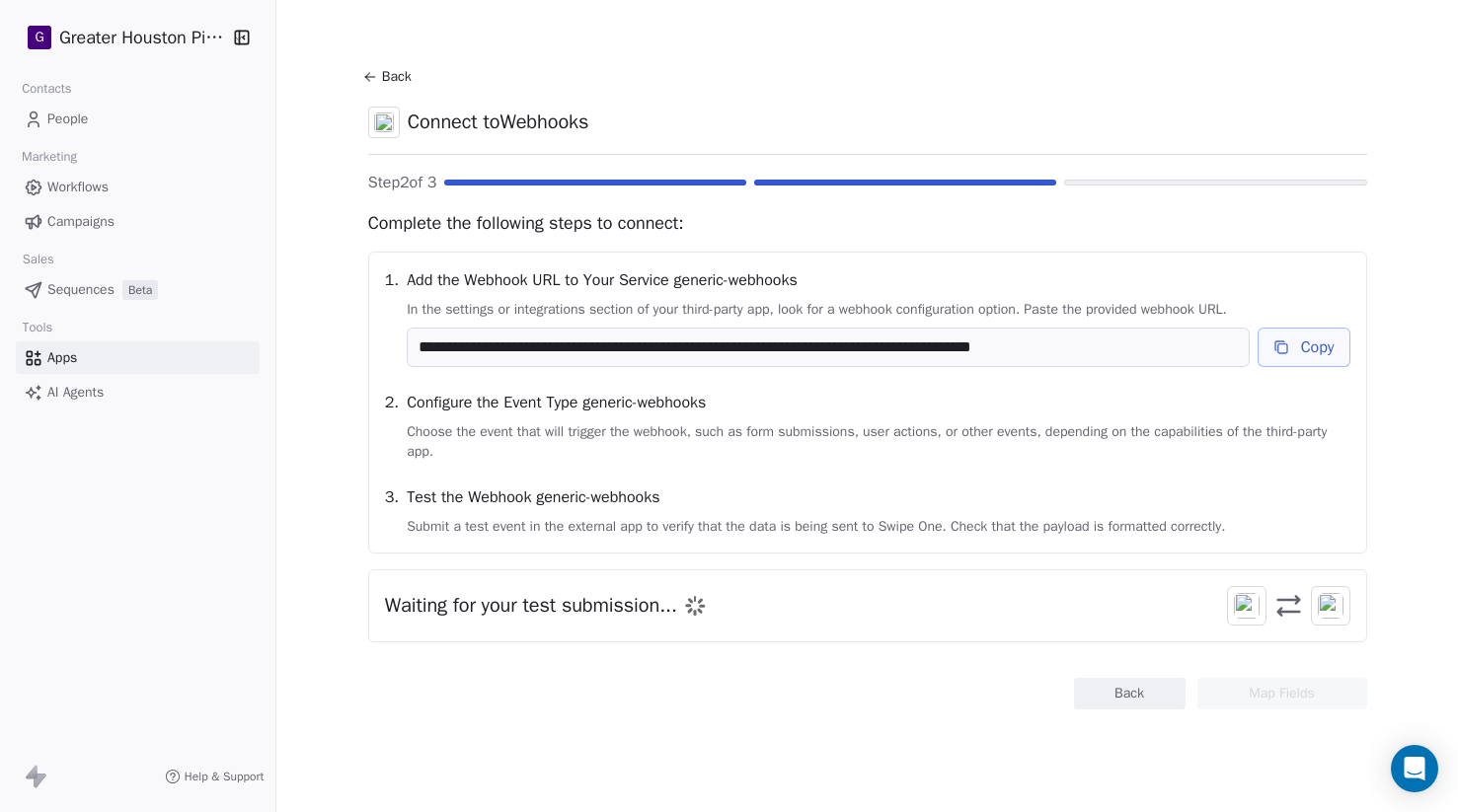 type 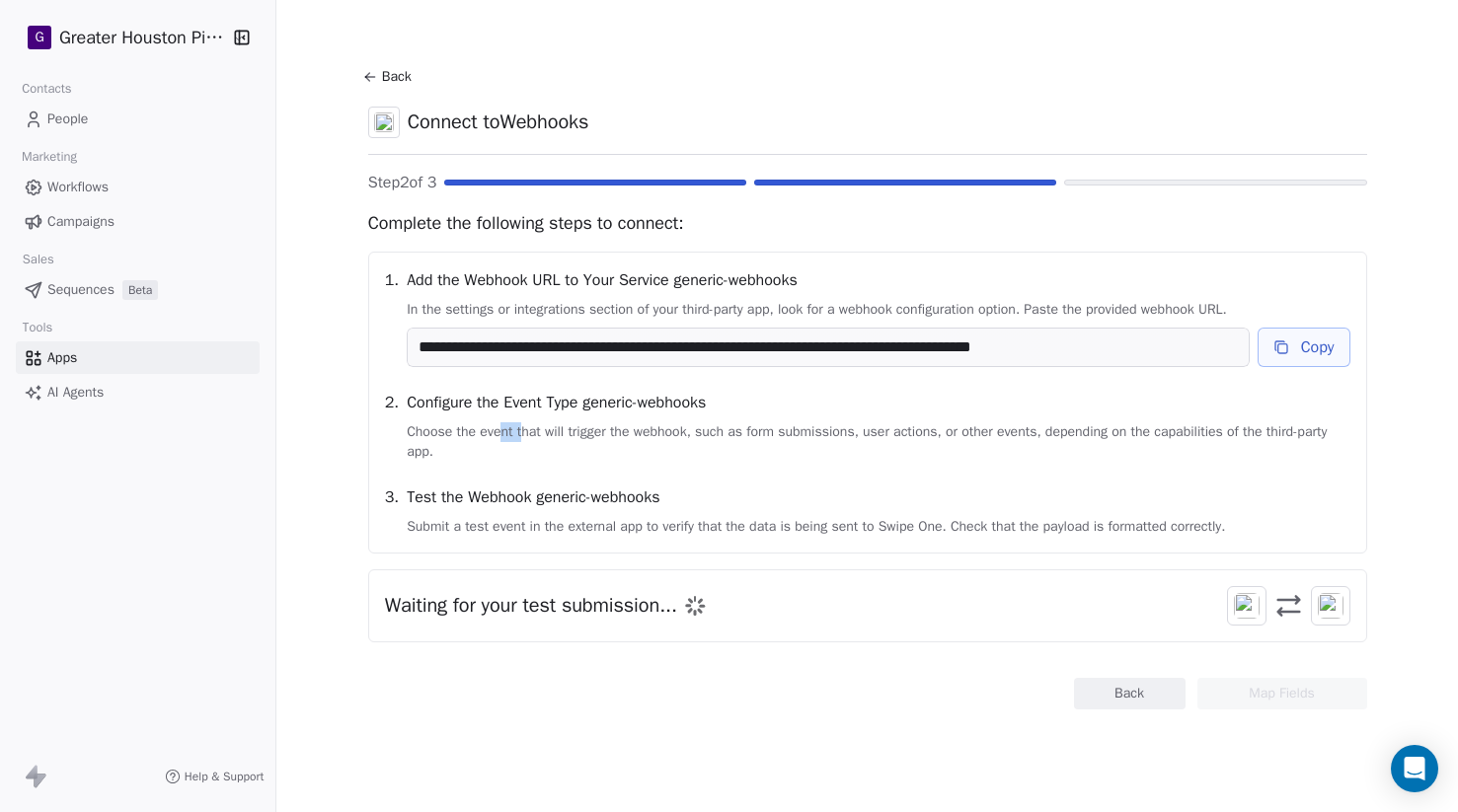 drag, startPoint x: 512, startPoint y: 434, endPoint x: 560, endPoint y: 436, distance: 48.04165 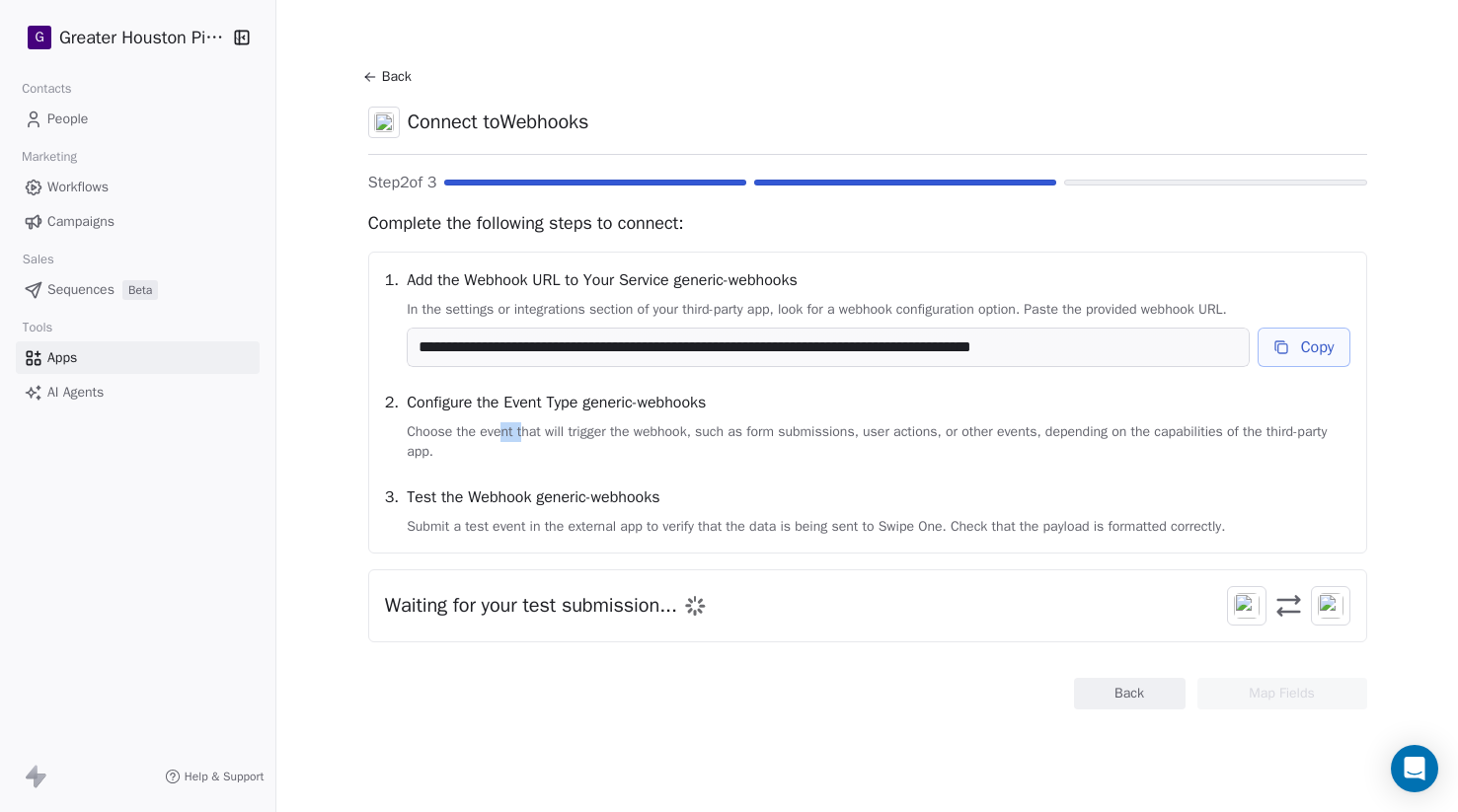 click on "Choose the event that will trigger the webhook, such as form submissions, user actions, or other events, depending on the capabilities of the third-party app." at bounding box center (878, 442) 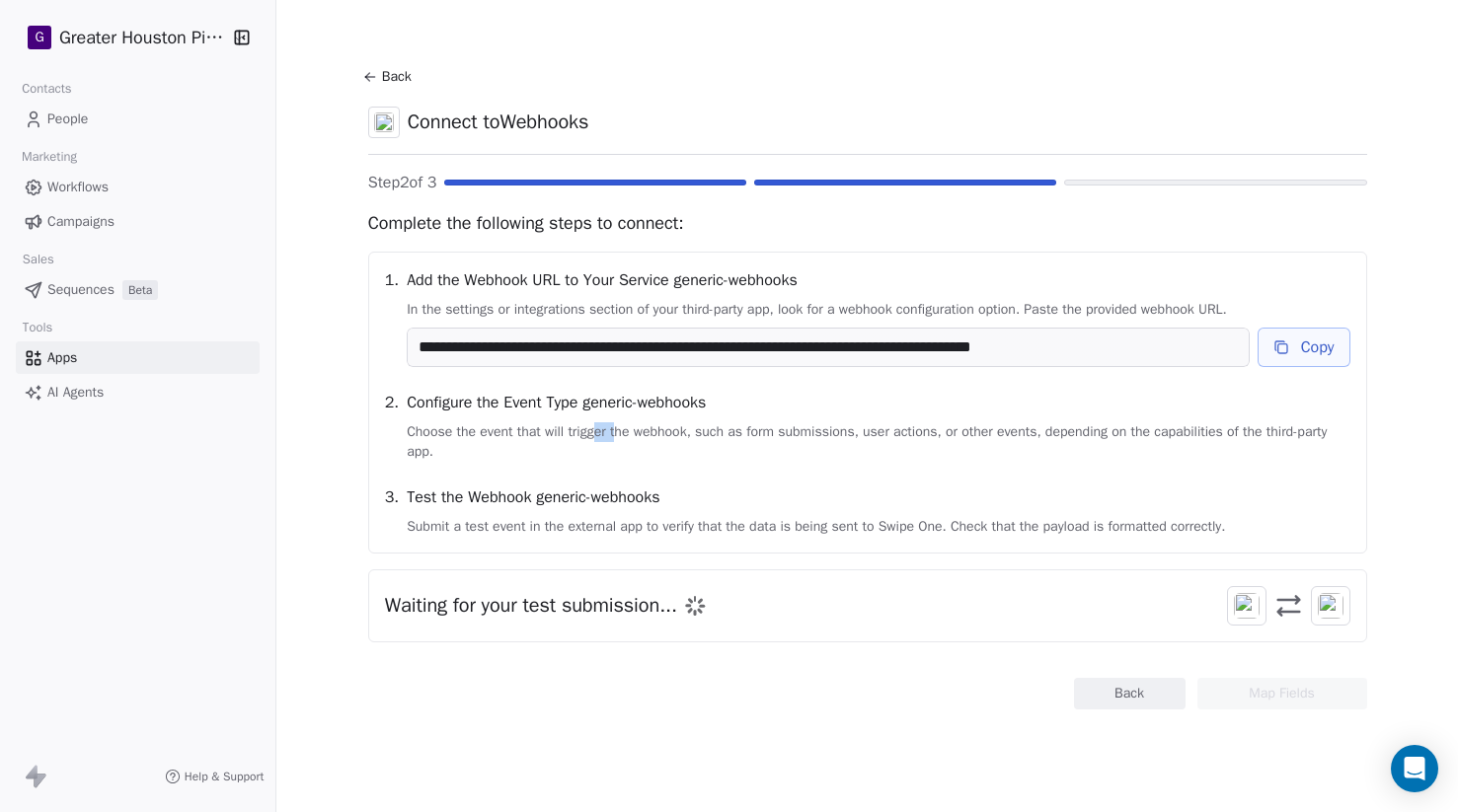 drag, startPoint x: 624, startPoint y: 436, endPoint x: 676, endPoint y: 435, distance: 52.009614 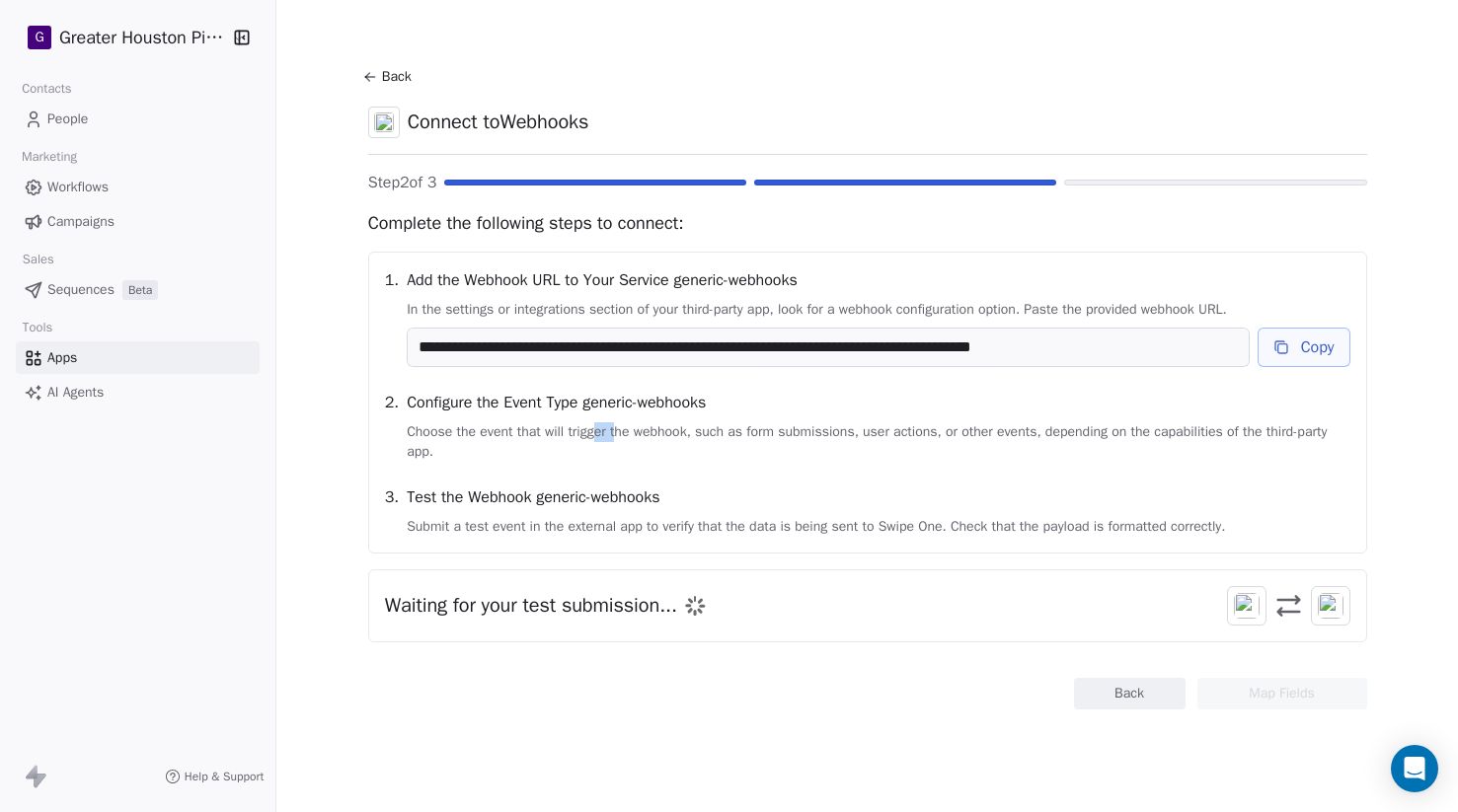 click on "Choose the event that will trigger the webhook, such as form submissions, user actions, or other events, depending on the capabilities of the third-party app." at bounding box center (878, 442) 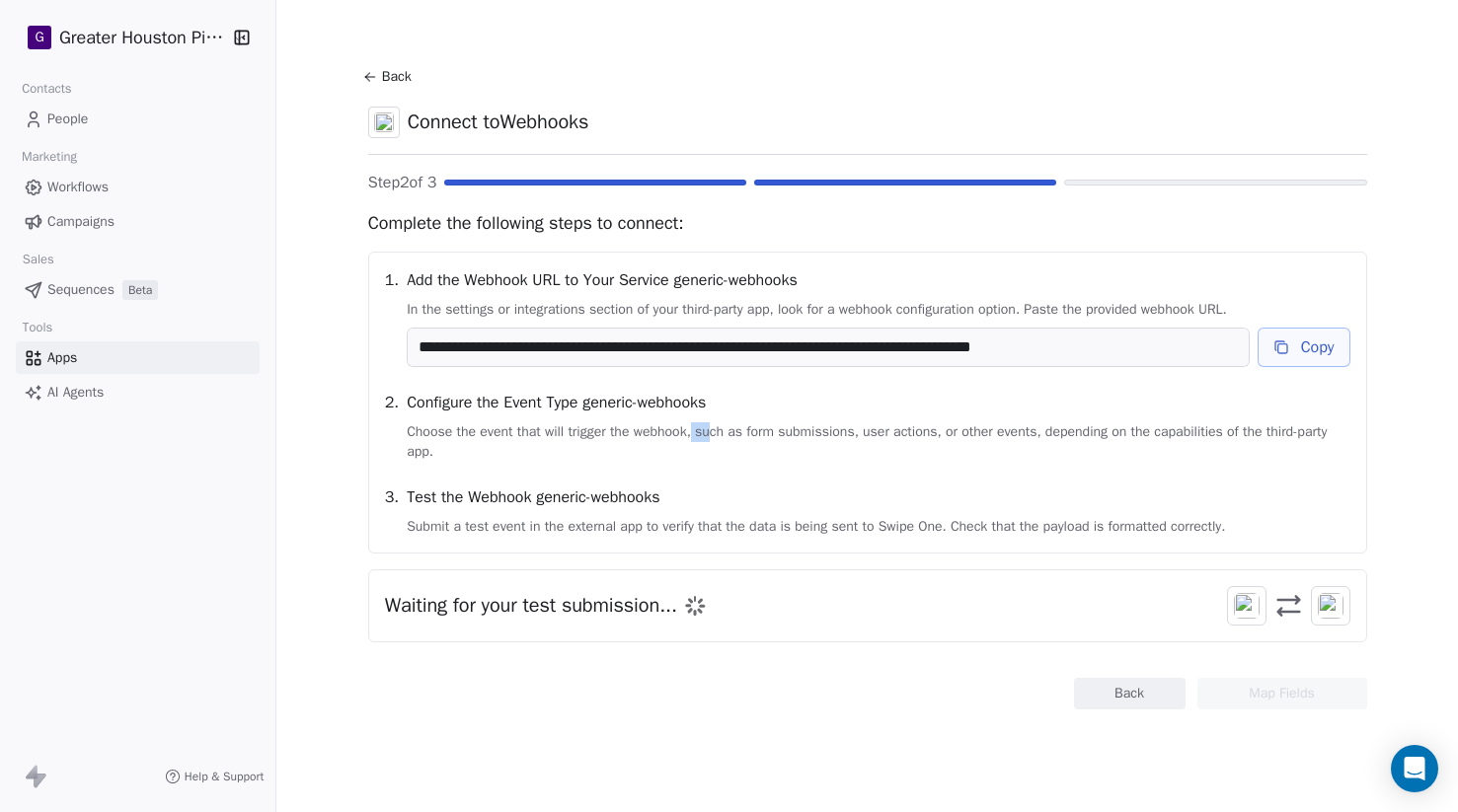 drag, startPoint x: 731, startPoint y: 433, endPoint x: 746, endPoint y: 431, distance: 15.132746 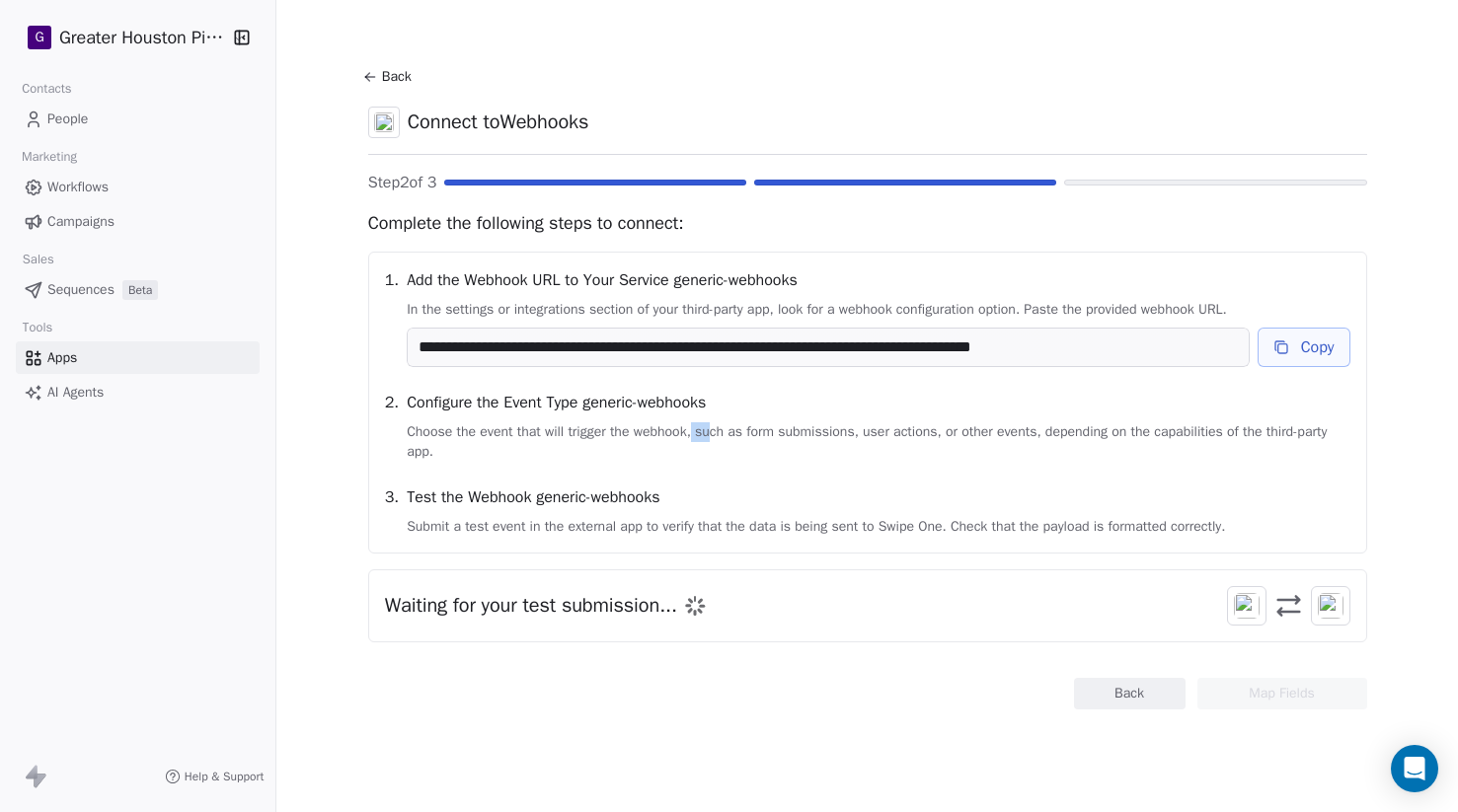 click on "Choose the event that will trigger the webhook, such as form submissions, user actions, or other events, depending on the capabilities of the third-party app." at bounding box center [878, 442] 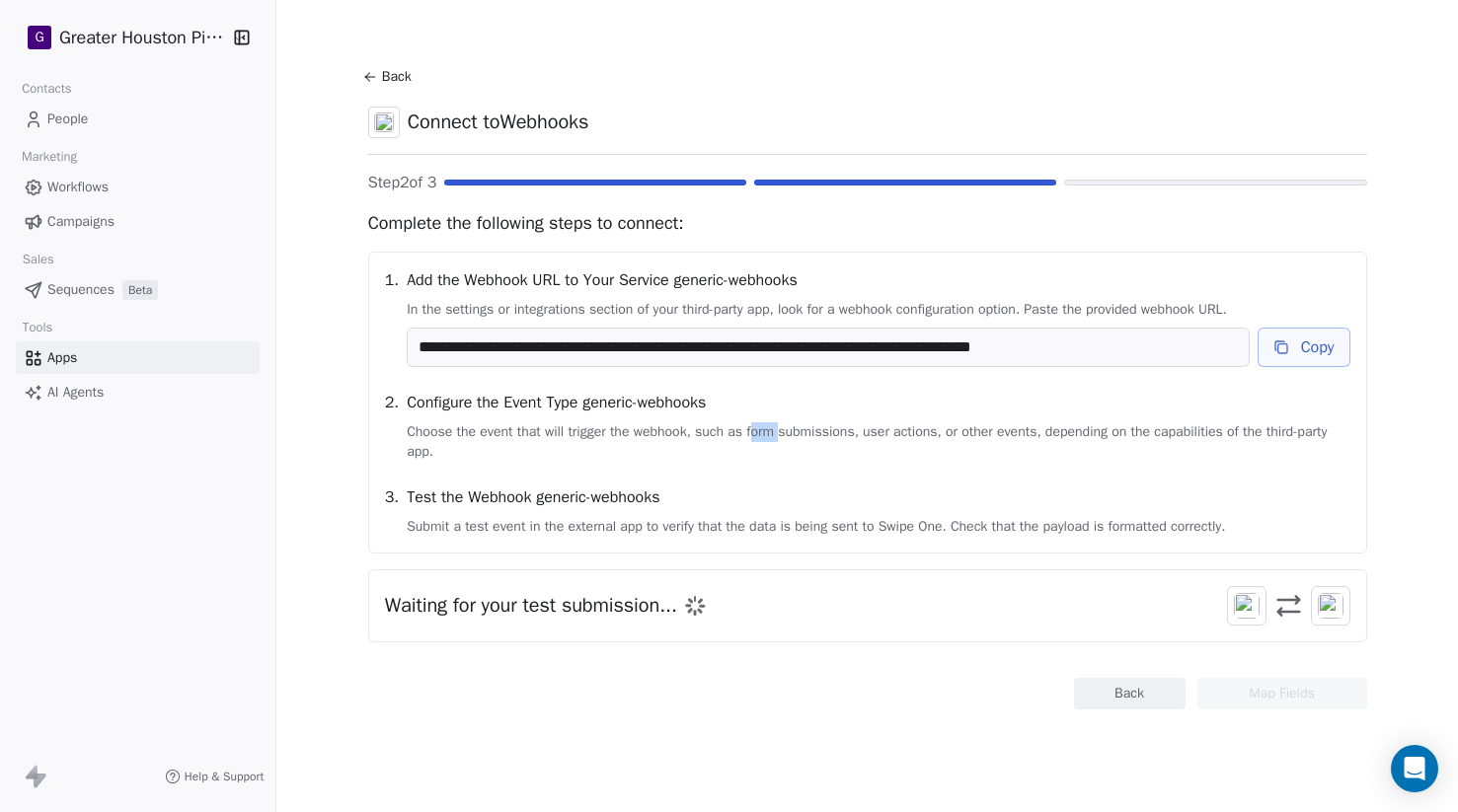 drag, startPoint x: 791, startPoint y: 429, endPoint x: 827, endPoint y: 424, distance: 36.345564 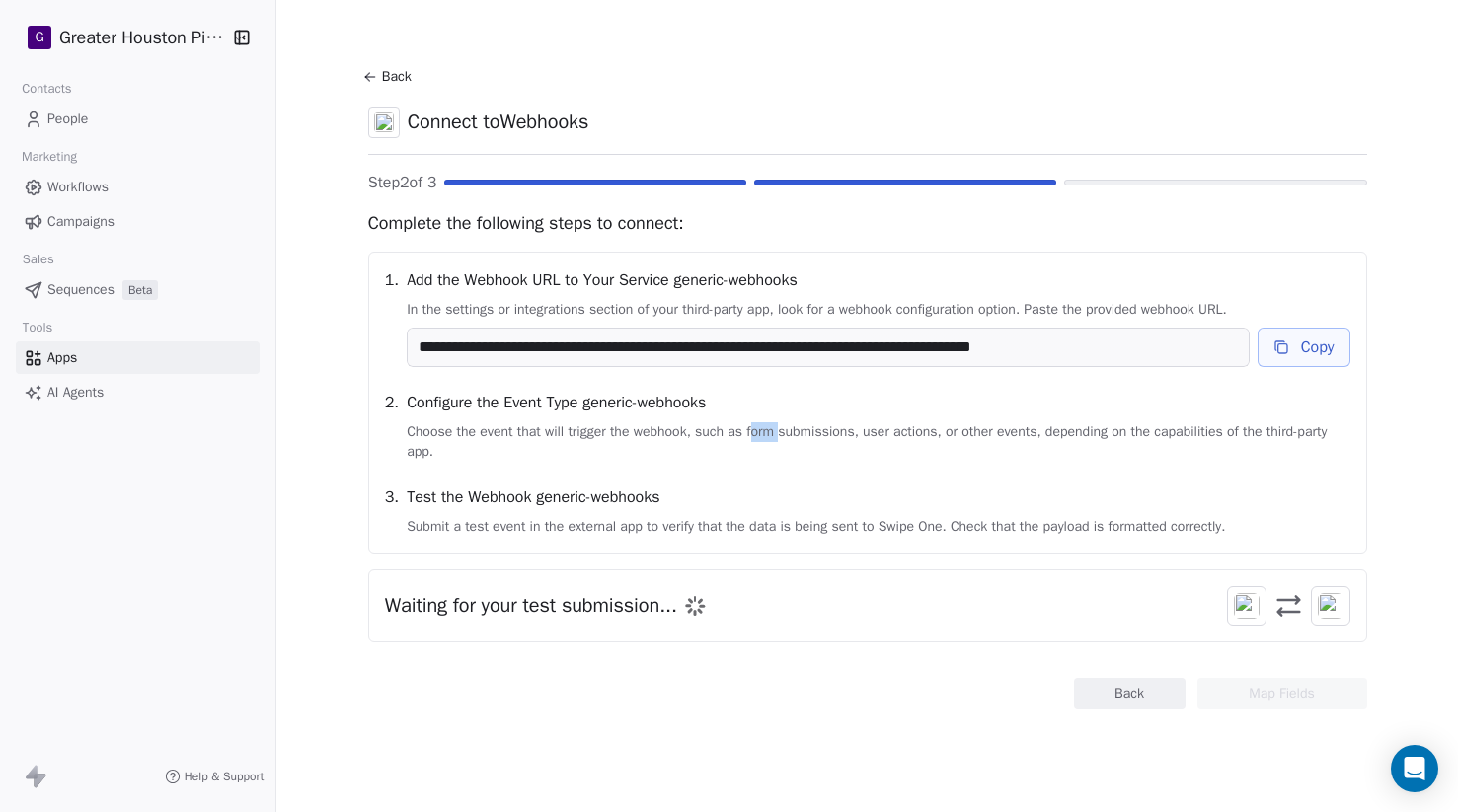 click on "Choose the event that will trigger the webhook, such as form submissions, user actions, or other events, depending on the capabilities of the third-party app." at bounding box center [878, 442] 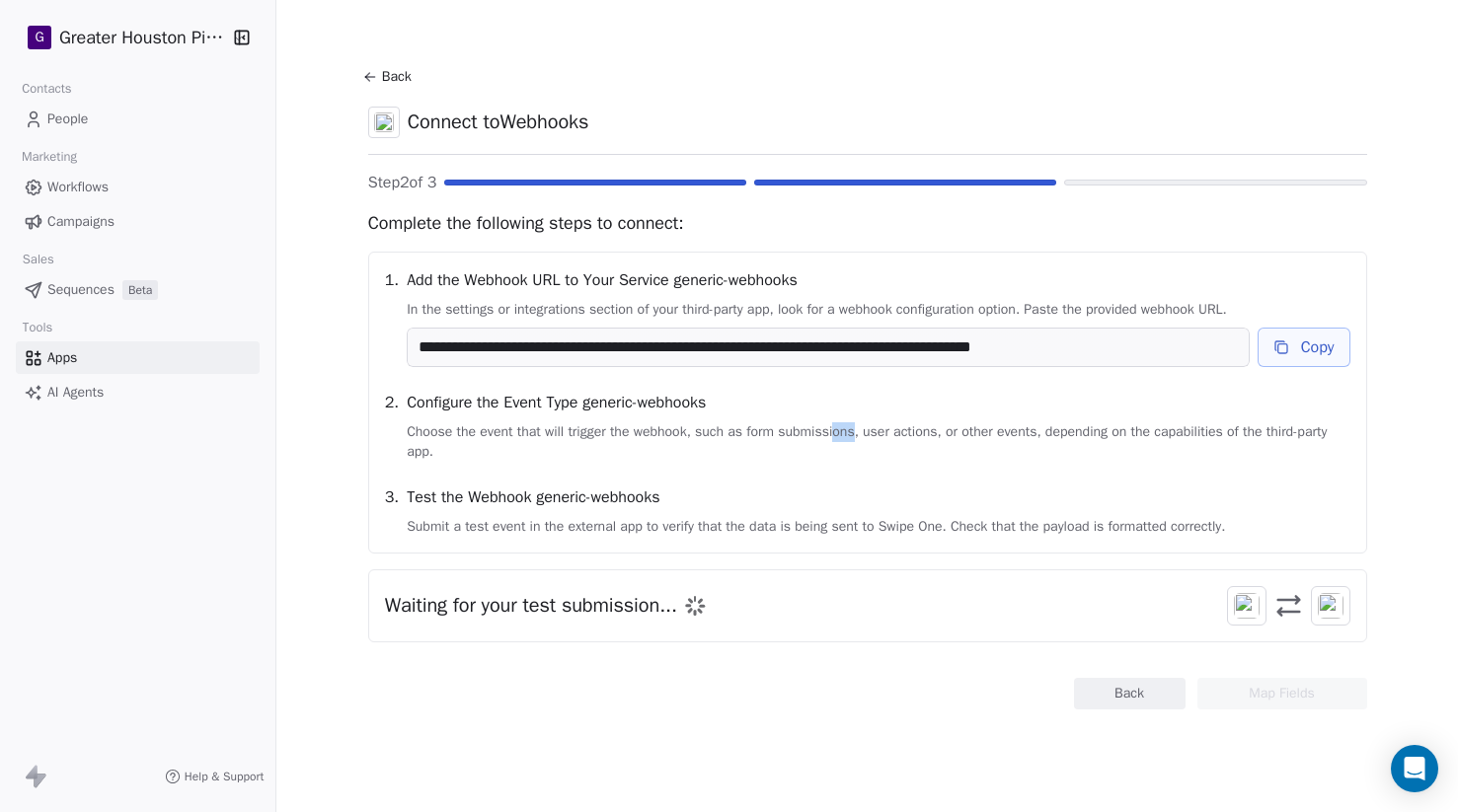 click on "Choose the event that will trigger the webhook, such as form submissions, user actions, or other events, depending on the capabilities of the third-party app." at bounding box center (878, 442) 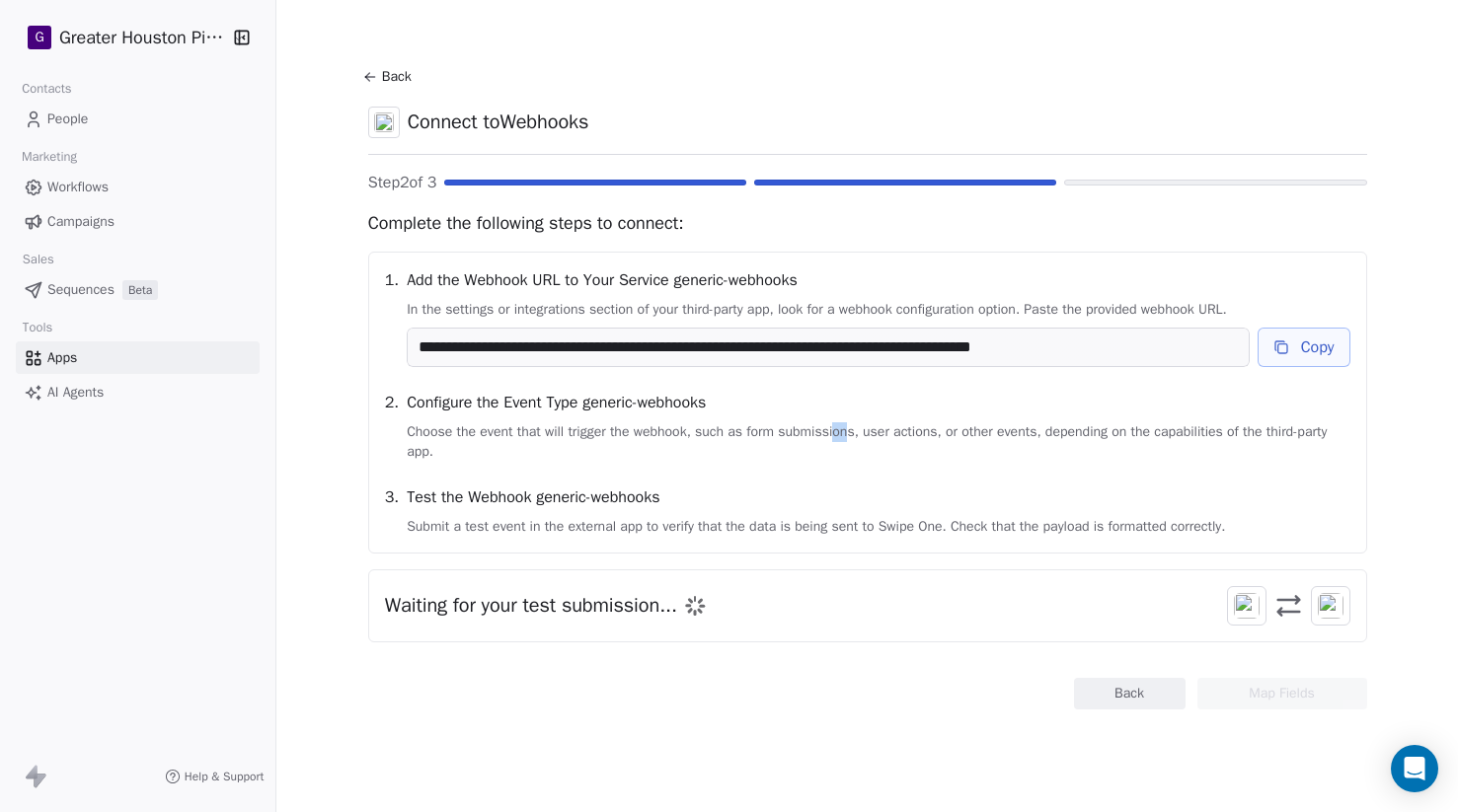 click 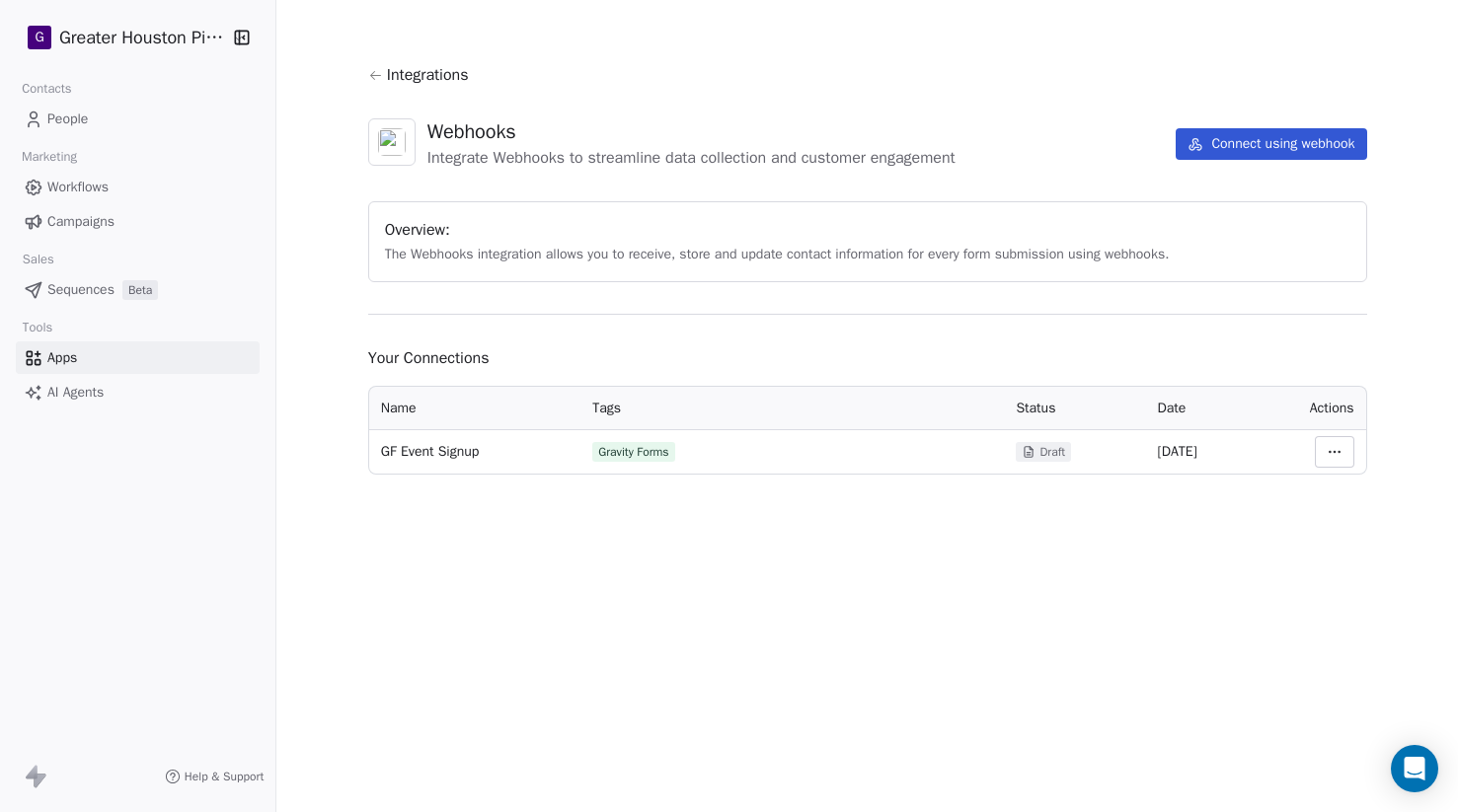 click on "**********" at bounding box center [729, 406] 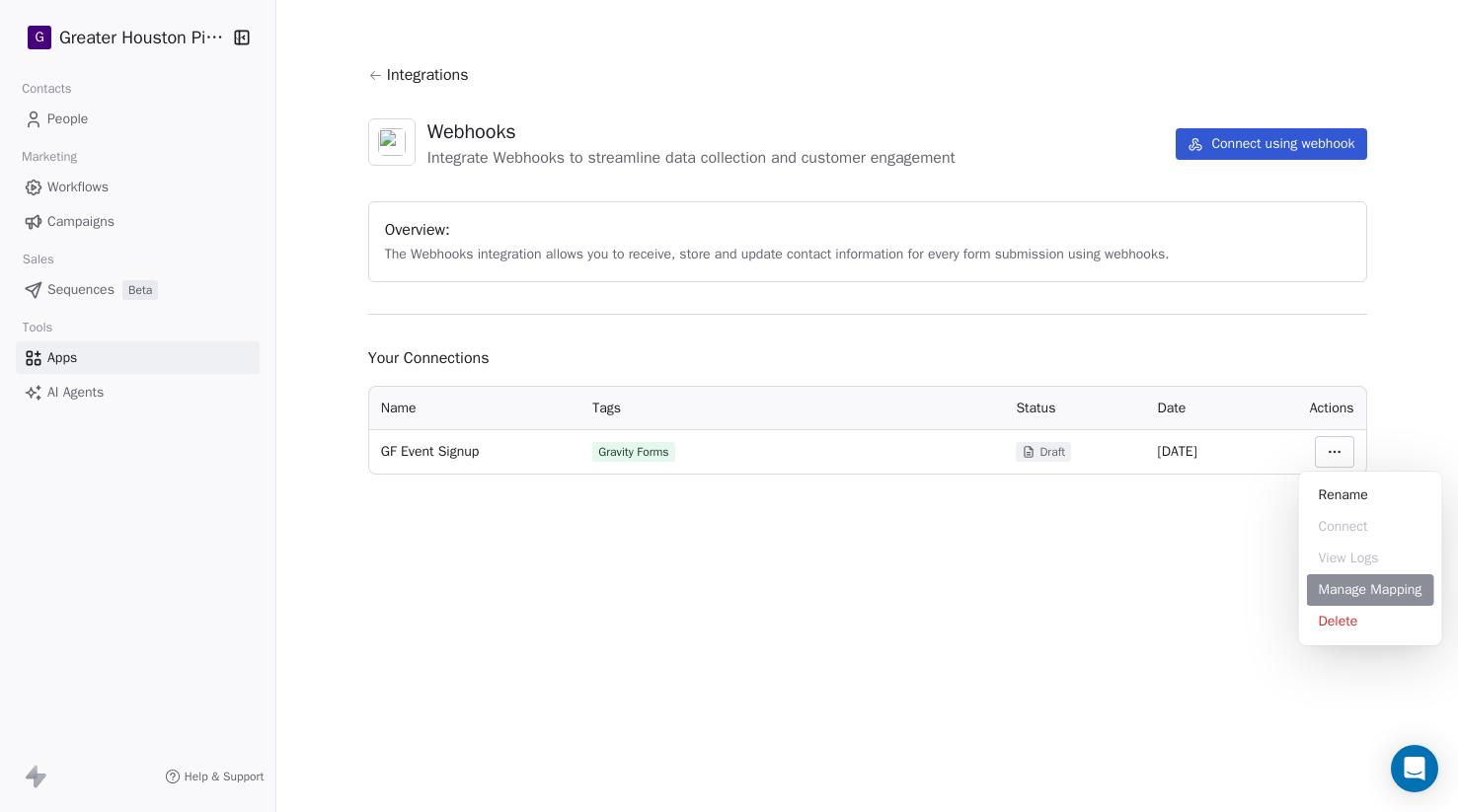 click on "Manage Mapping" at bounding box center (1370, 590) 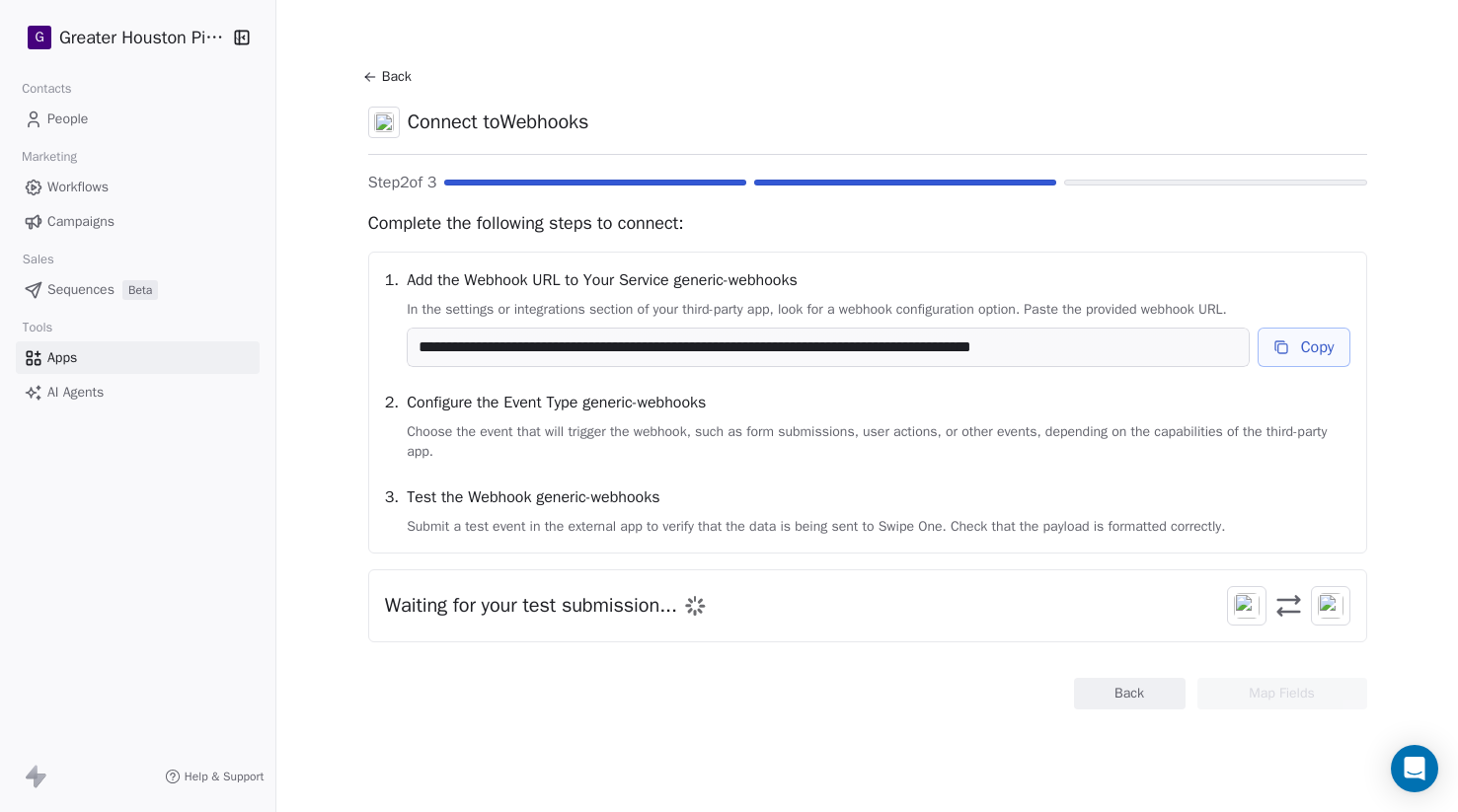 click 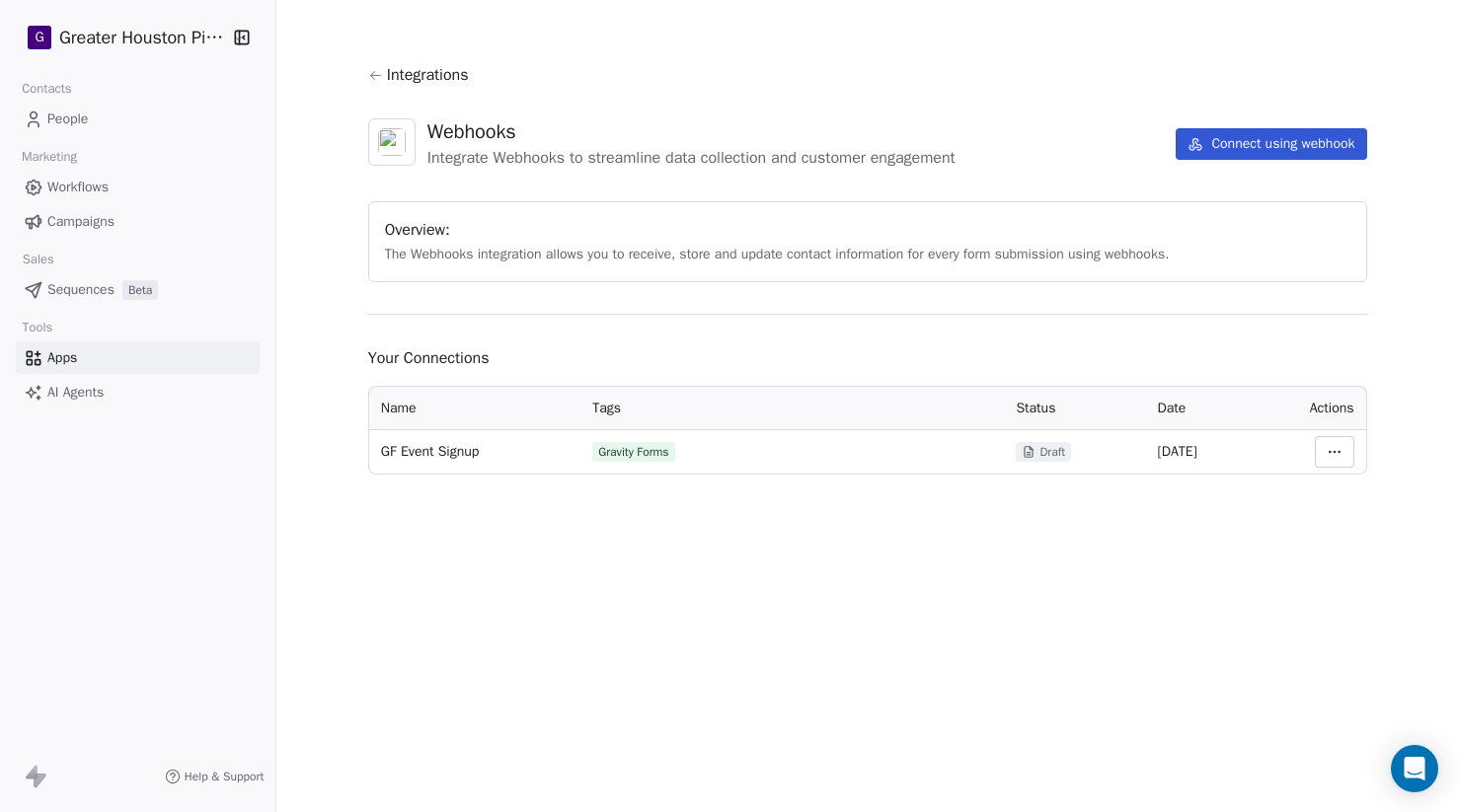 click on "**********" at bounding box center (729, 406) 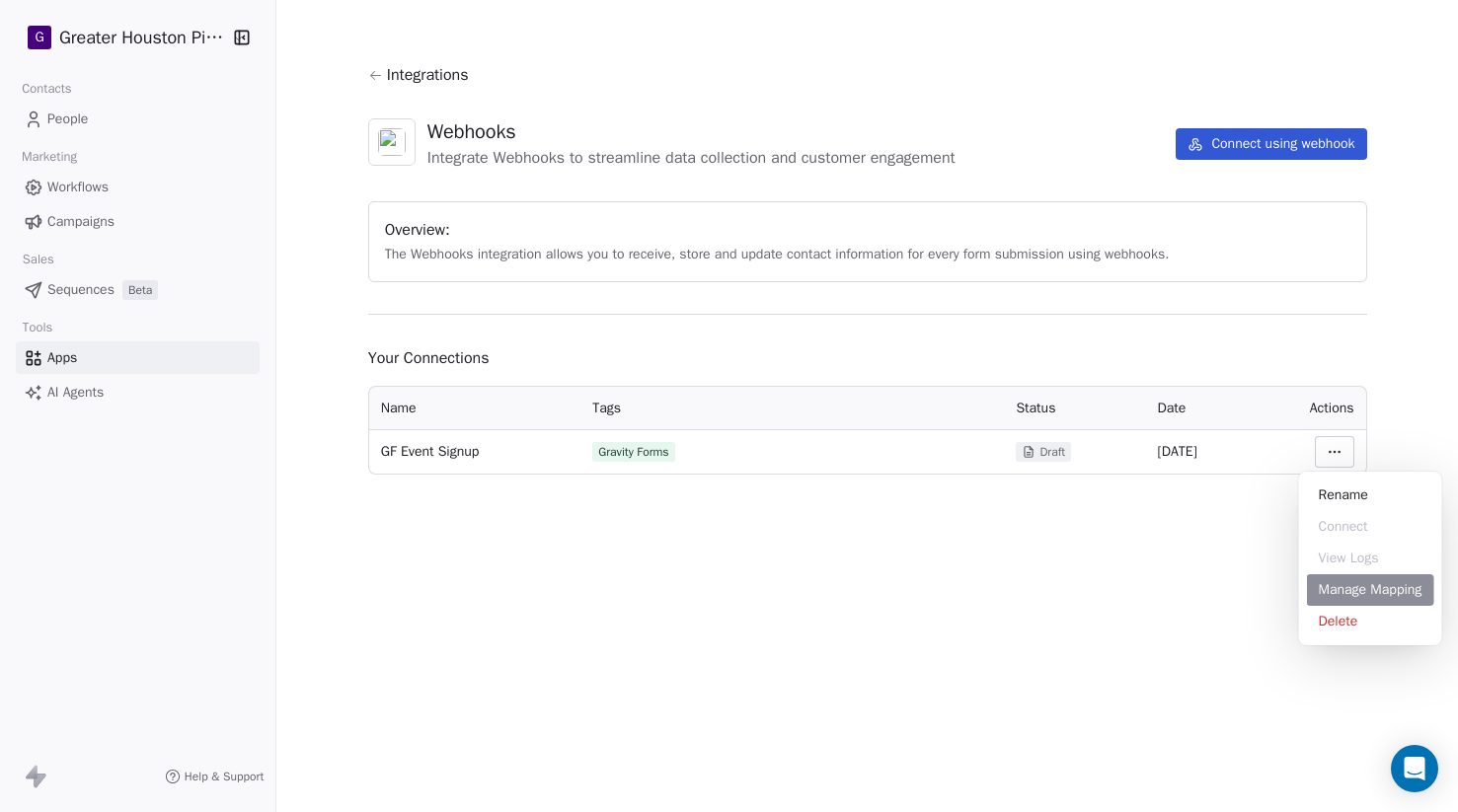 click on "Manage Mapping" at bounding box center (1370, 590) 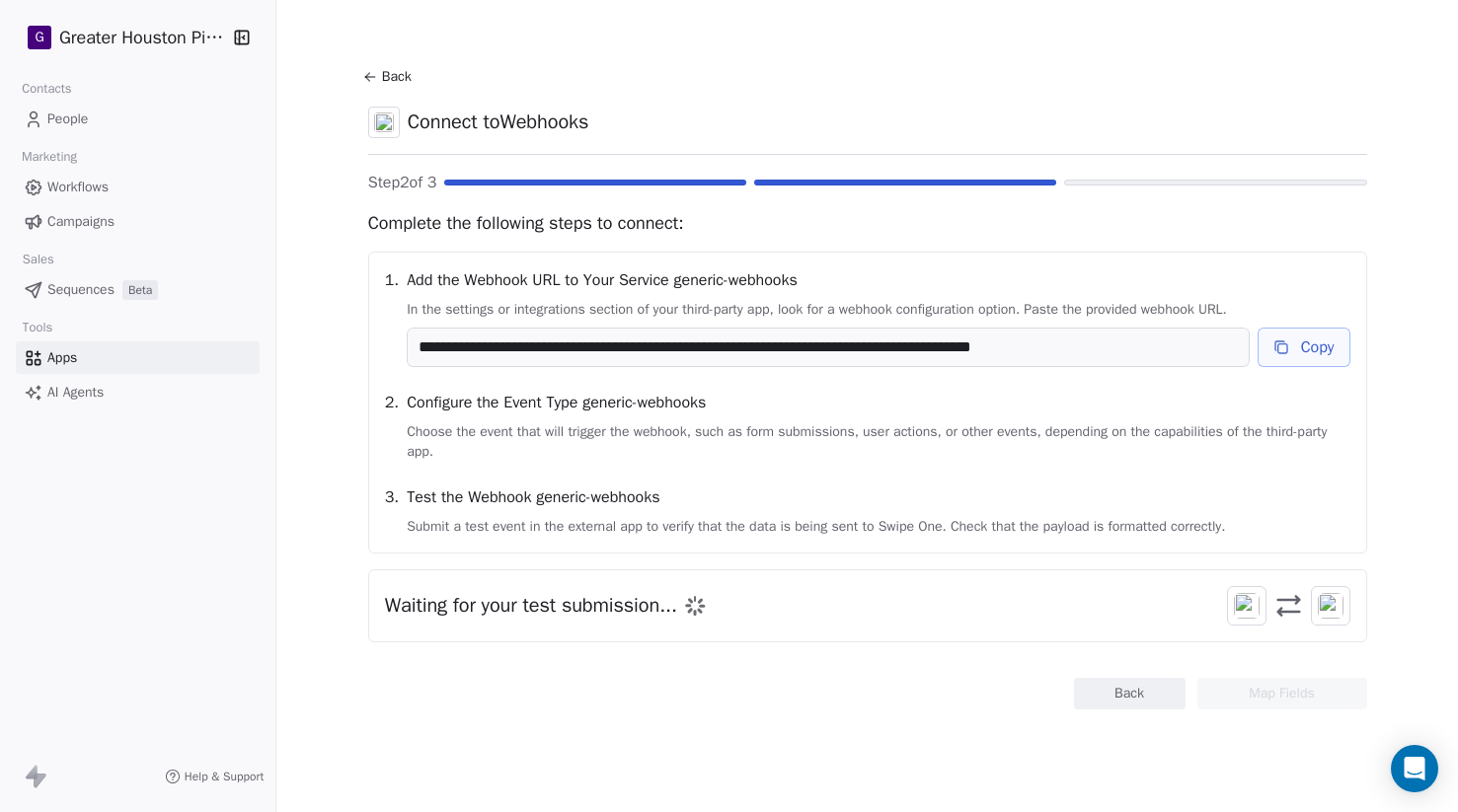 click on "Back" at bounding box center (390, 77) 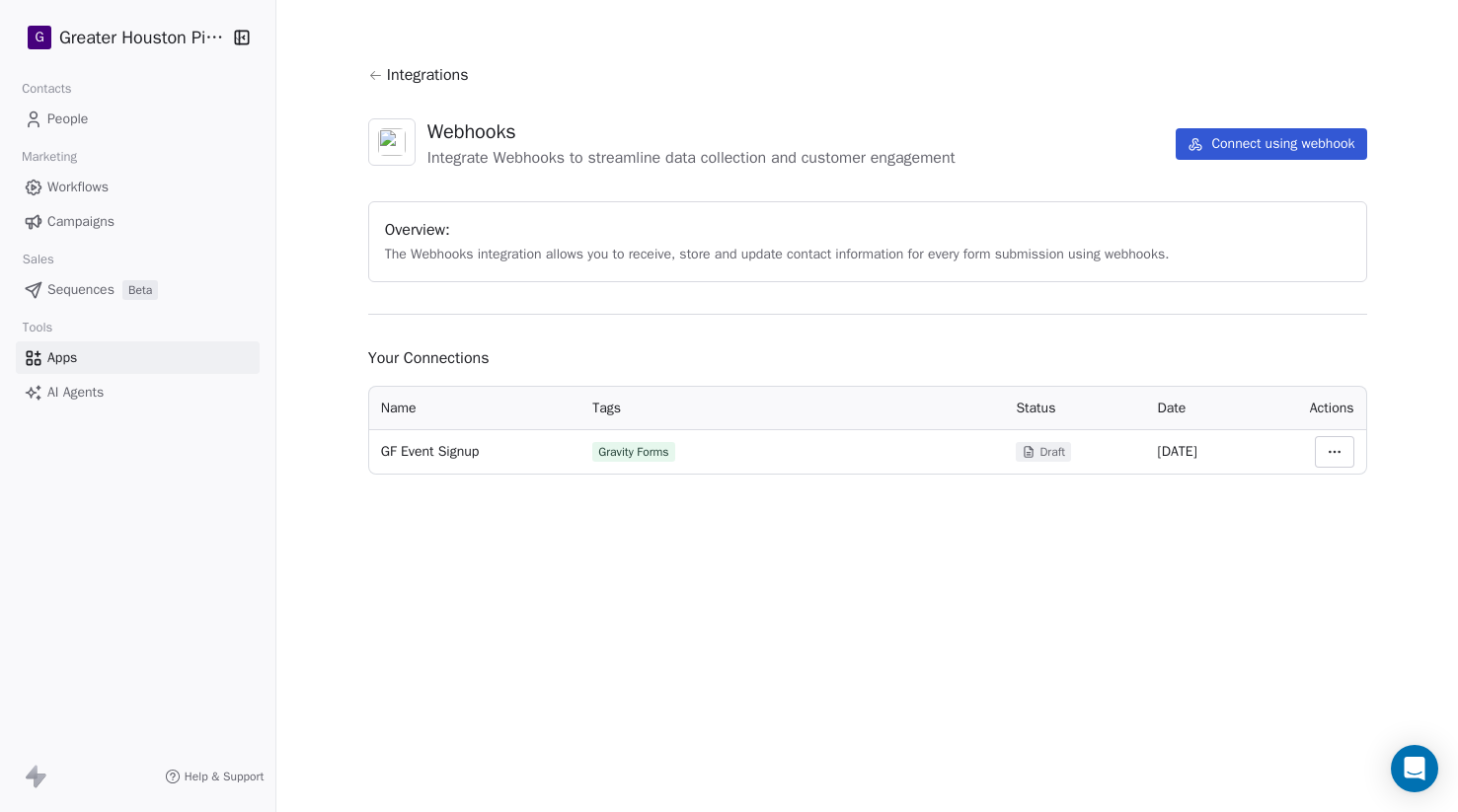click on "Connect using webhook" at bounding box center [1270, 144] 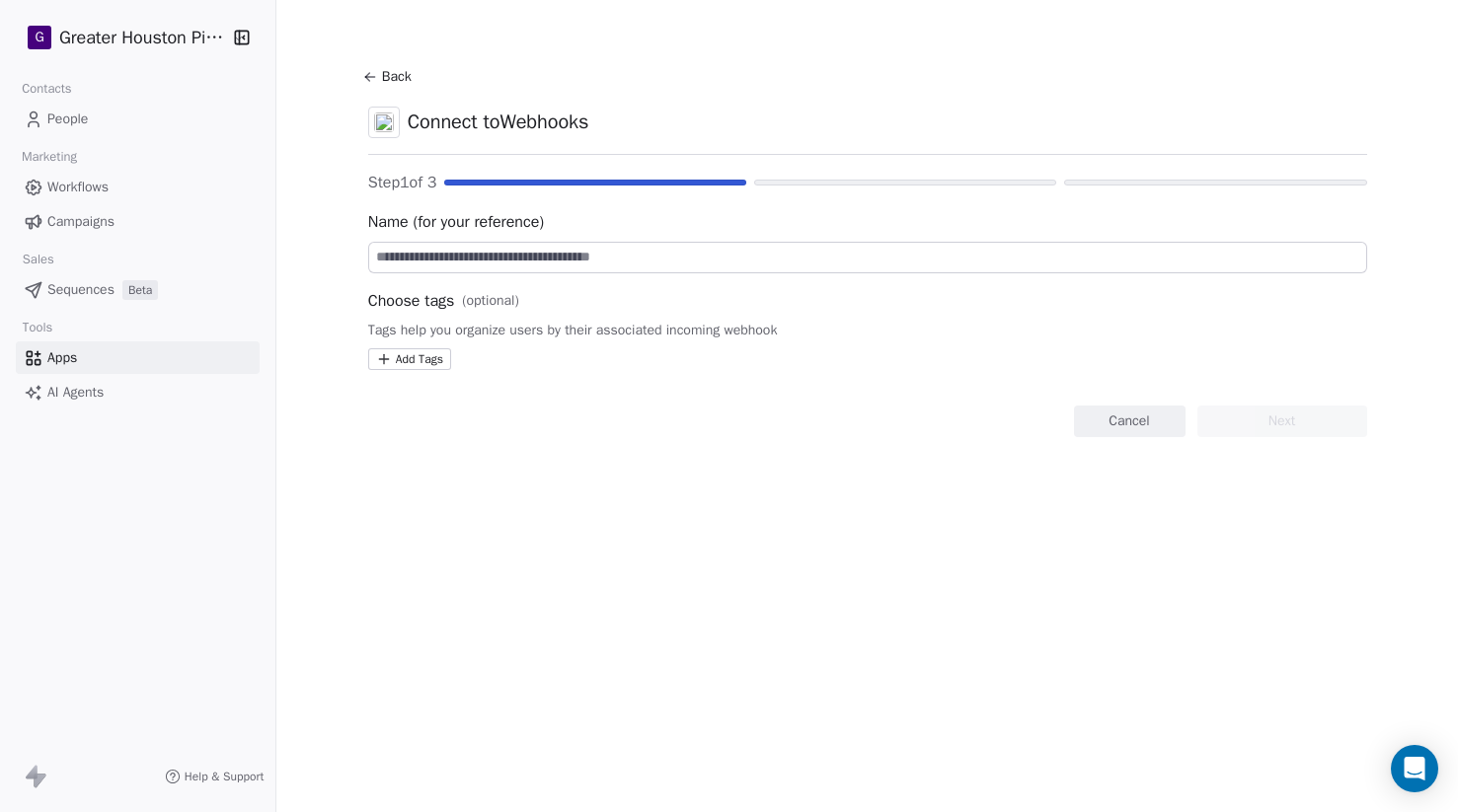 click 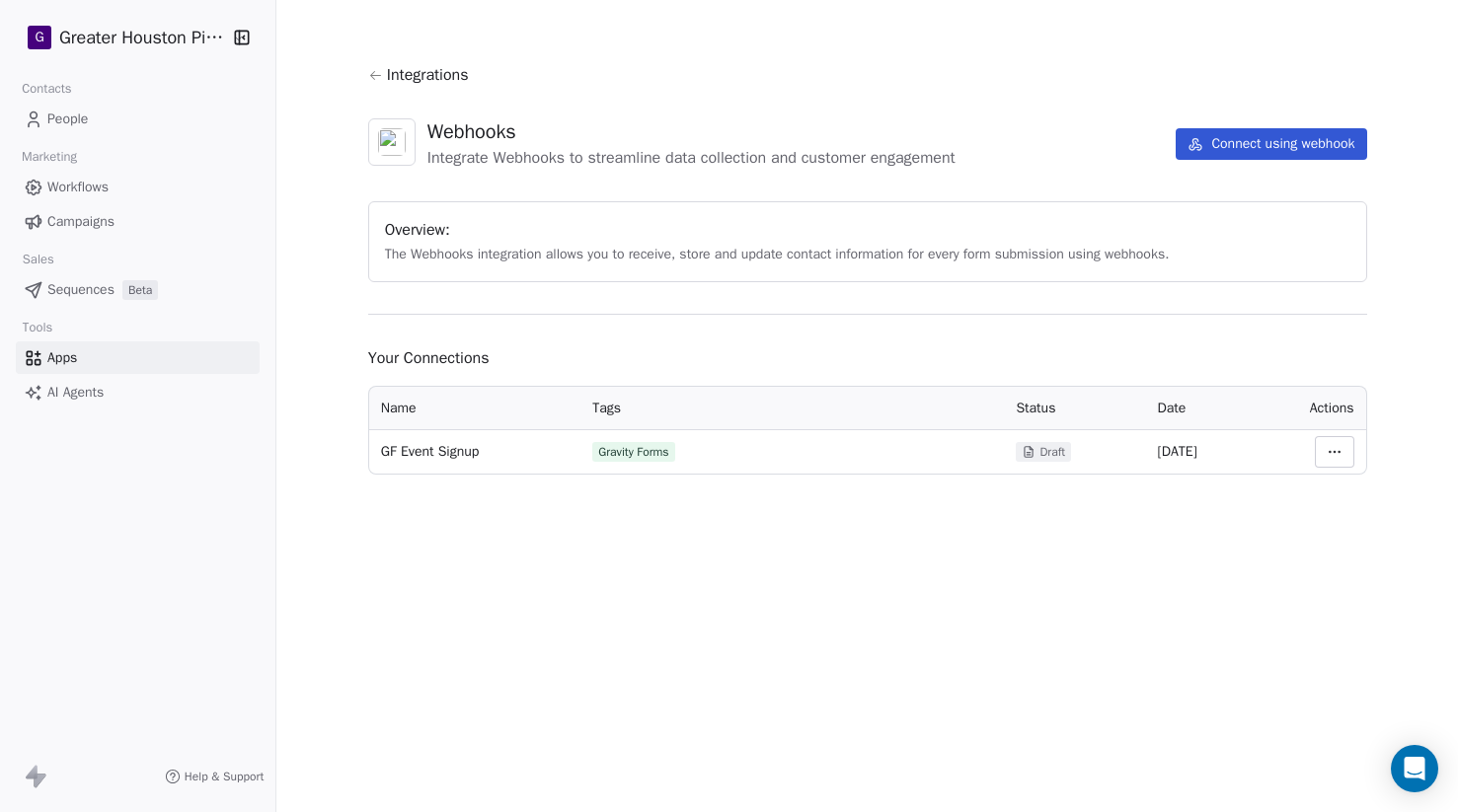 click 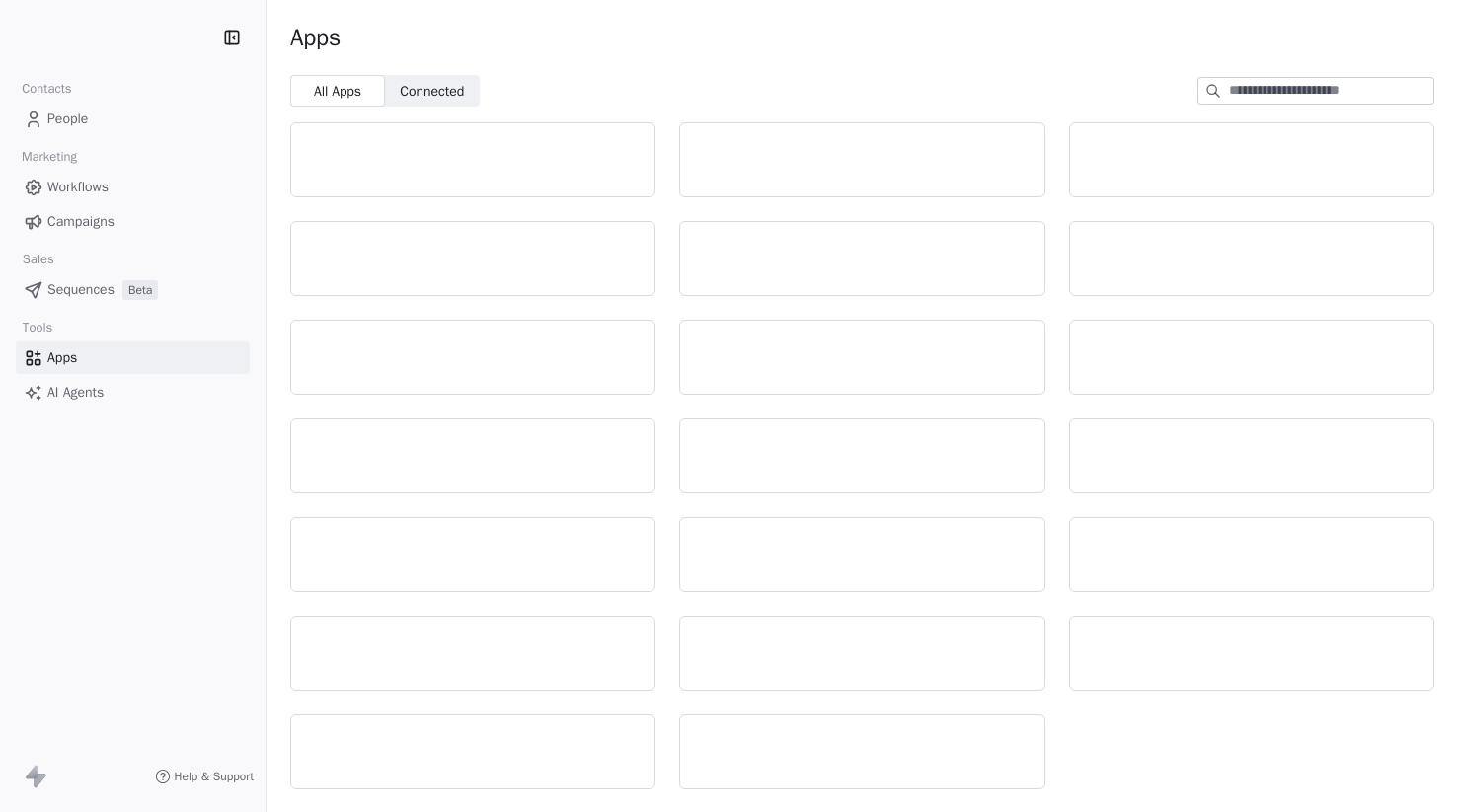 scroll, scrollTop: 0, scrollLeft: 0, axis: both 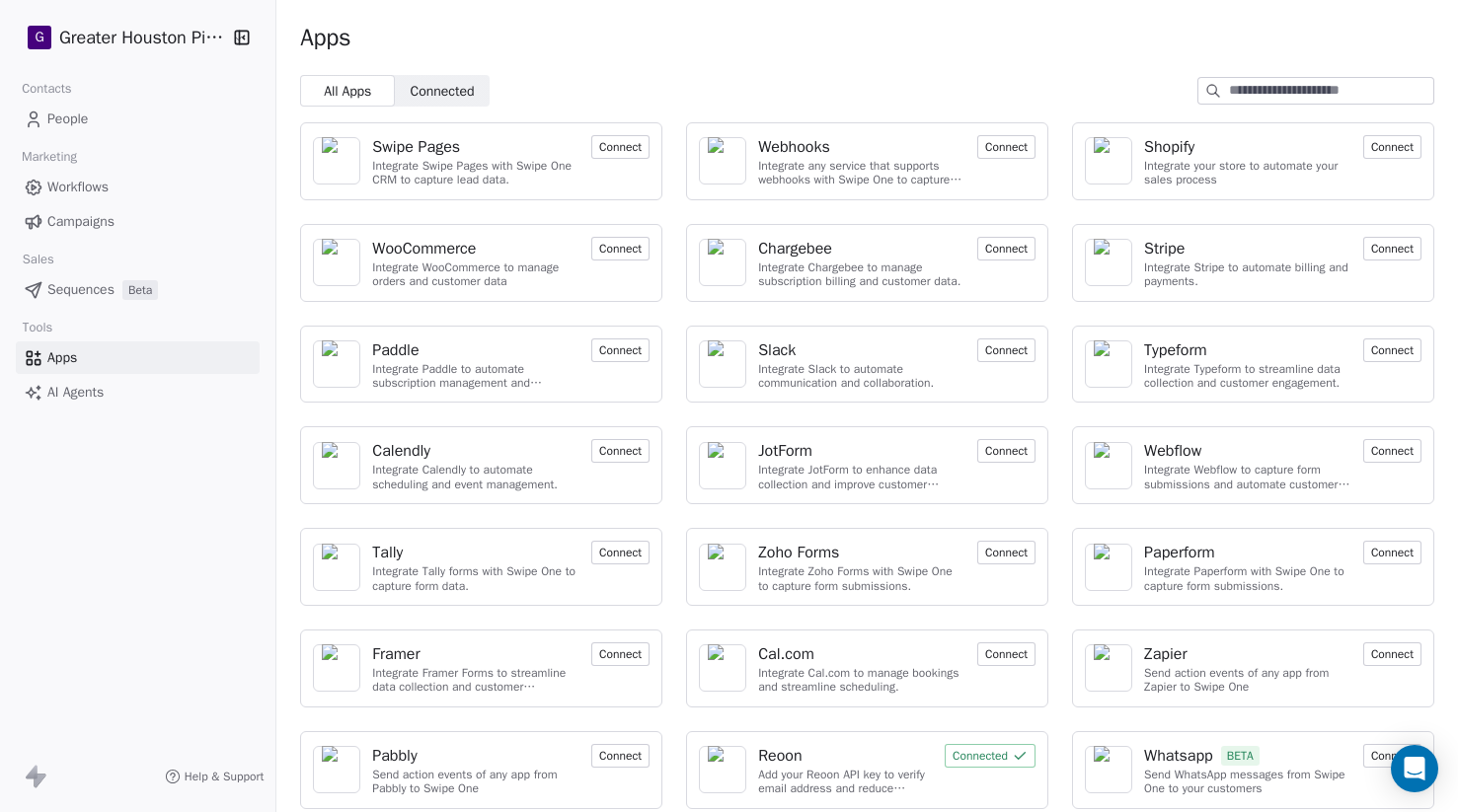 click on "Connect" at bounding box center [1006, 147] 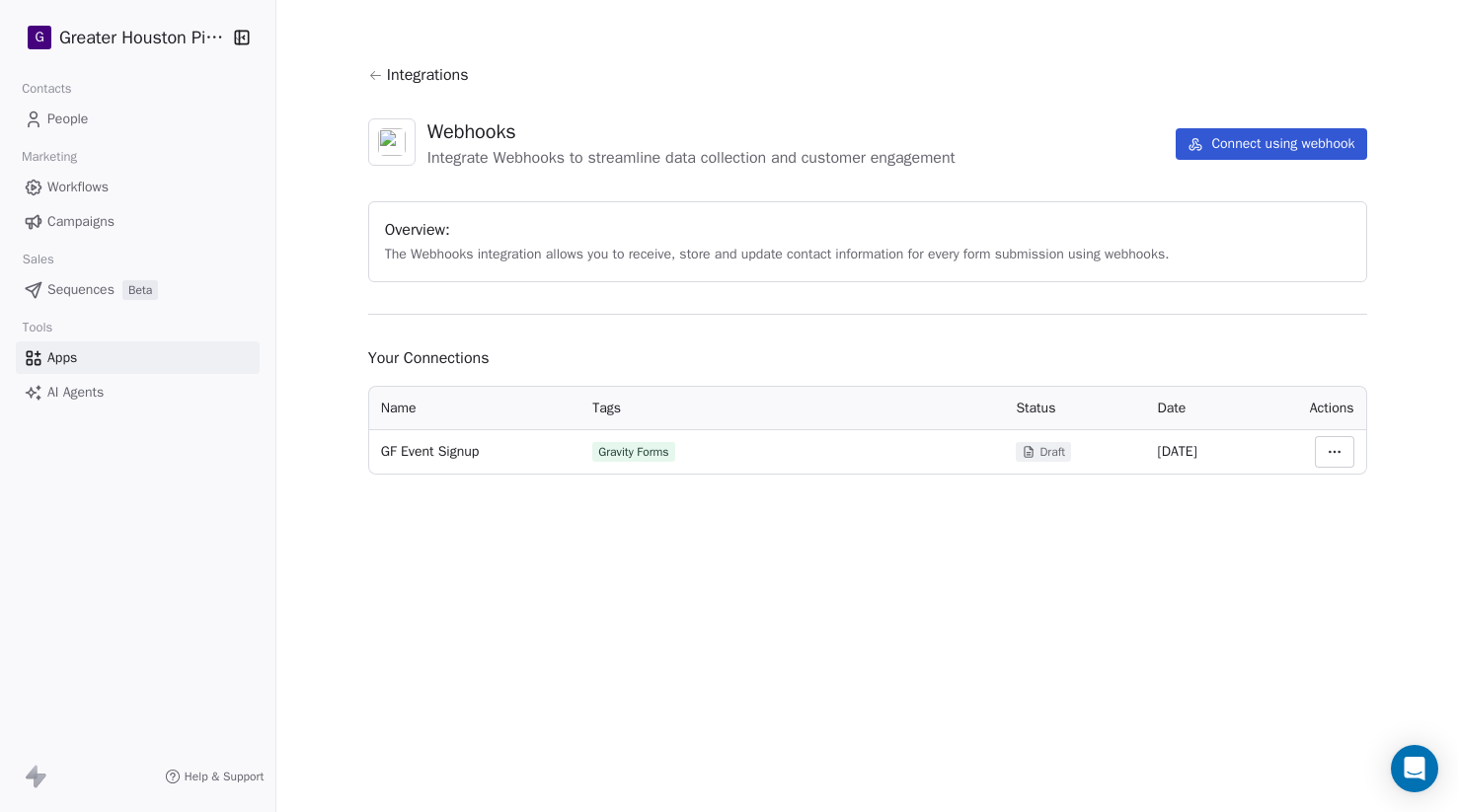 click on "**********" at bounding box center [729, 406] 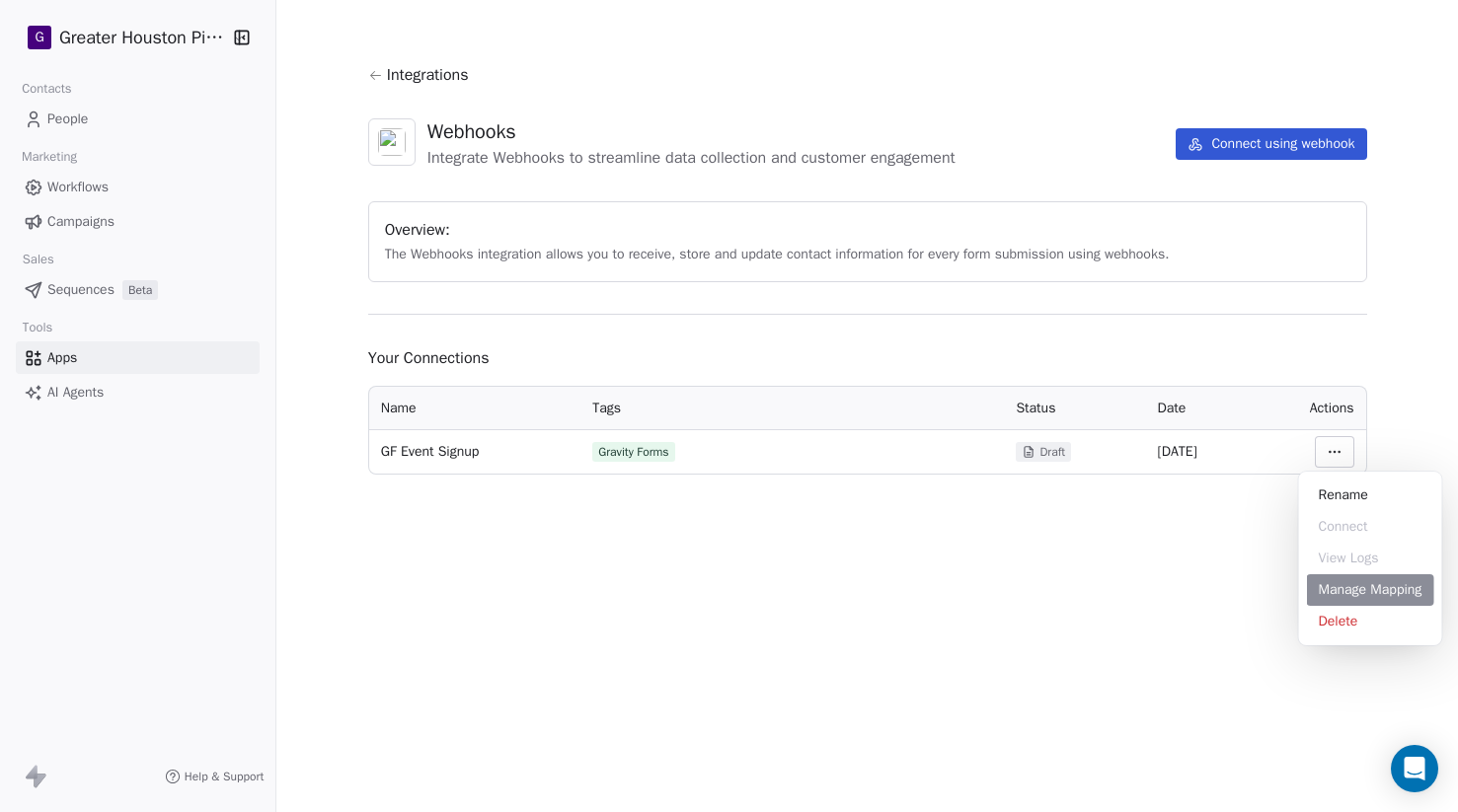 click on "Manage Mapping" at bounding box center (1370, 590) 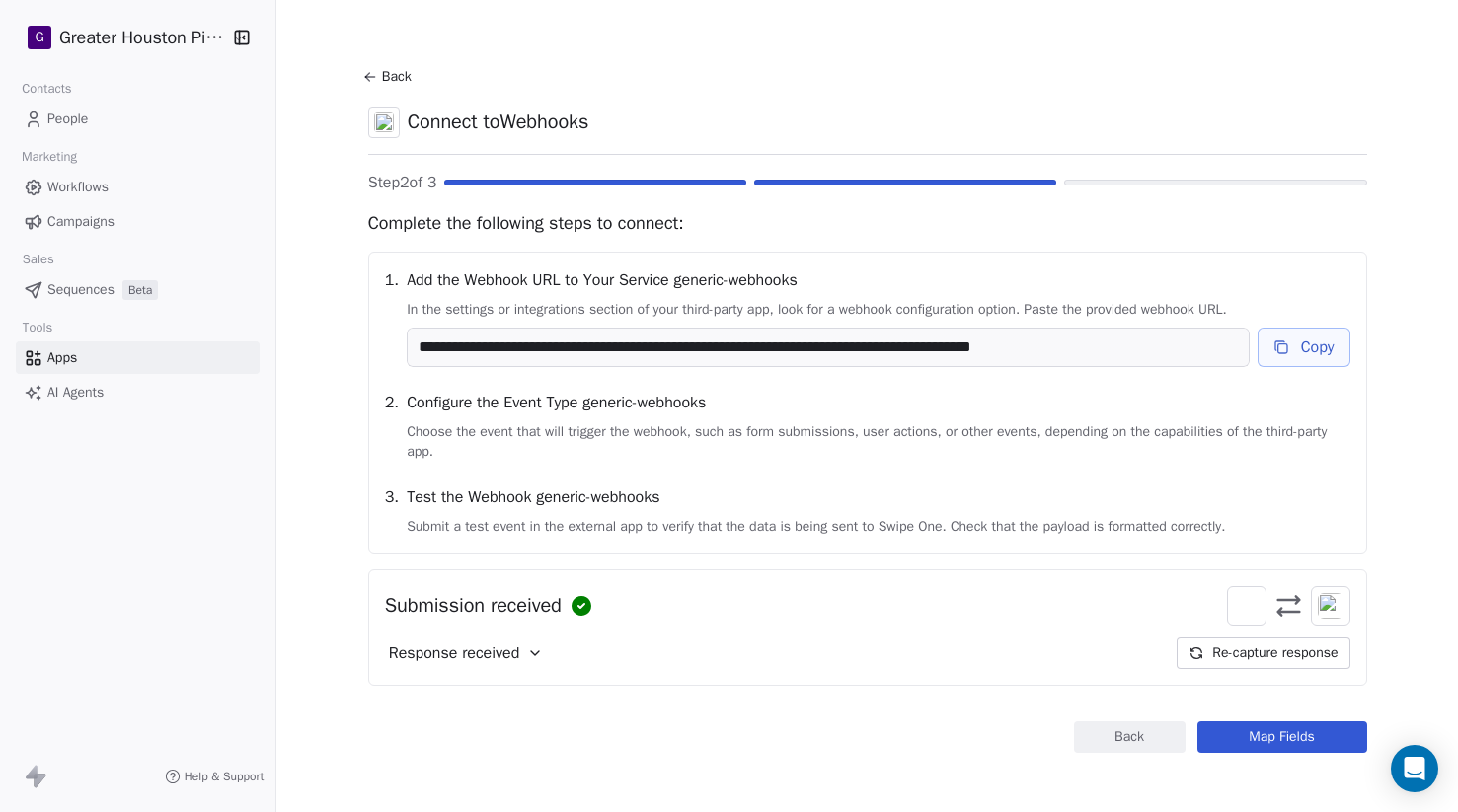 scroll, scrollTop: 4, scrollLeft: 0, axis: vertical 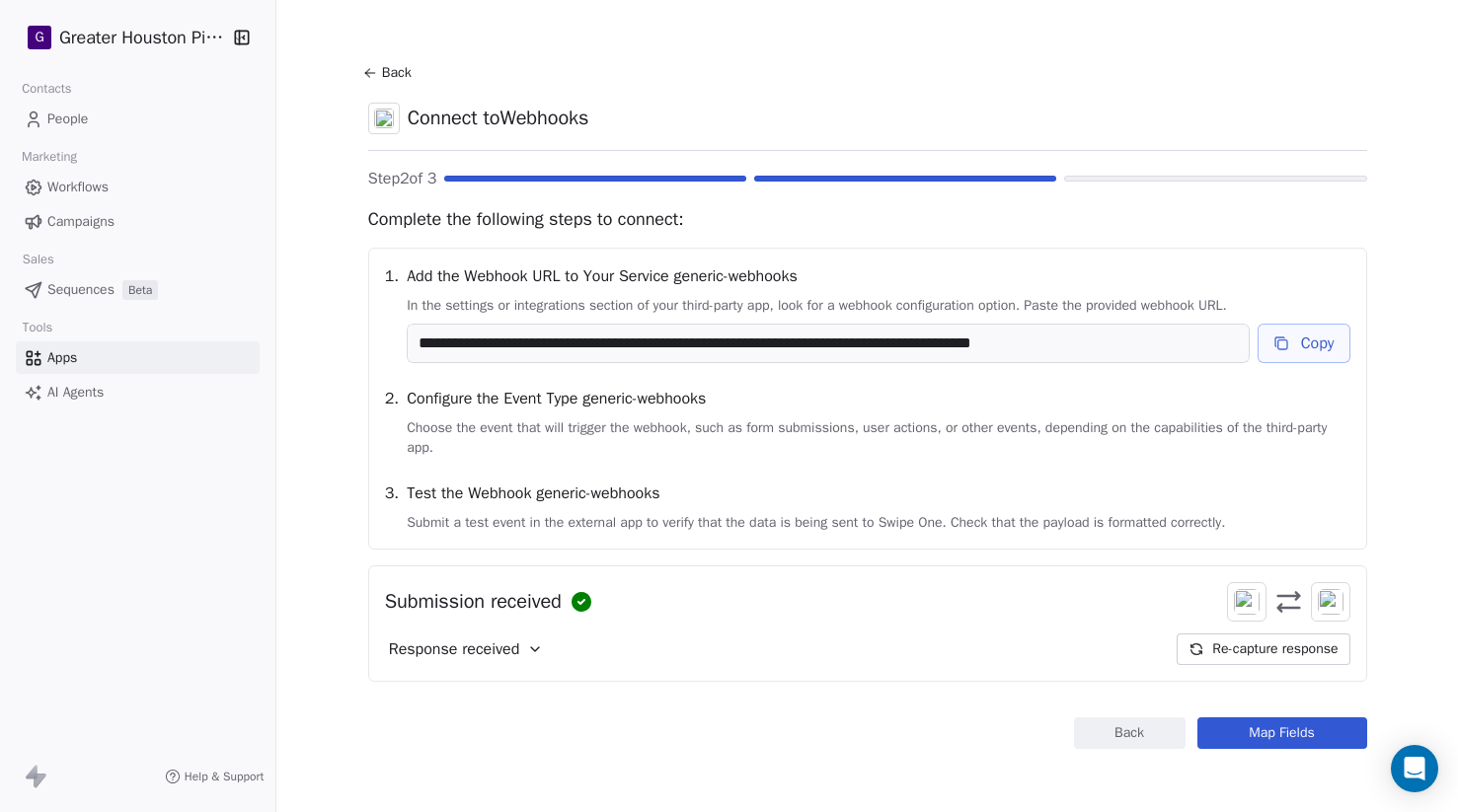 click on "Response received" at bounding box center (466, 649) 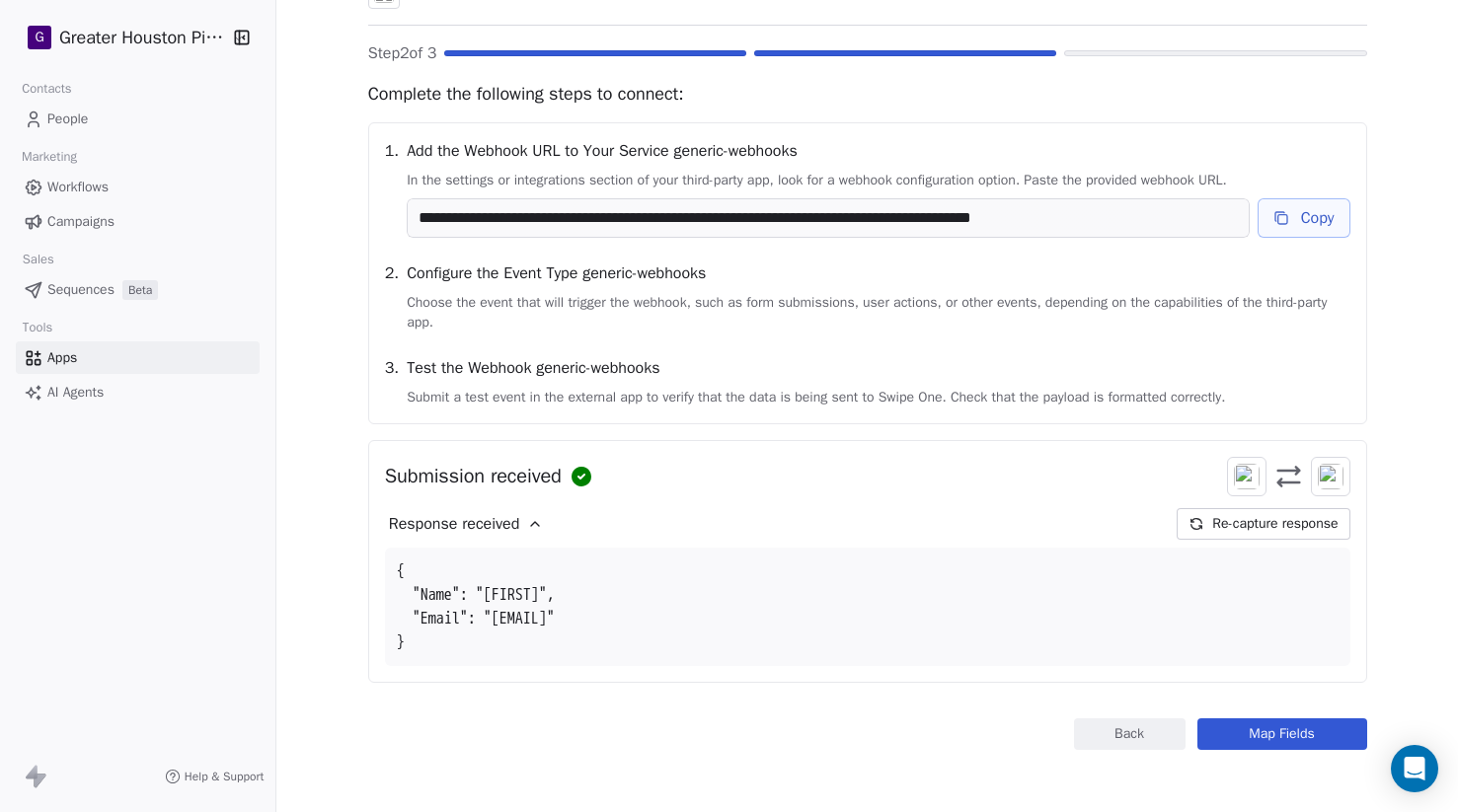 scroll, scrollTop: 130, scrollLeft: 0, axis: vertical 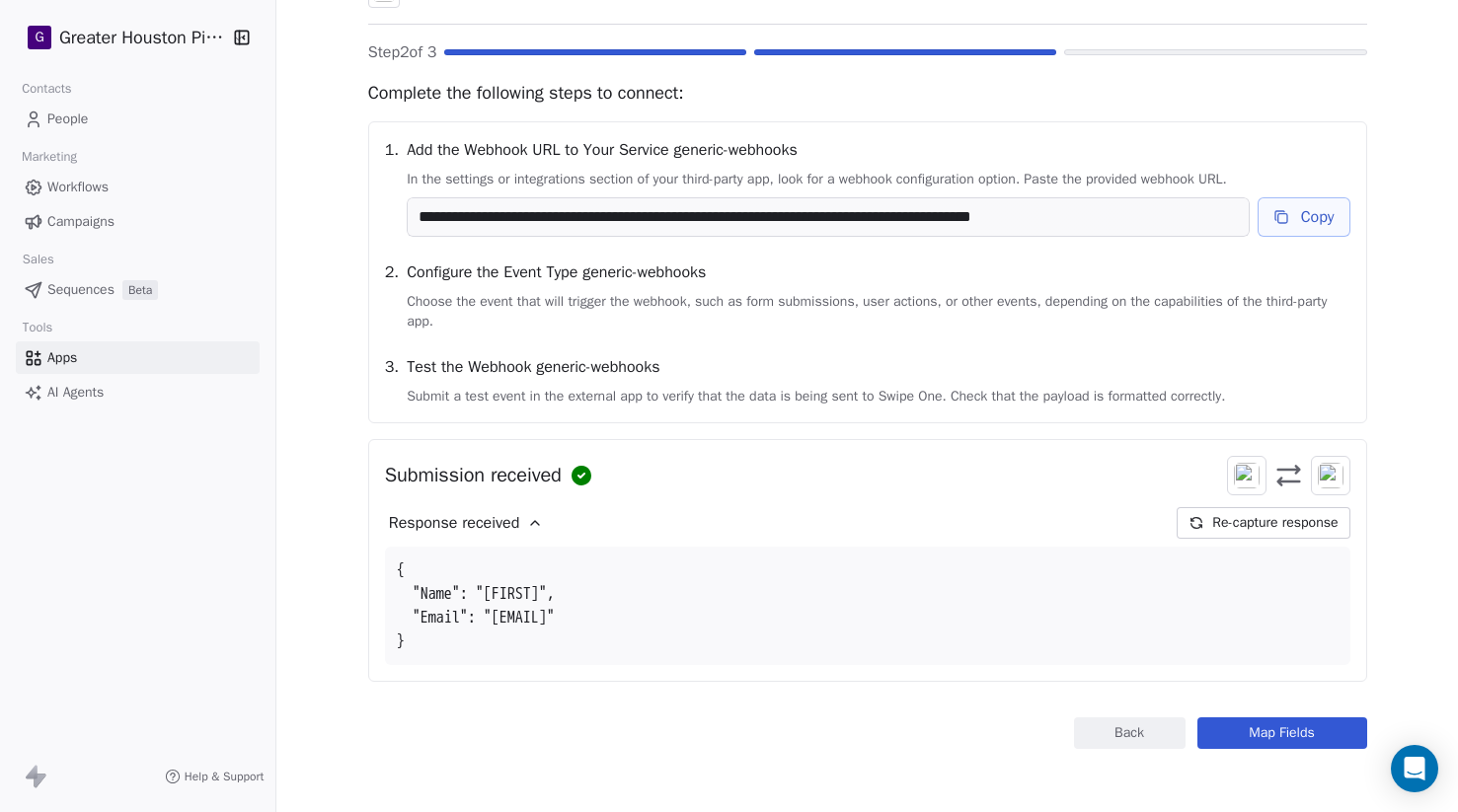 click on "Map Fields" at bounding box center (1282, 733) 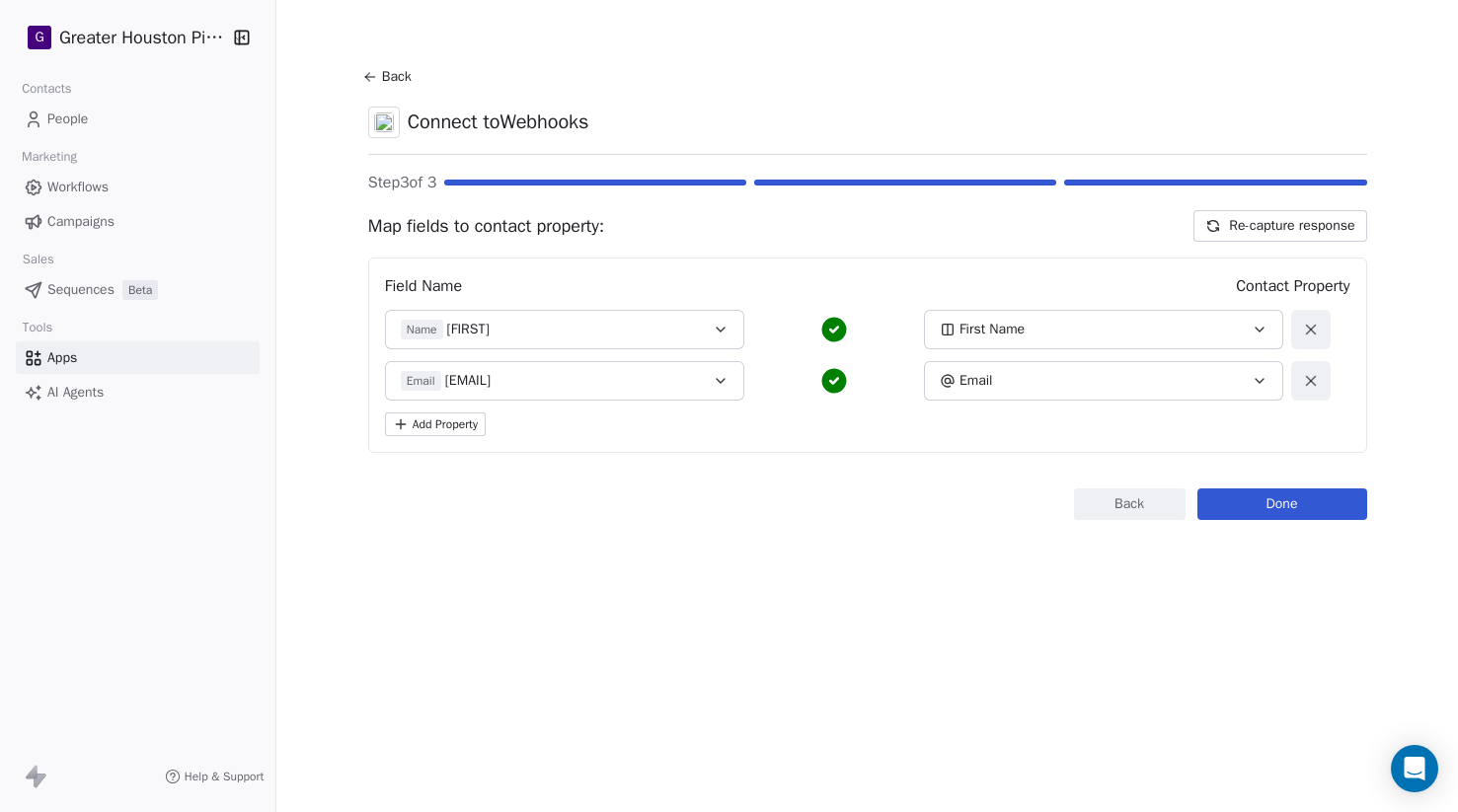 click on "Add Property" at bounding box center (435, 424) 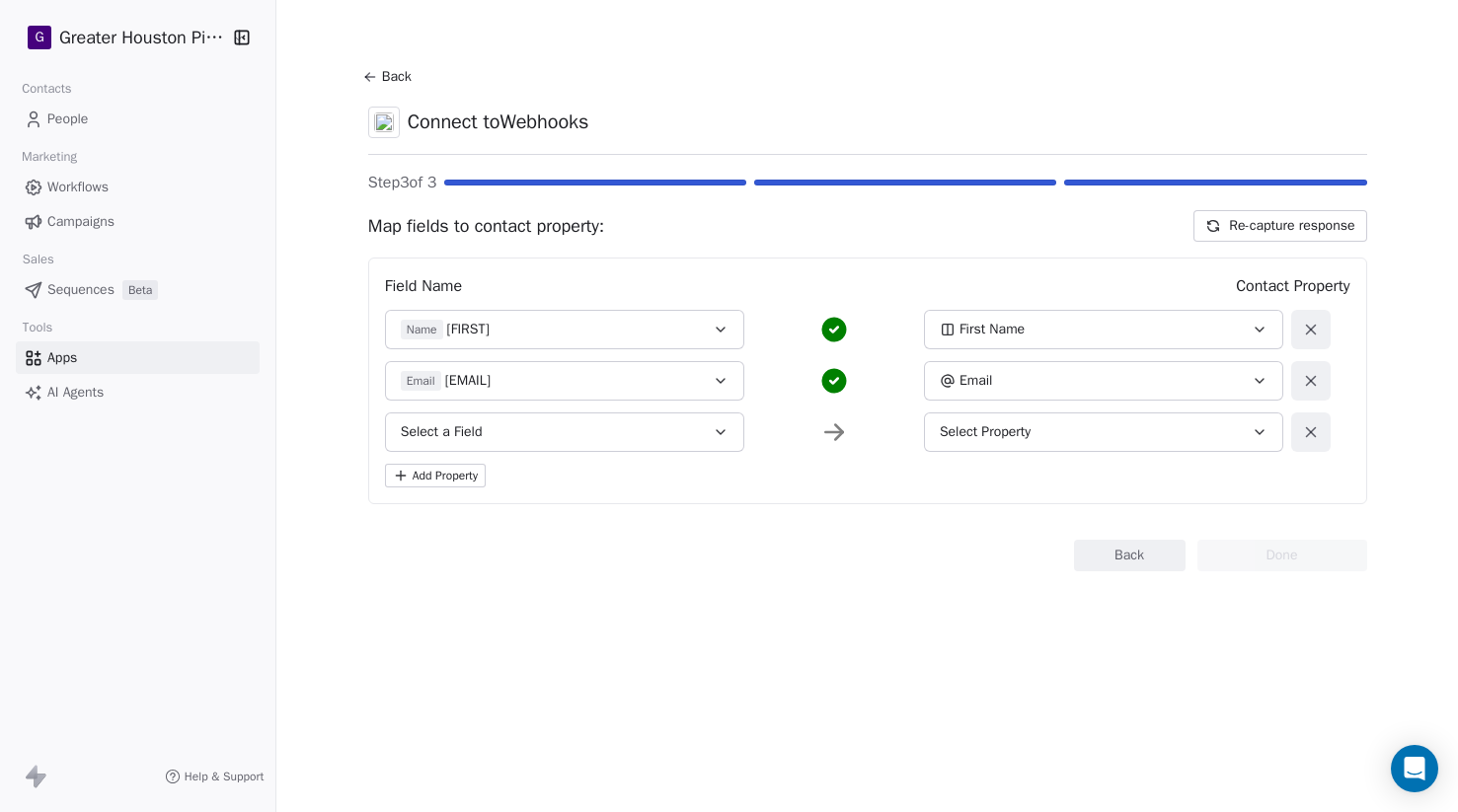 click on "Select a Field" at bounding box center (565, 432) 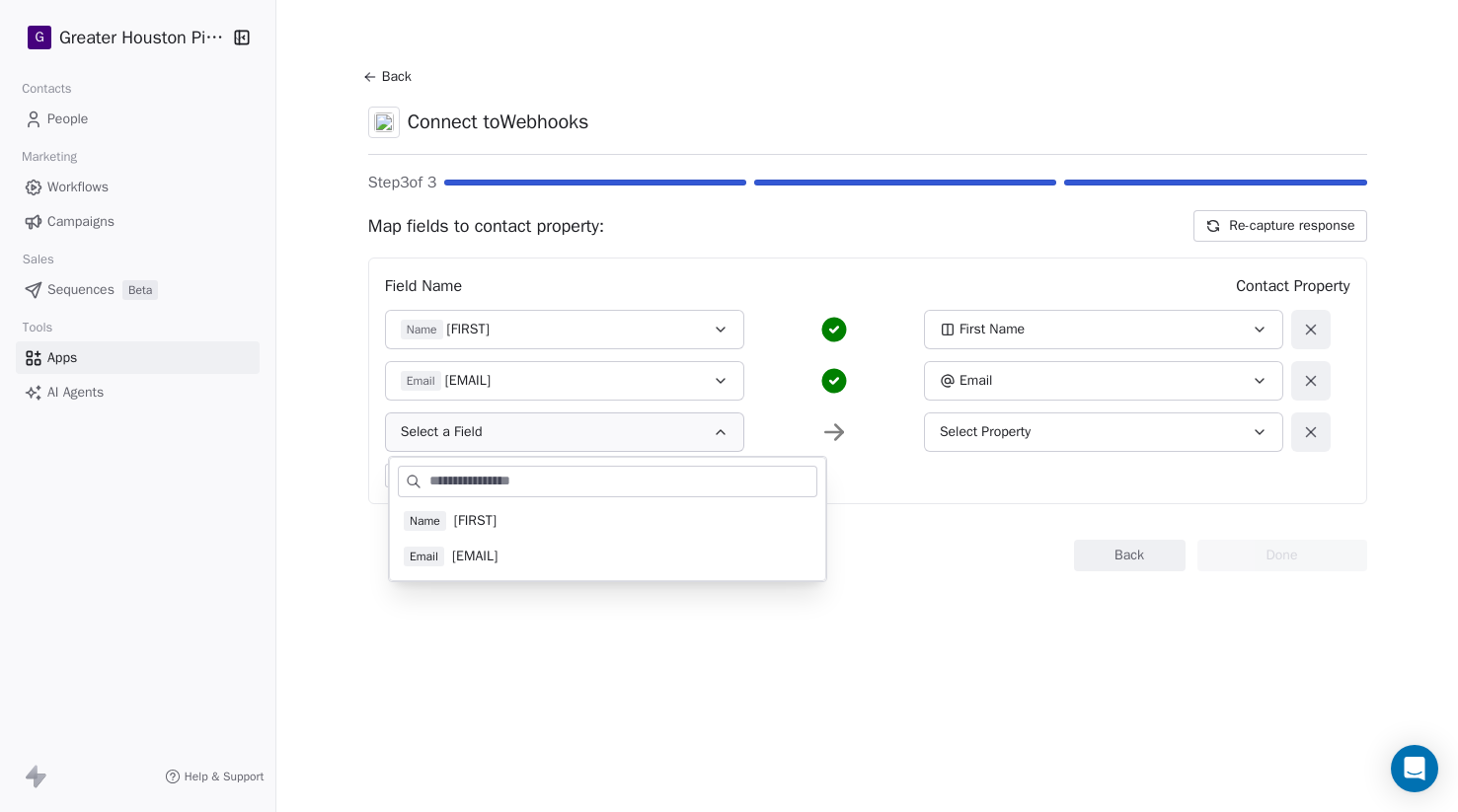 click on "Back Connect to  Webhooks Step  3  of 3 Map fields to contact property:  Re-capture response Field Name Contact Property Name Samantha First Name Email samanthavira@gmail.com Email Select a Field Select Property  Add Property Back Done" at bounding box center [867, 406] 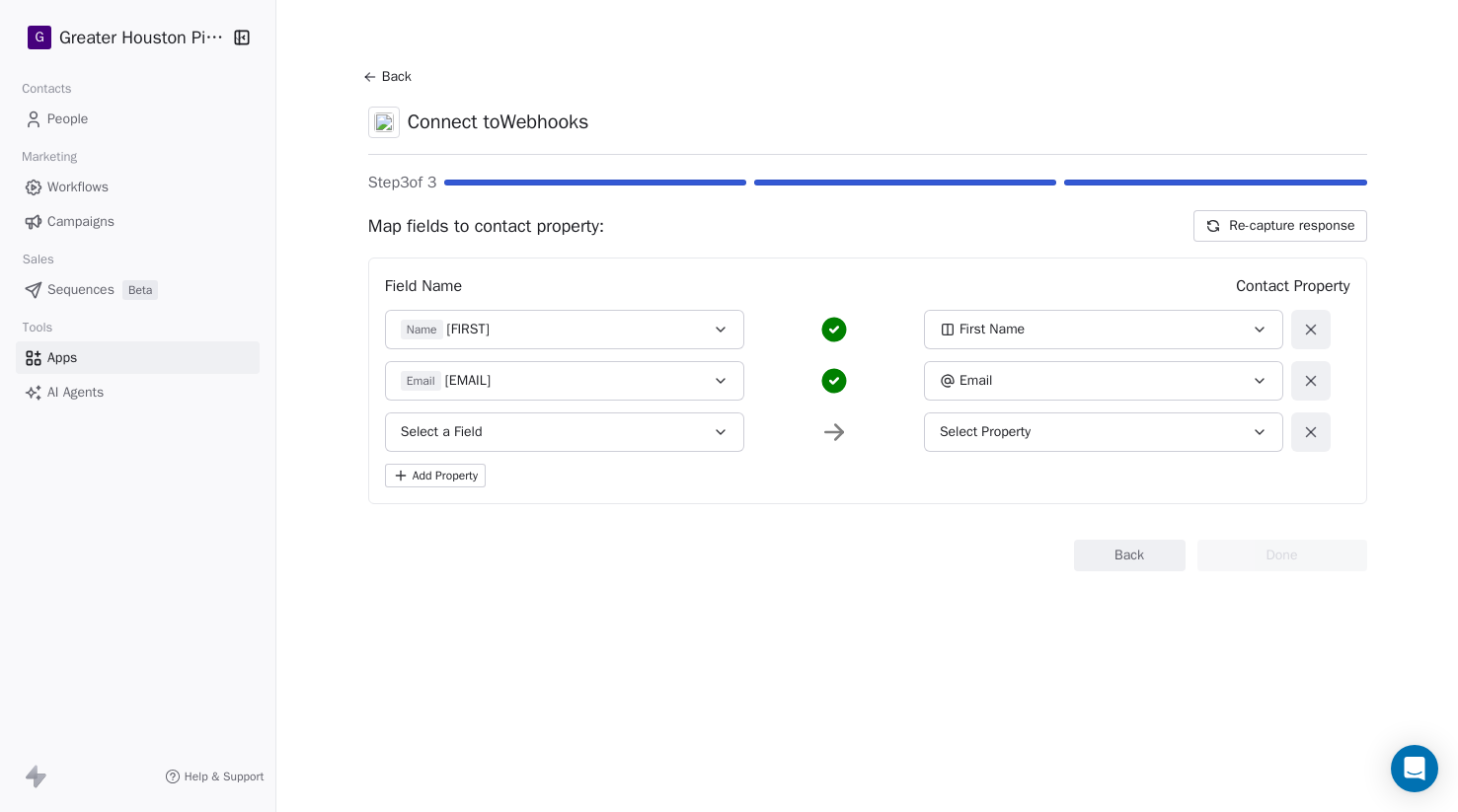 click on "Back" at bounding box center [390, 77] 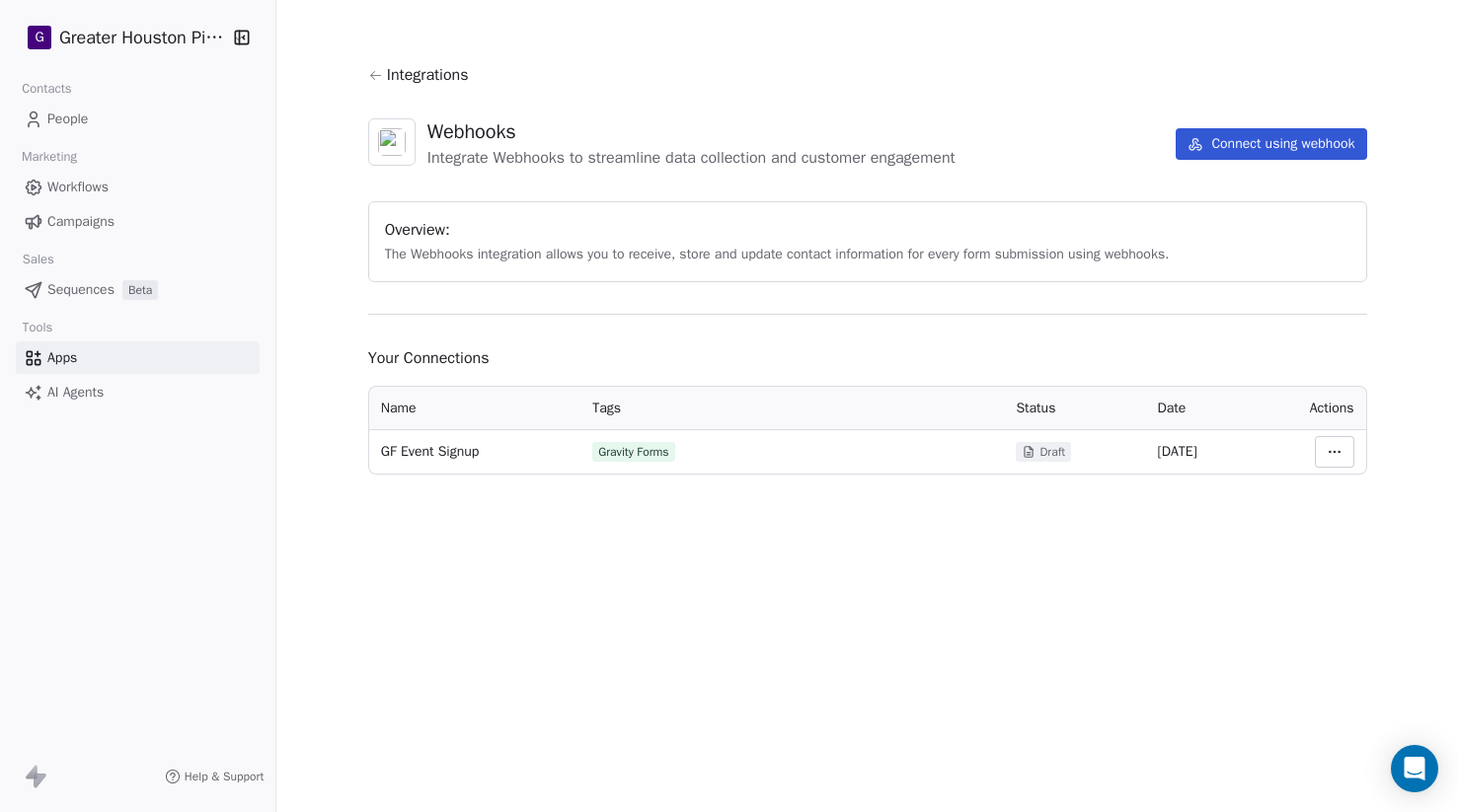 click on "Integrations" at bounding box center (868, 75) 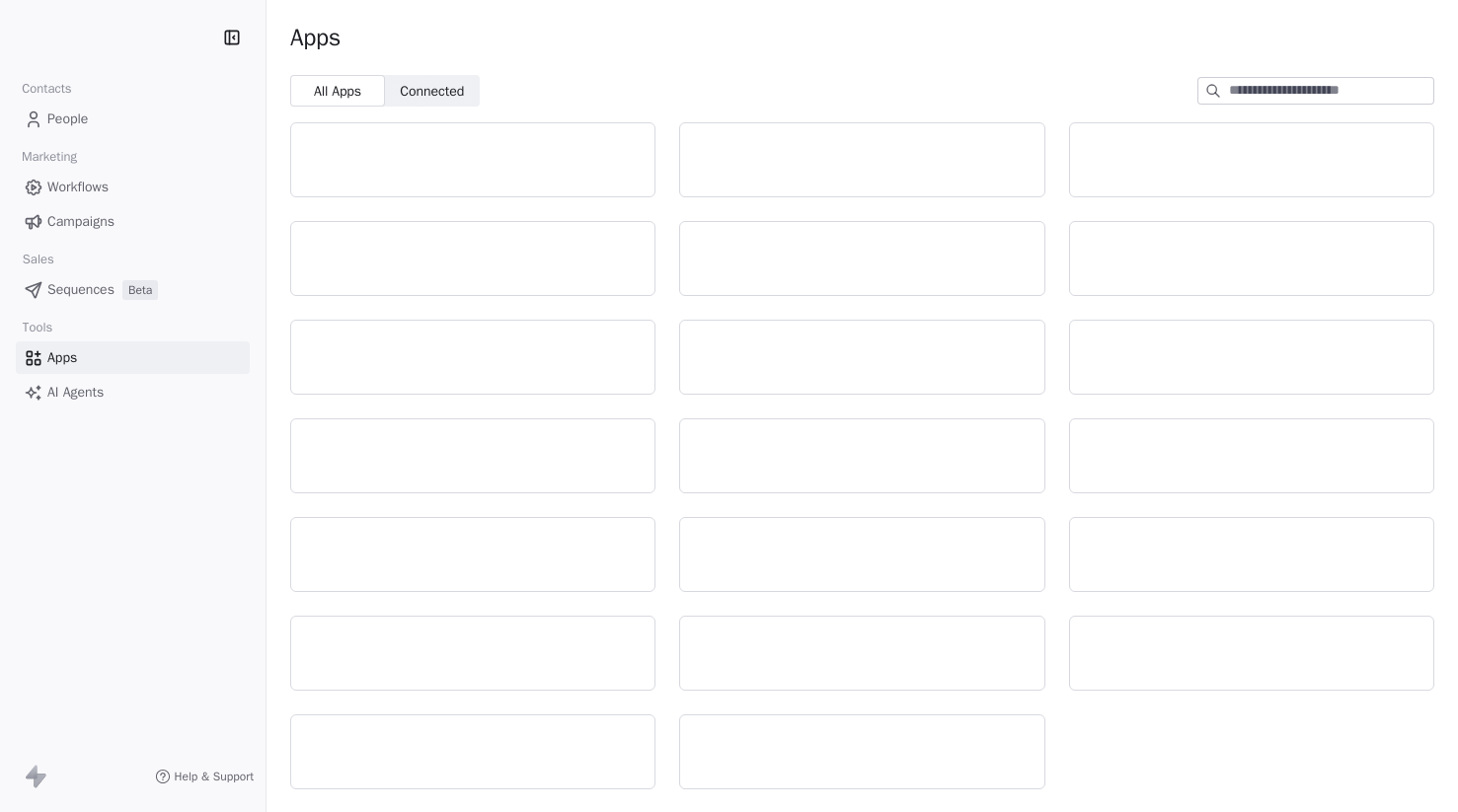 scroll, scrollTop: 0, scrollLeft: 0, axis: both 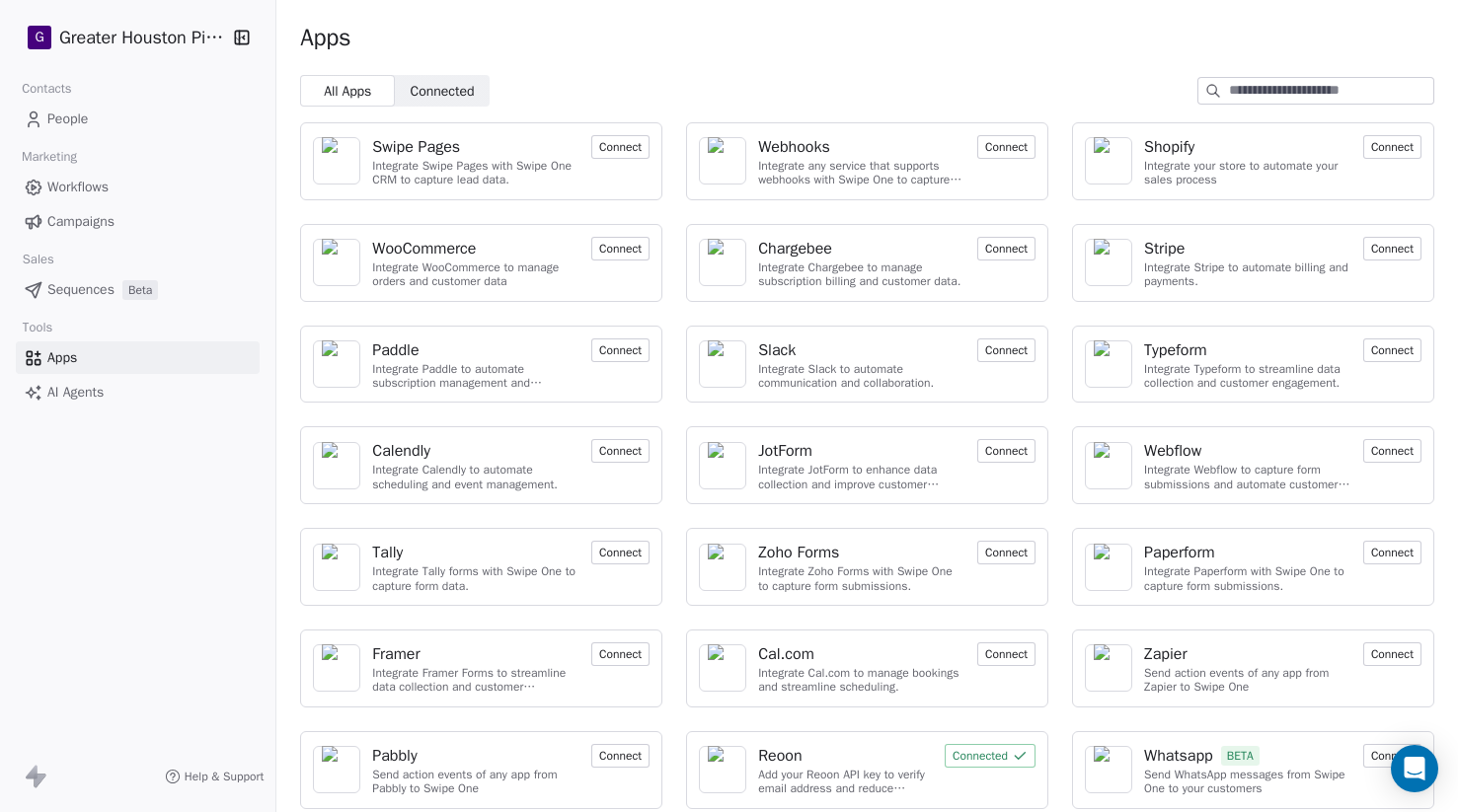 click on "Connect" at bounding box center [1006, 147] 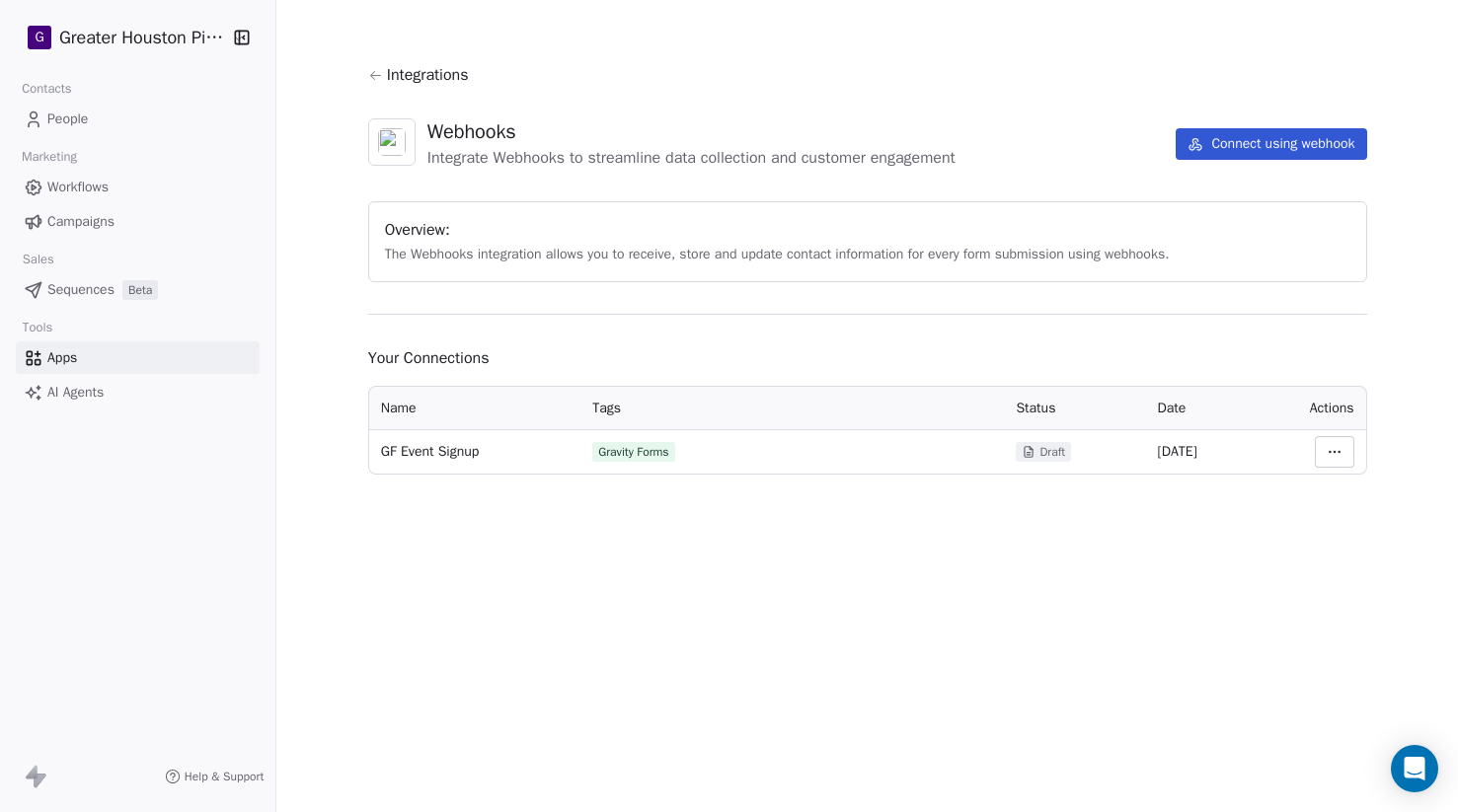 click on "**********" at bounding box center (729, 406) 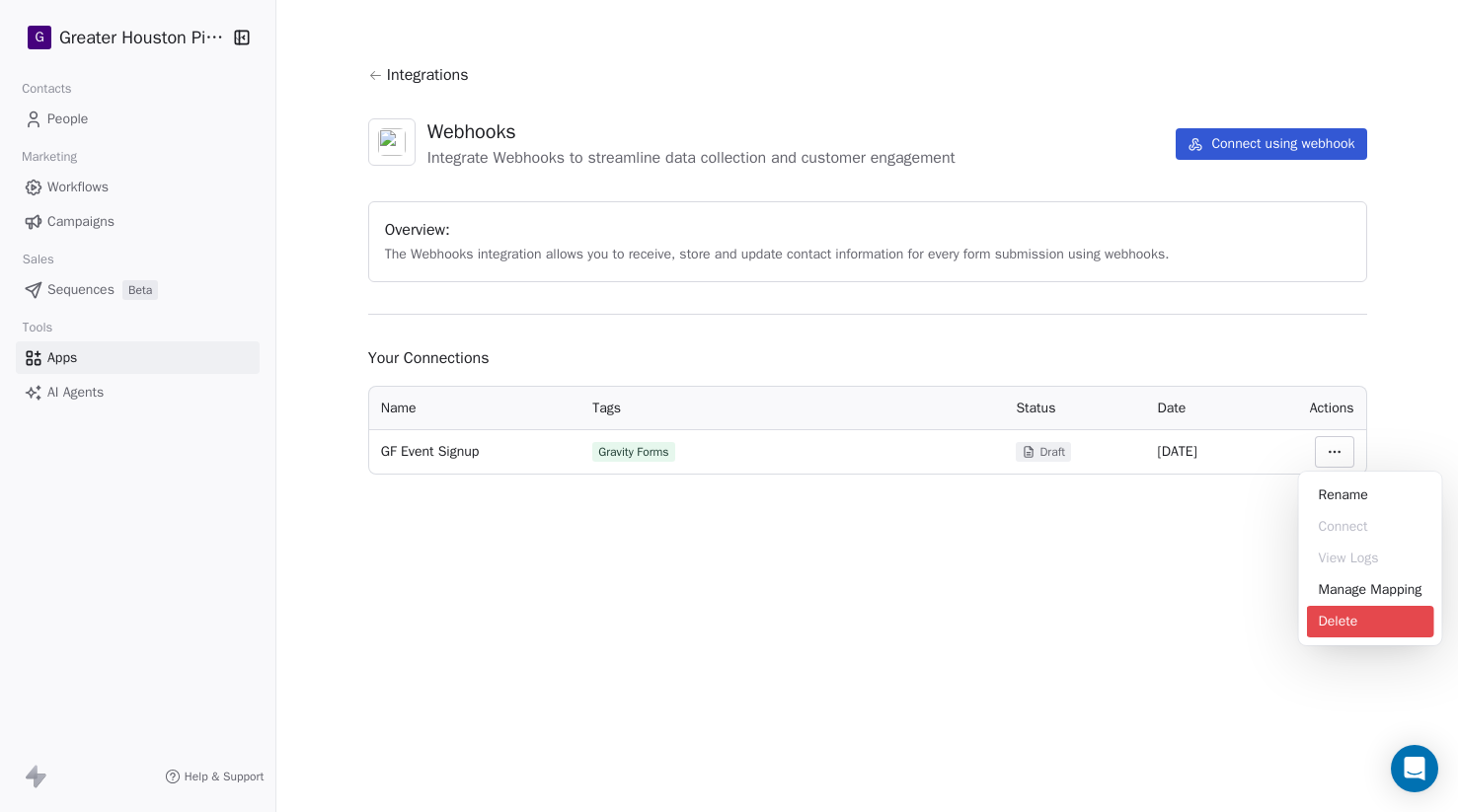 click on "Delete" at bounding box center (1370, 622) 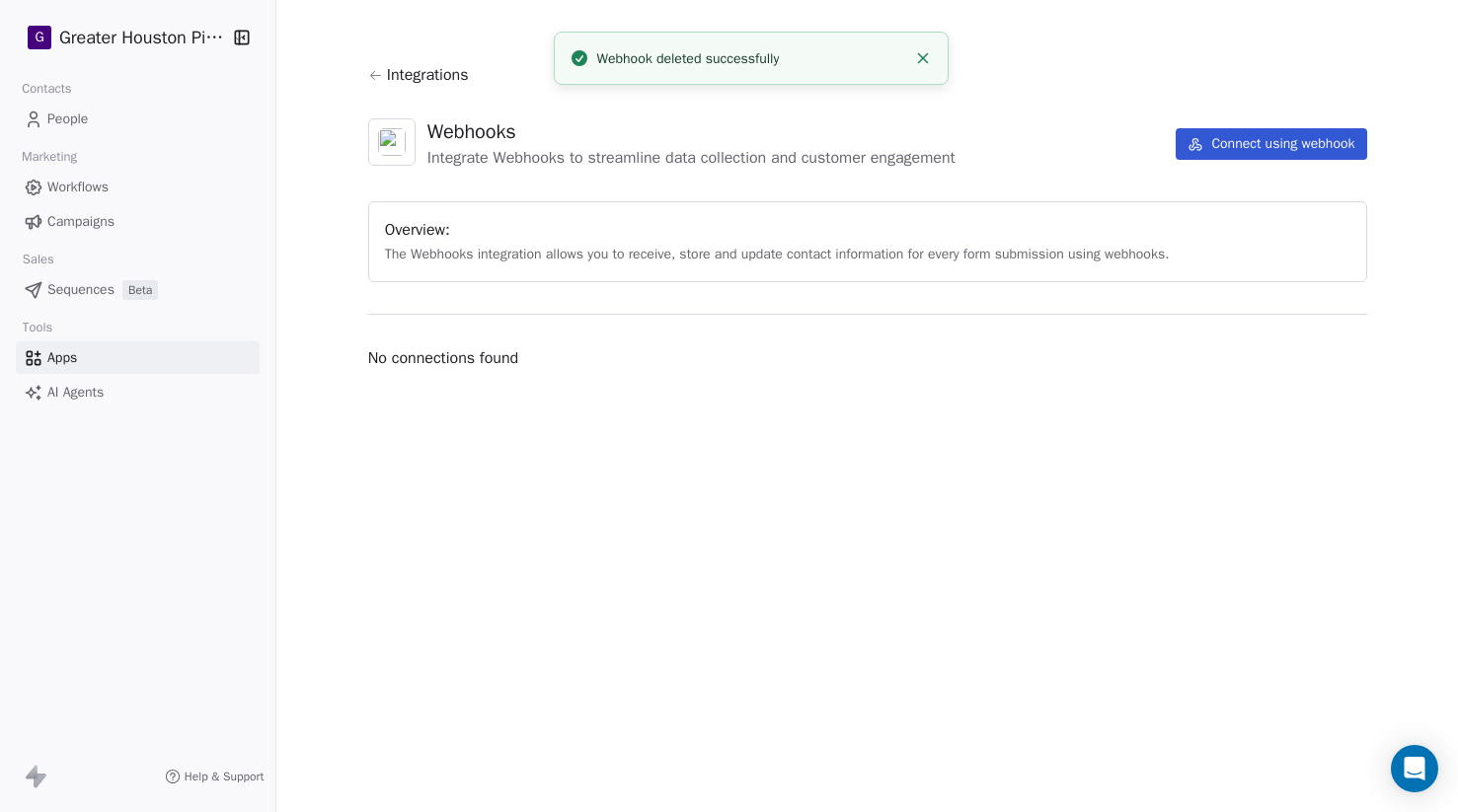 click on "Connect using webhook" at bounding box center [1270, 144] 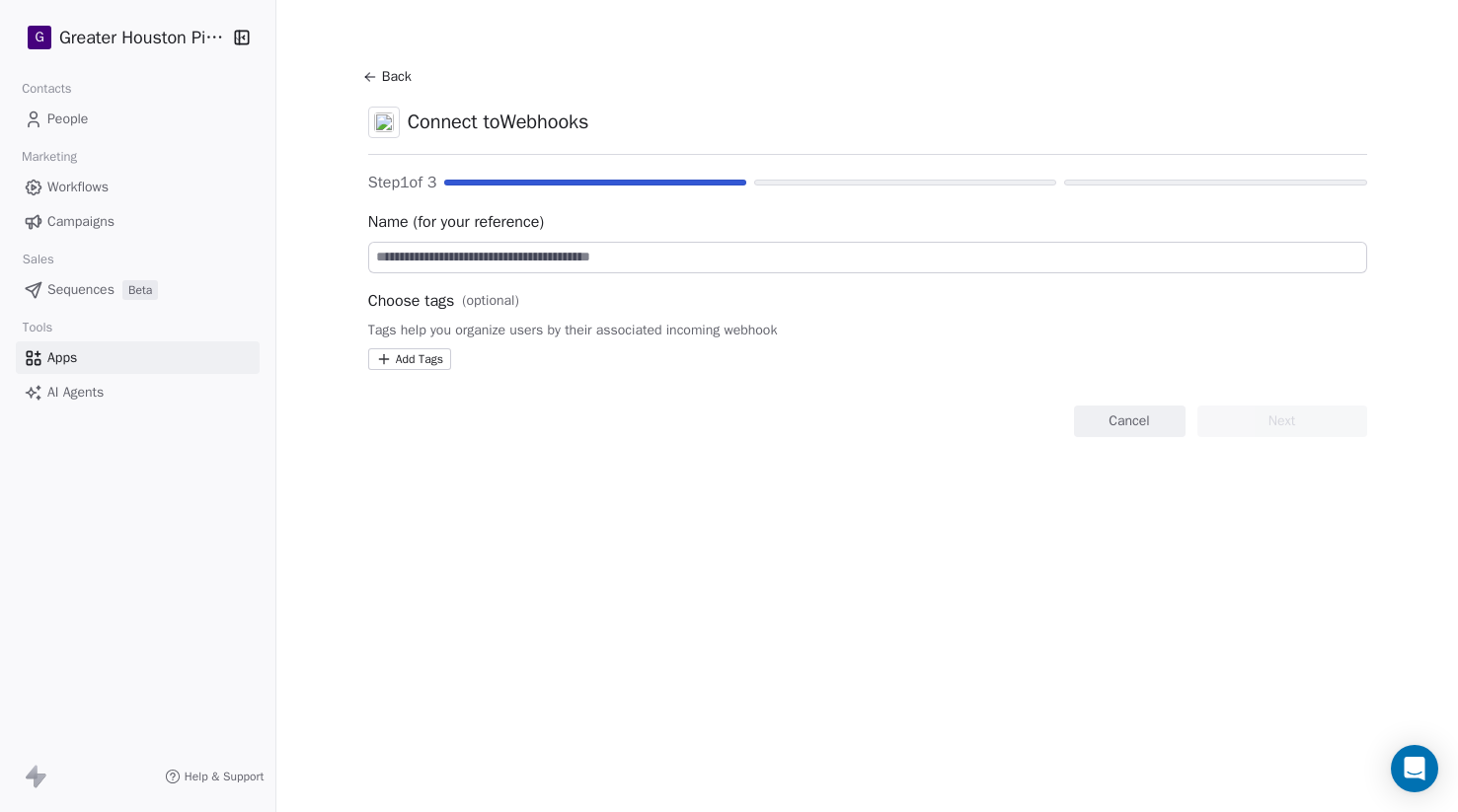 click at bounding box center (868, 258) 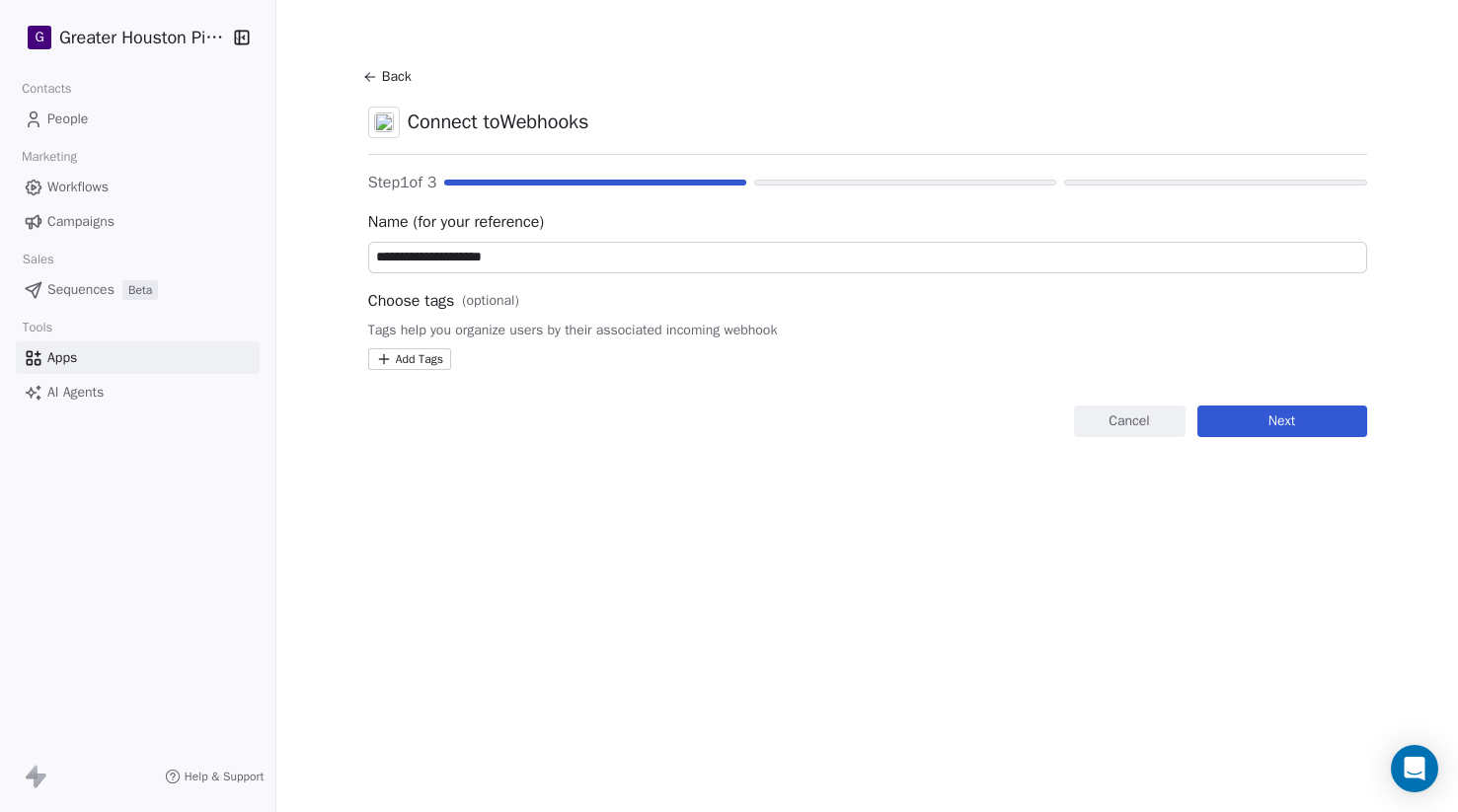 type on "**********" 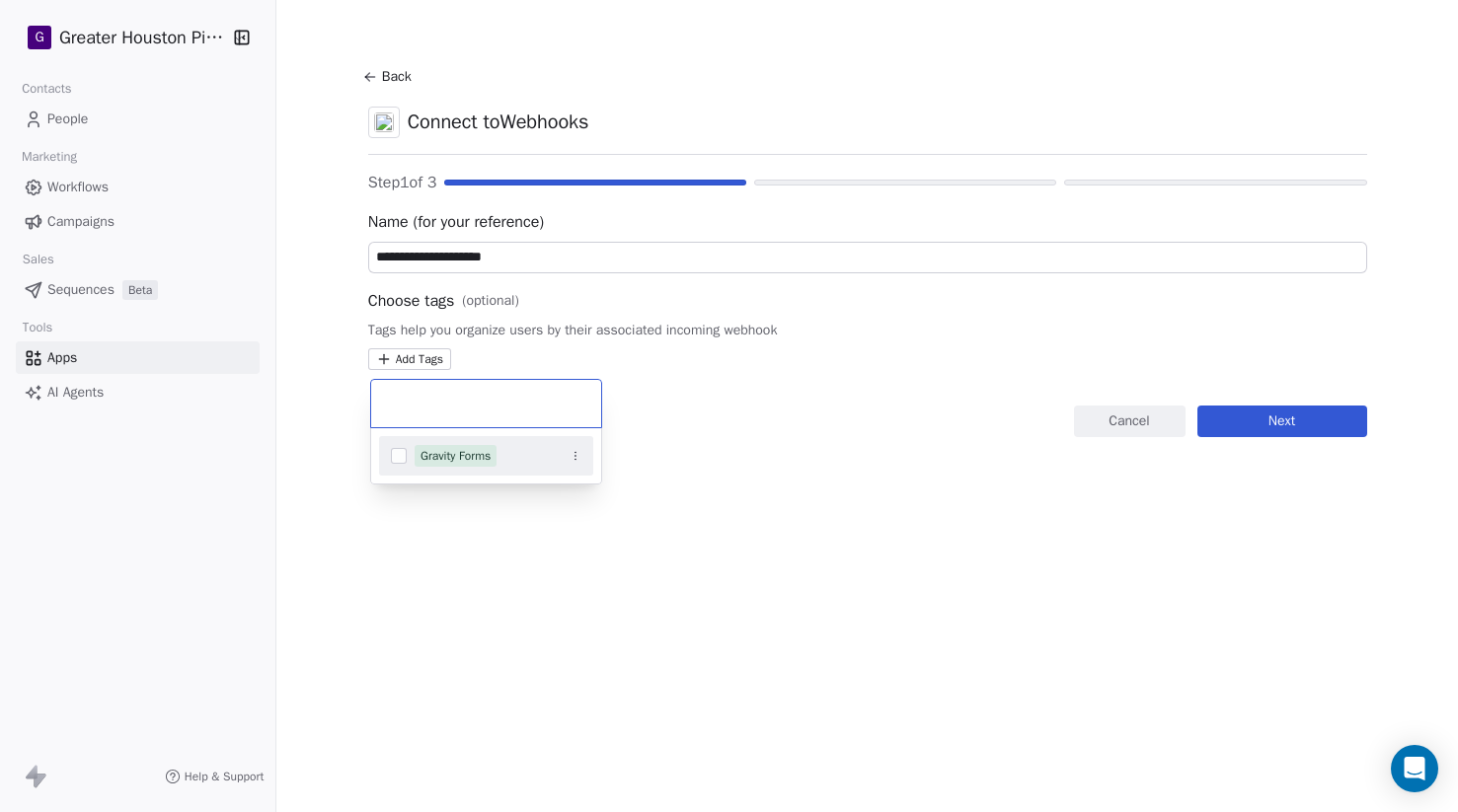 click on "Gravity Forms" at bounding box center [455, 456] 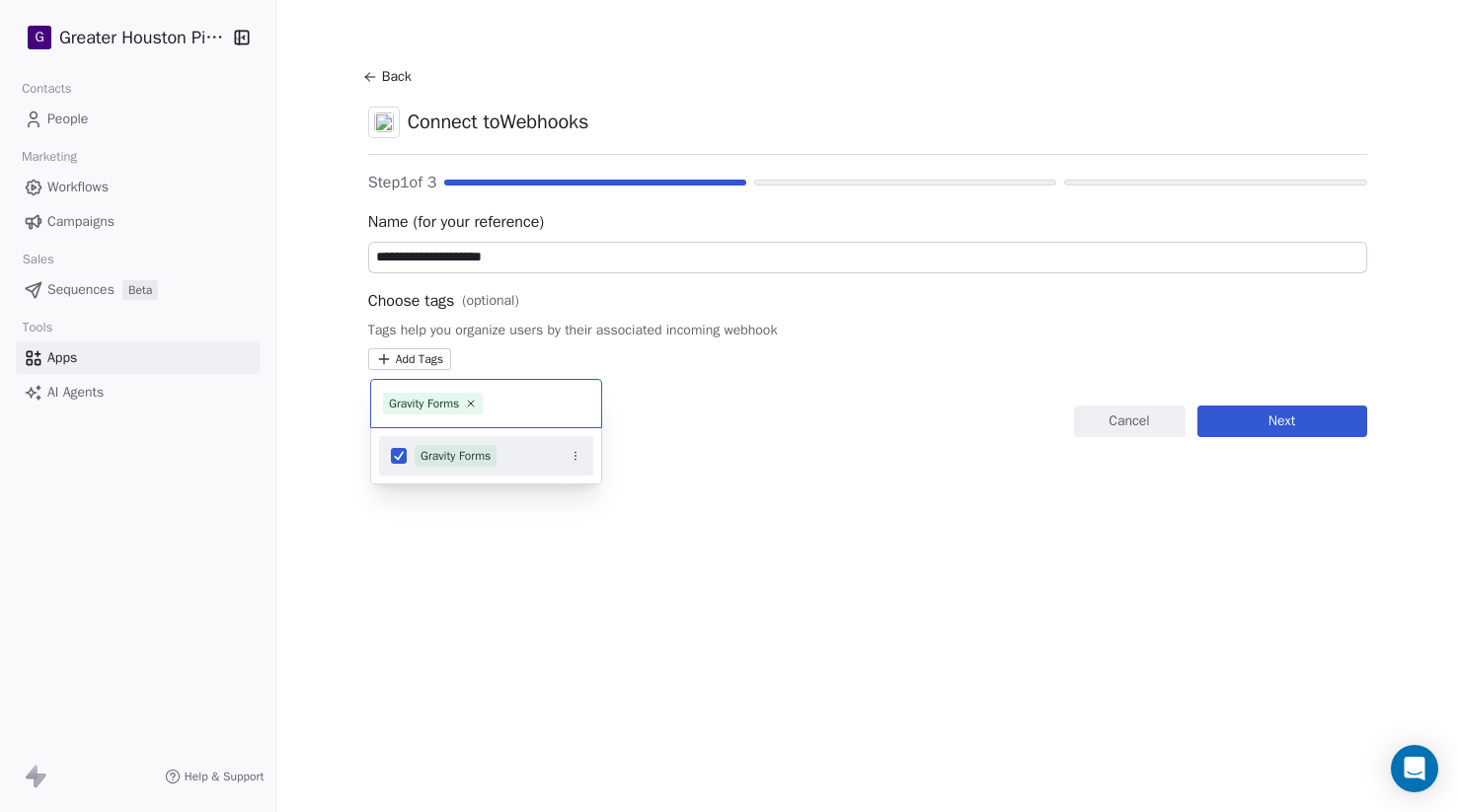 click on "**********" at bounding box center [729, 406] 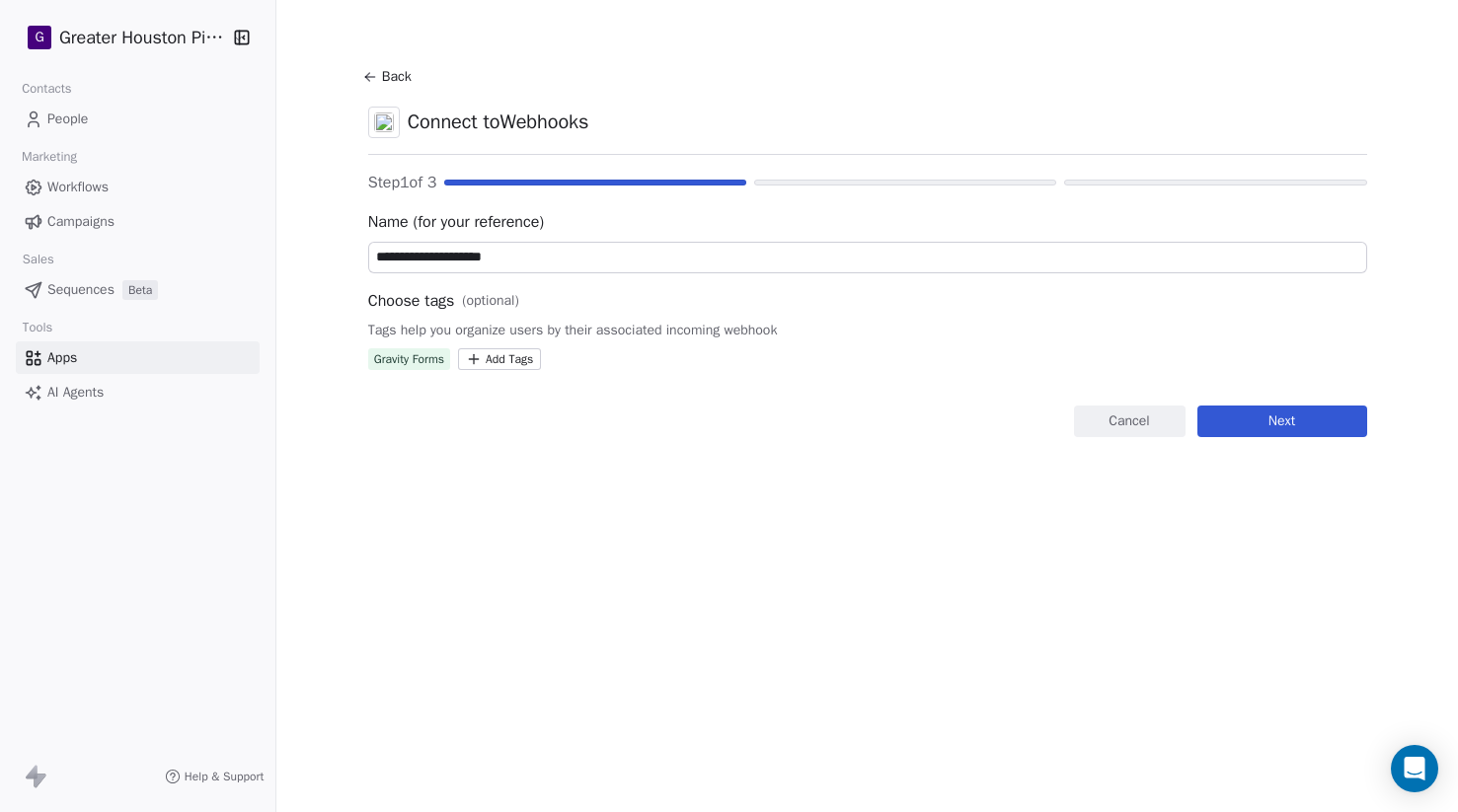 click on "Next" at bounding box center (1282, 421) 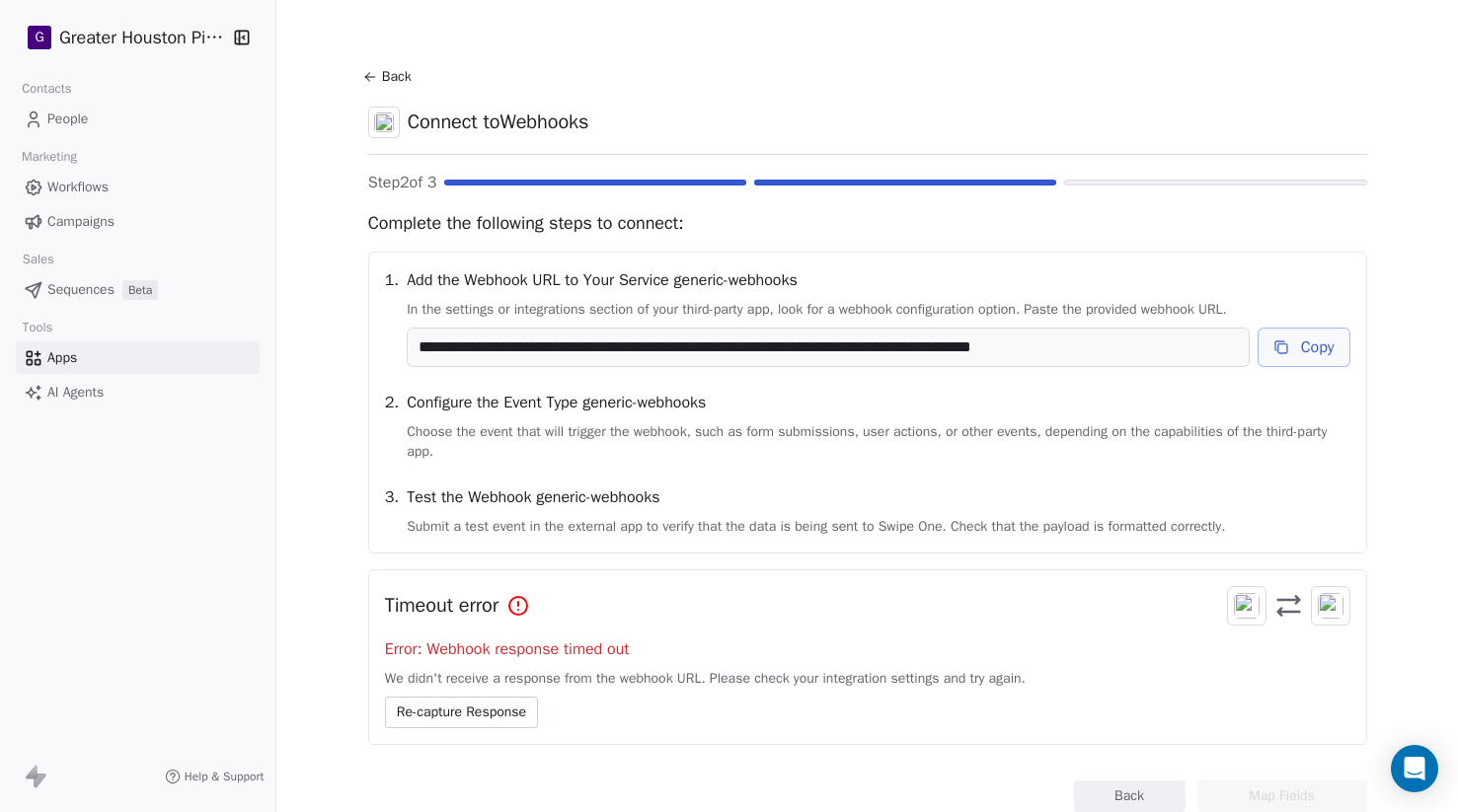 click on "Re-capture Response" at bounding box center [461, 712] 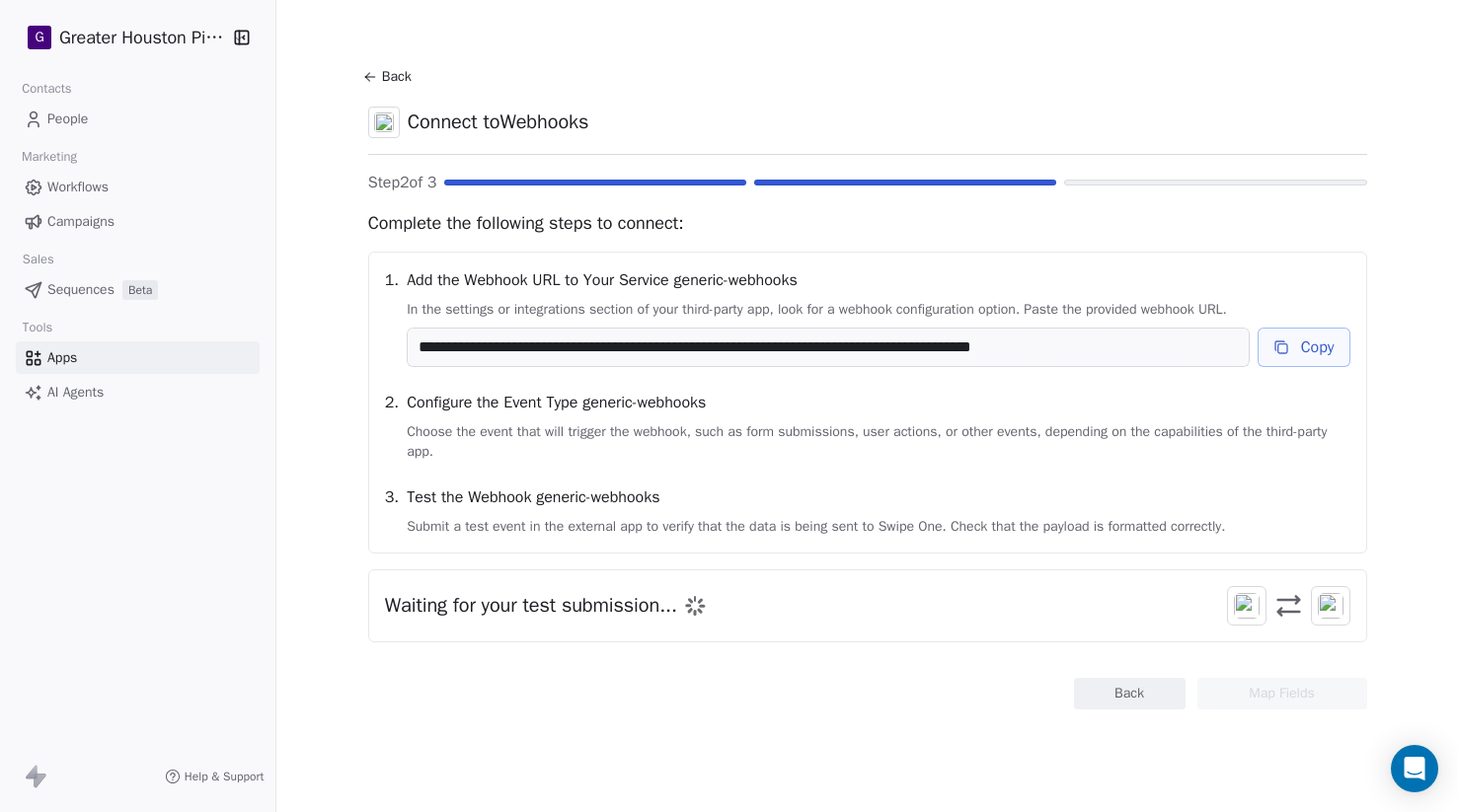 click on "**********" at bounding box center (868, 386) 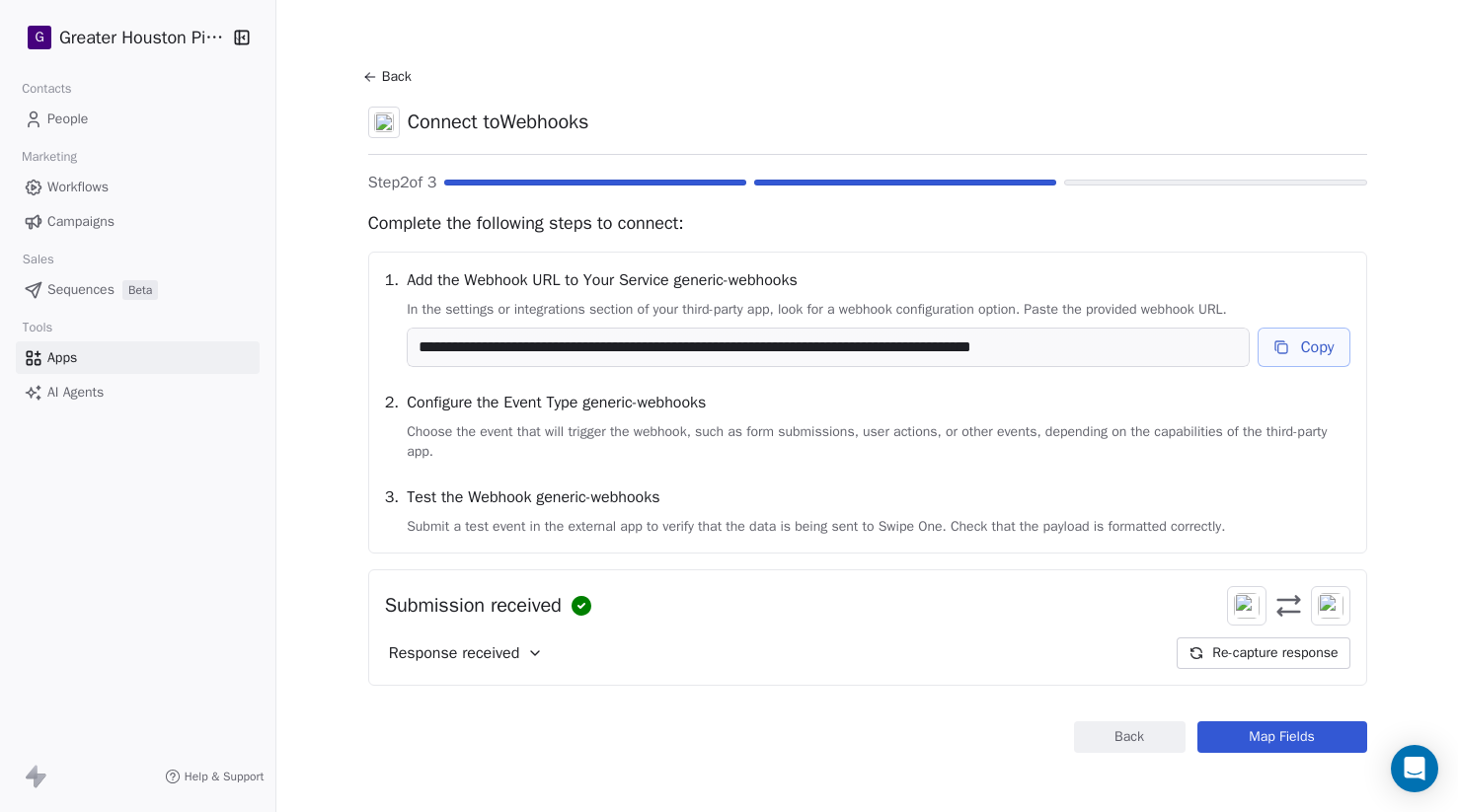 click on "Response received" at bounding box center [466, 653] 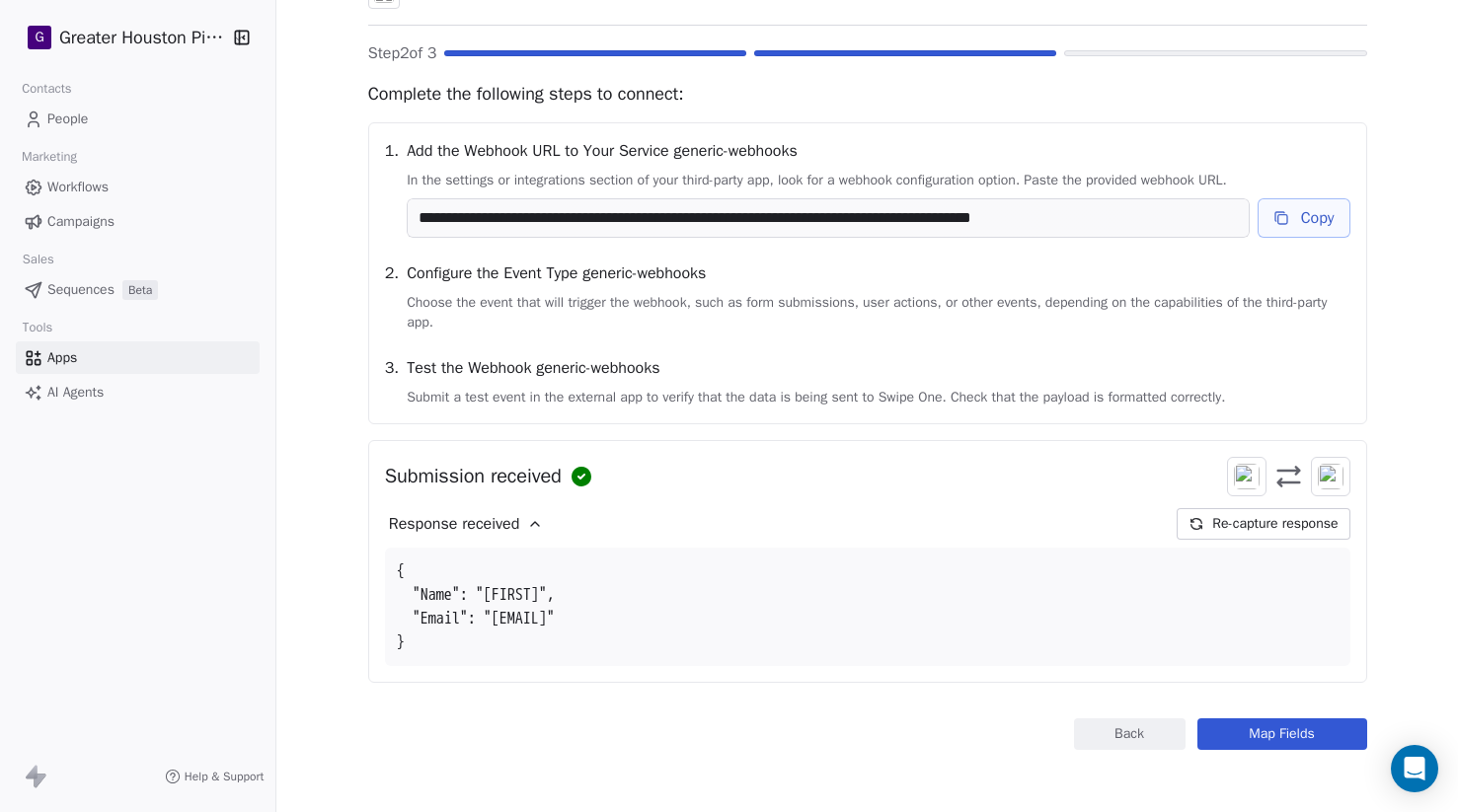 scroll, scrollTop: 130, scrollLeft: 0, axis: vertical 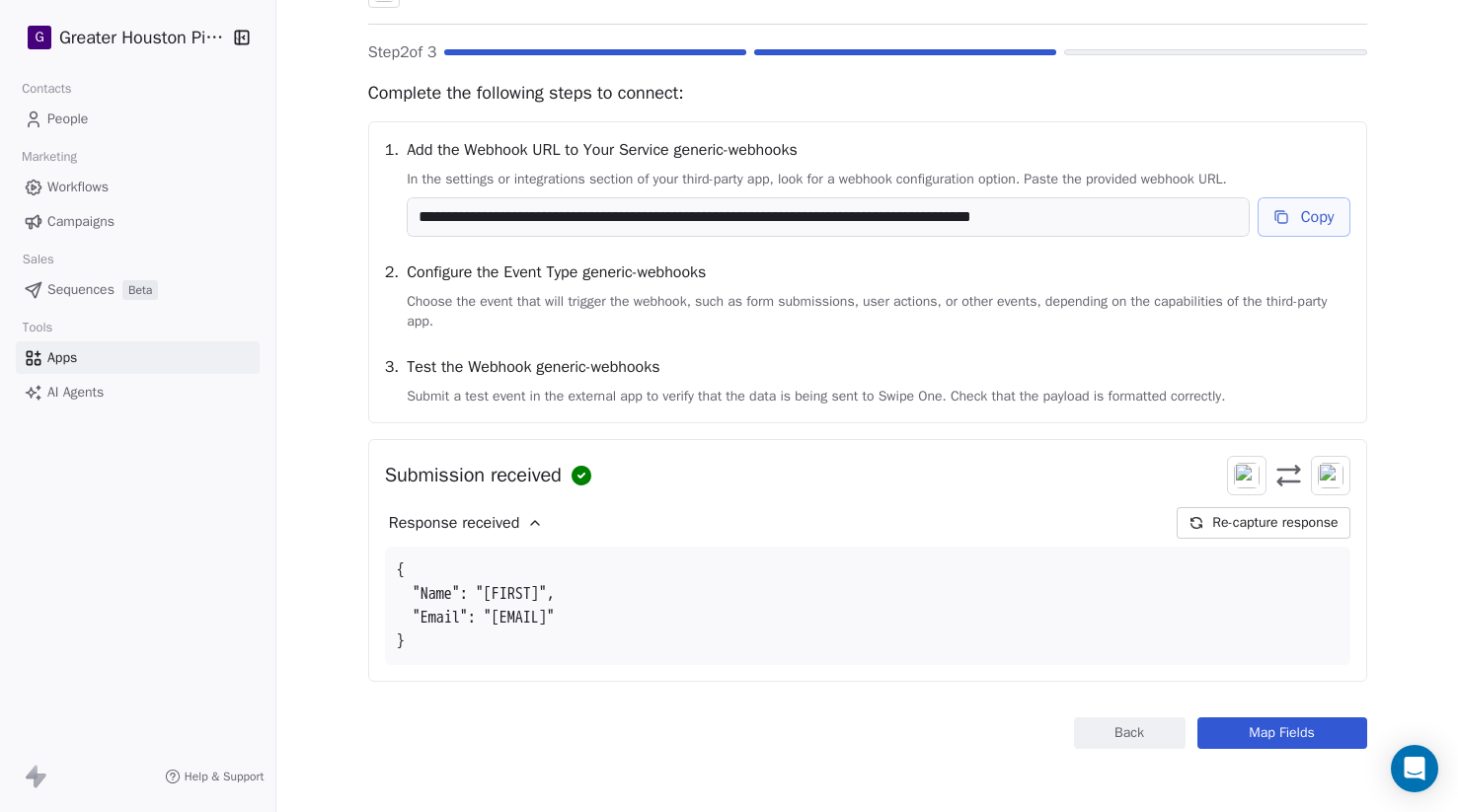 click on "Map Fields" at bounding box center (1282, 733) 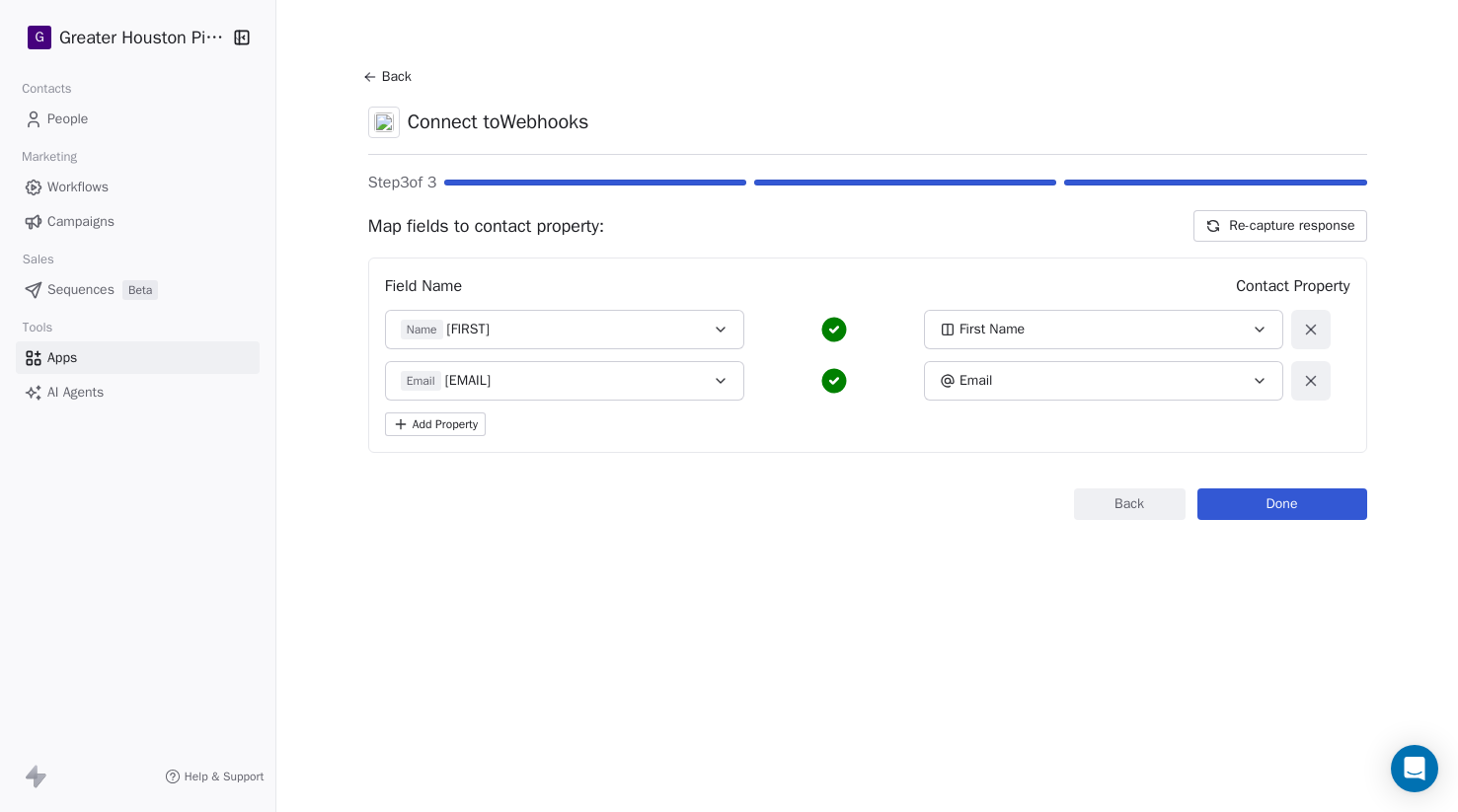 scroll, scrollTop: 0, scrollLeft: 0, axis: both 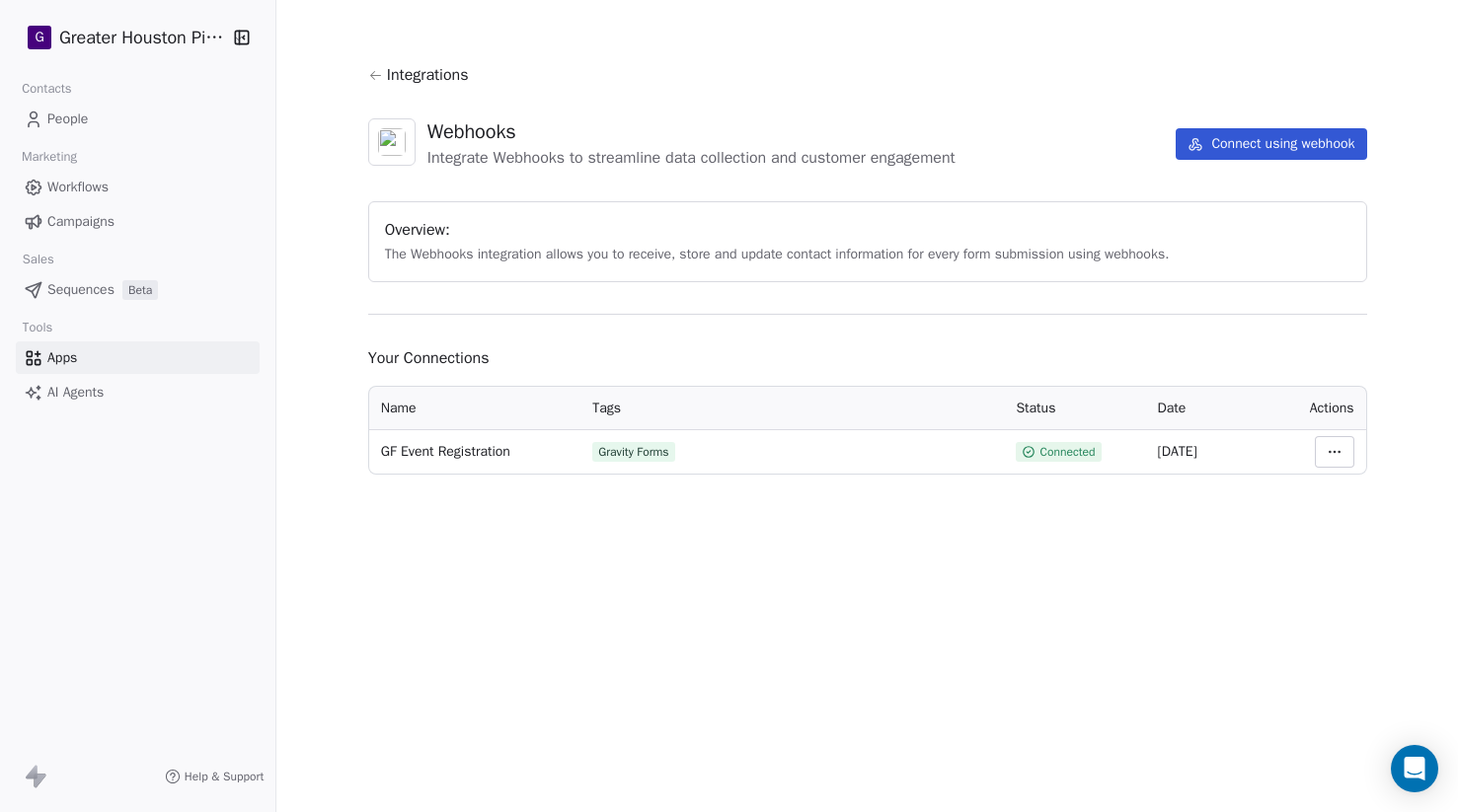 click on "People" at bounding box center (67, 118) 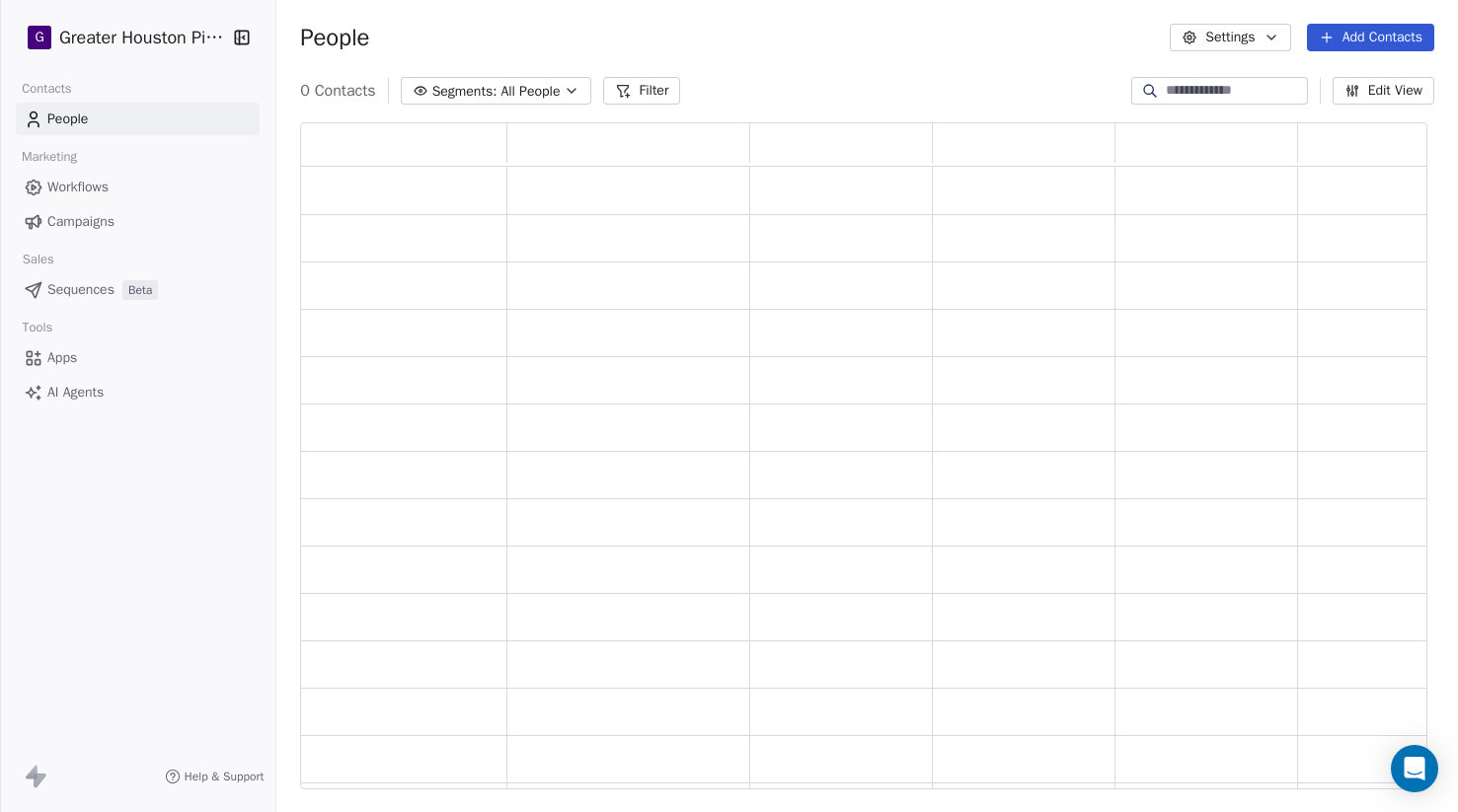 scroll, scrollTop: 1, scrollLeft: 0, axis: vertical 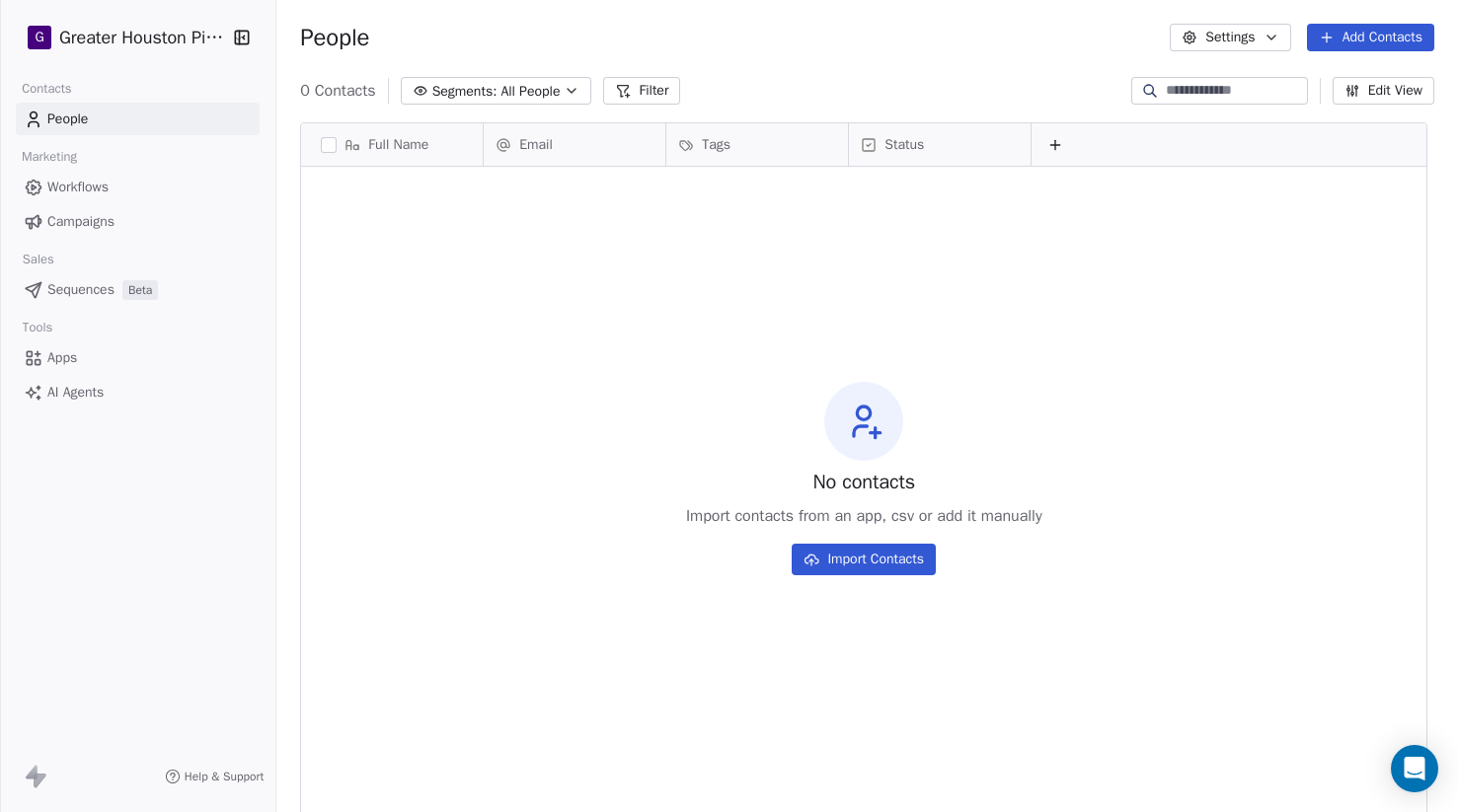 click on "Campaigns" at bounding box center (81, 221) 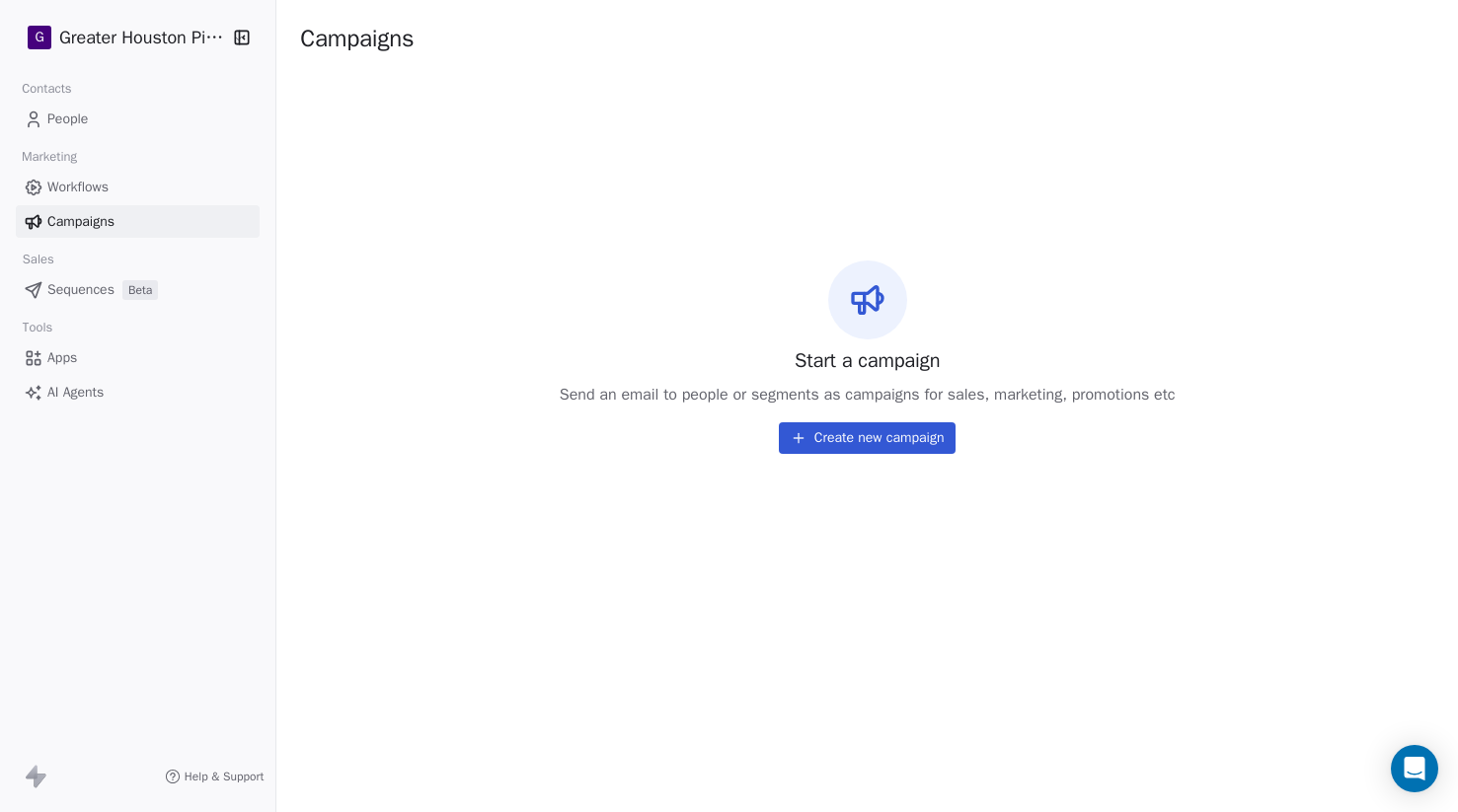 click on "Apps" at bounding box center [62, 357] 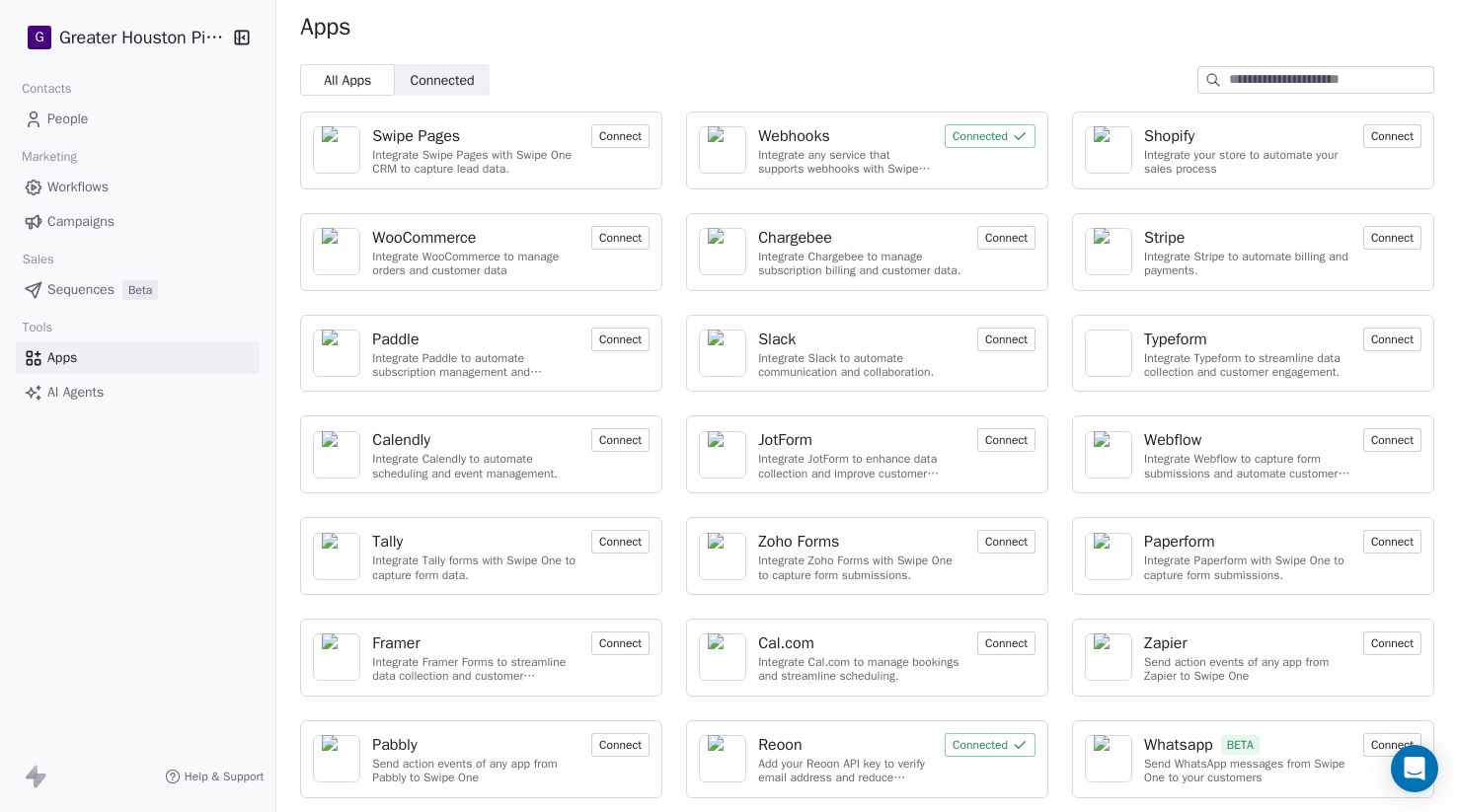 scroll, scrollTop: 12, scrollLeft: 0, axis: vertical 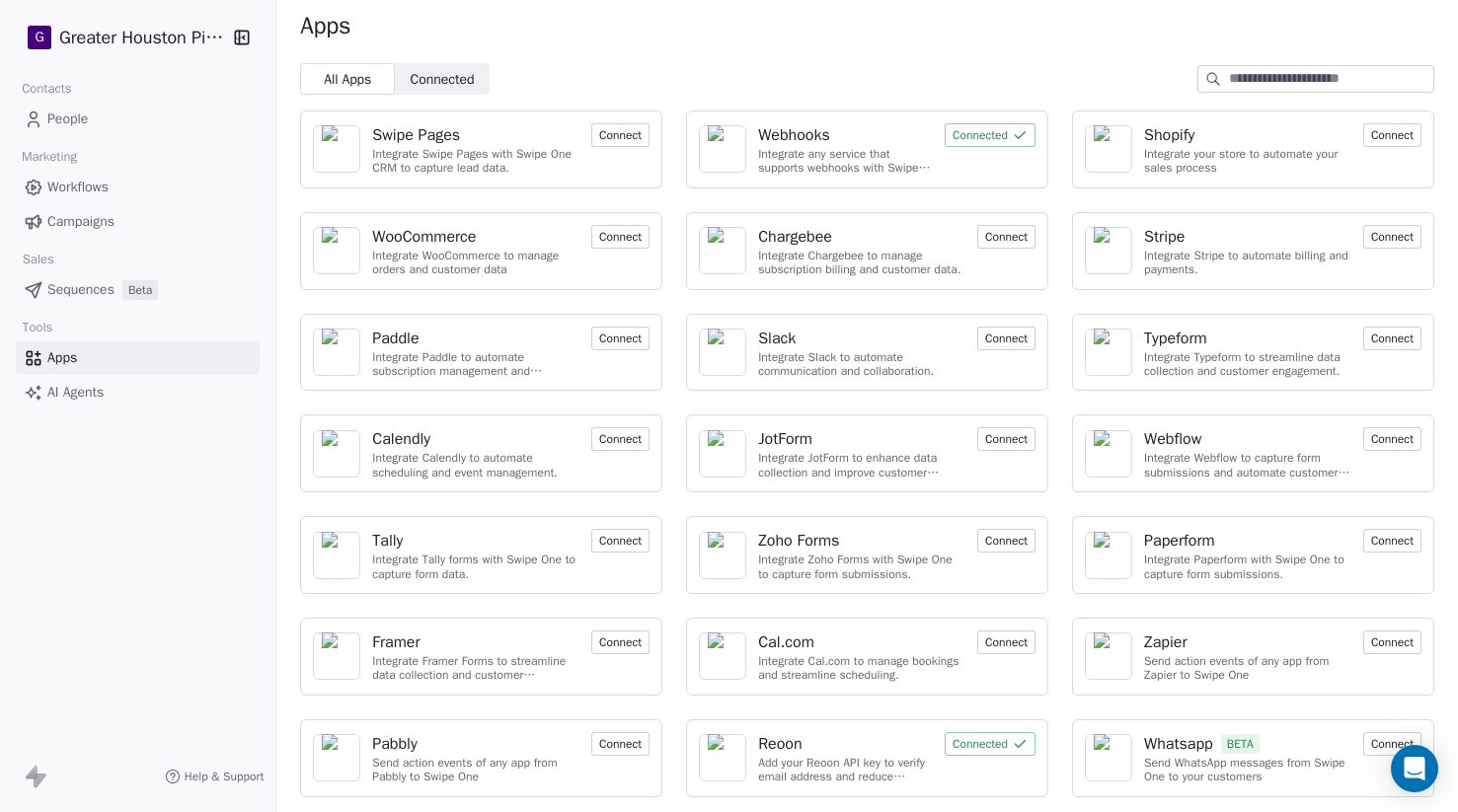click on "Sequences Beta" at bounding box center [137, 289] 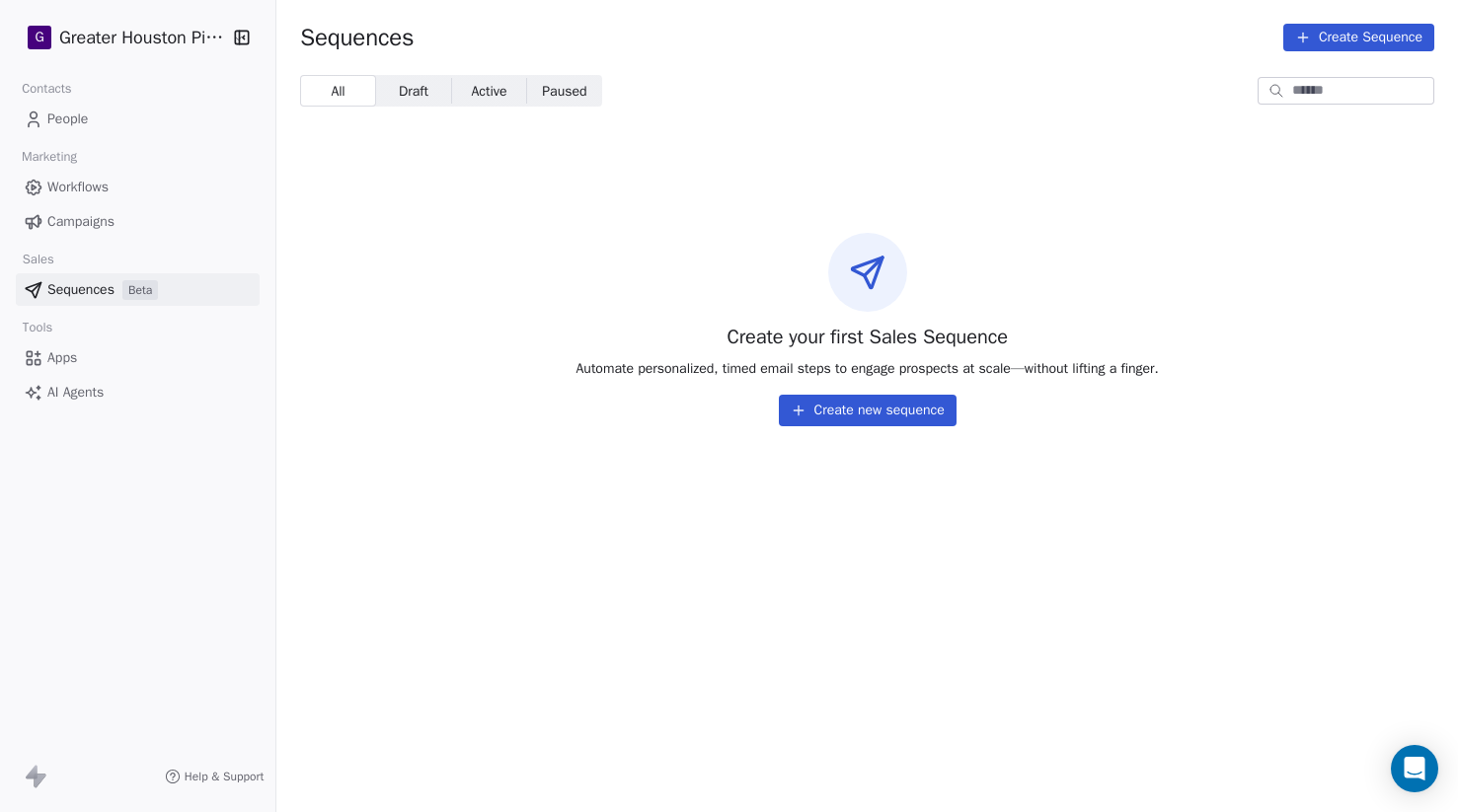 click on "Workflows" at bounding box center (78, 186) 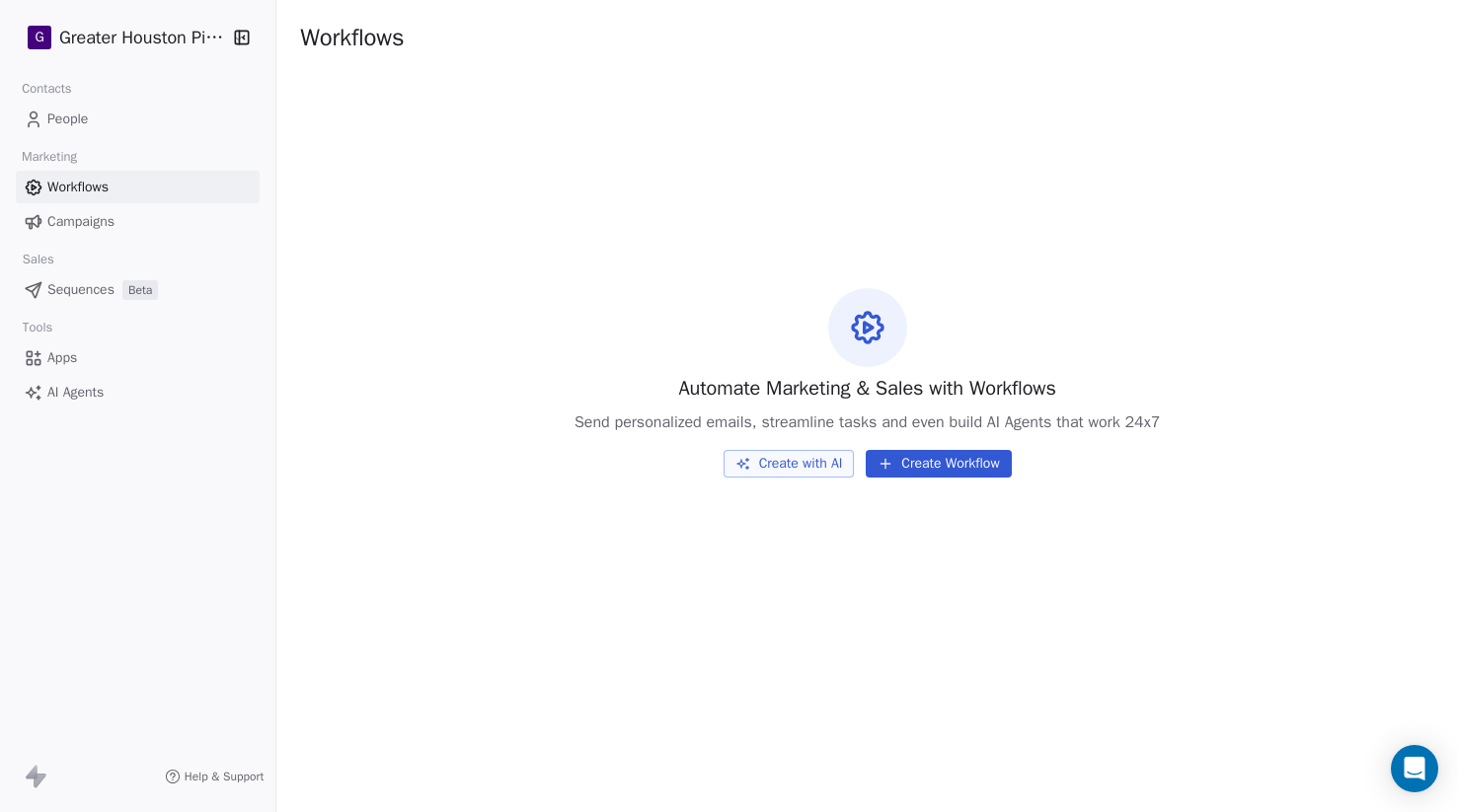 click on "People" at bounding box center (67, 118) 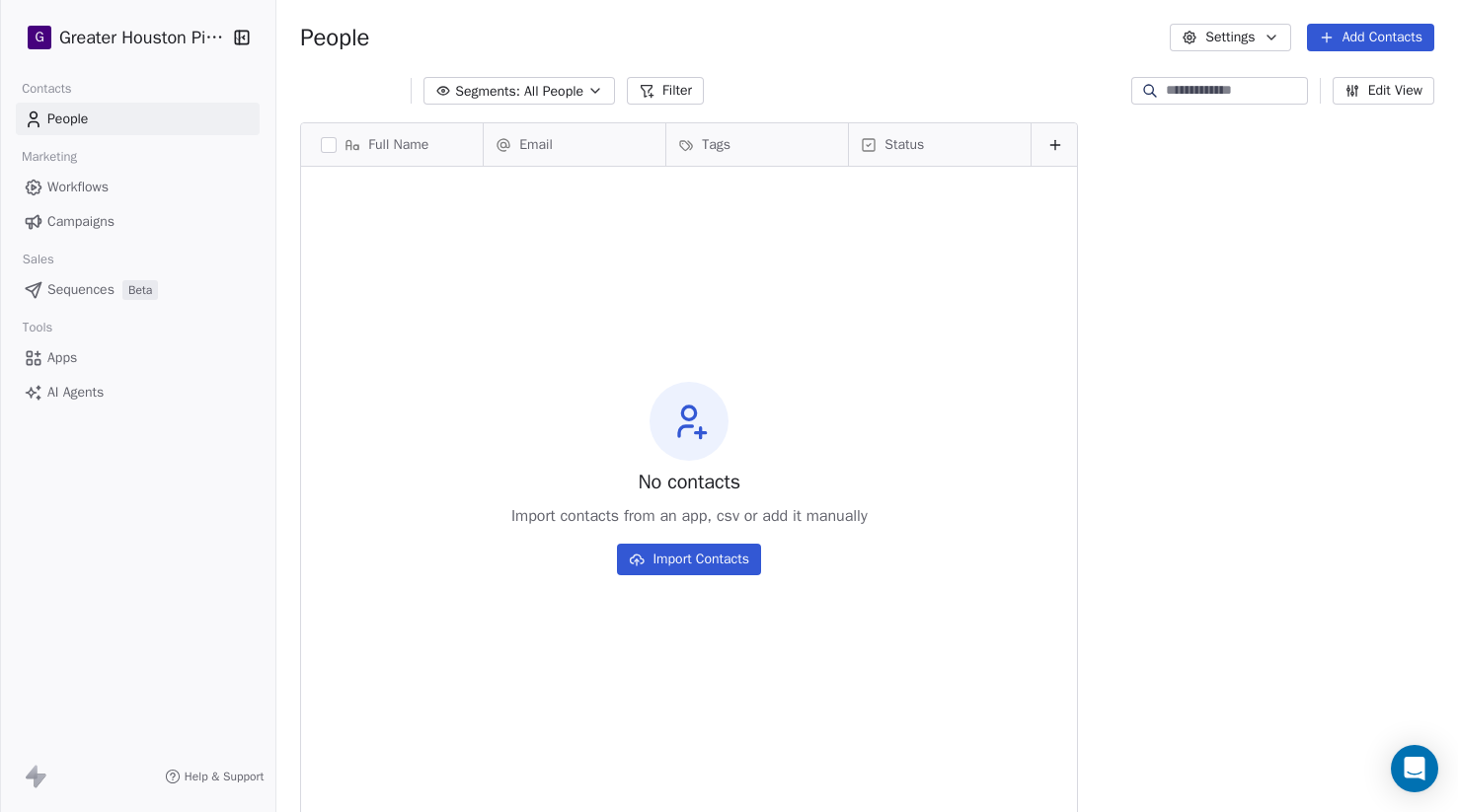 scroll, scrollTop: 1, scrollLeft: 0, axis: vertical 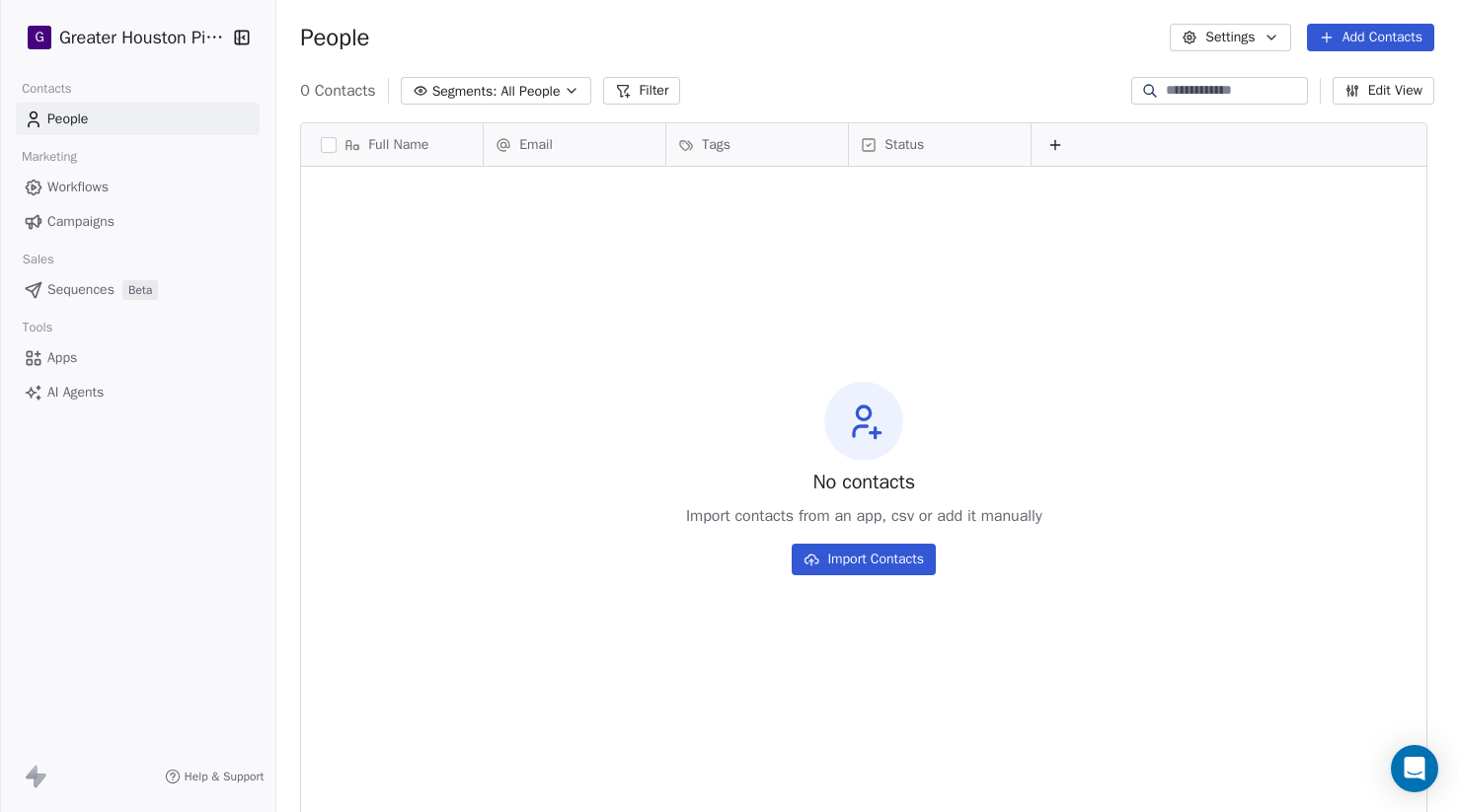 click on "AI Agents" at bounding box center [75, 392] 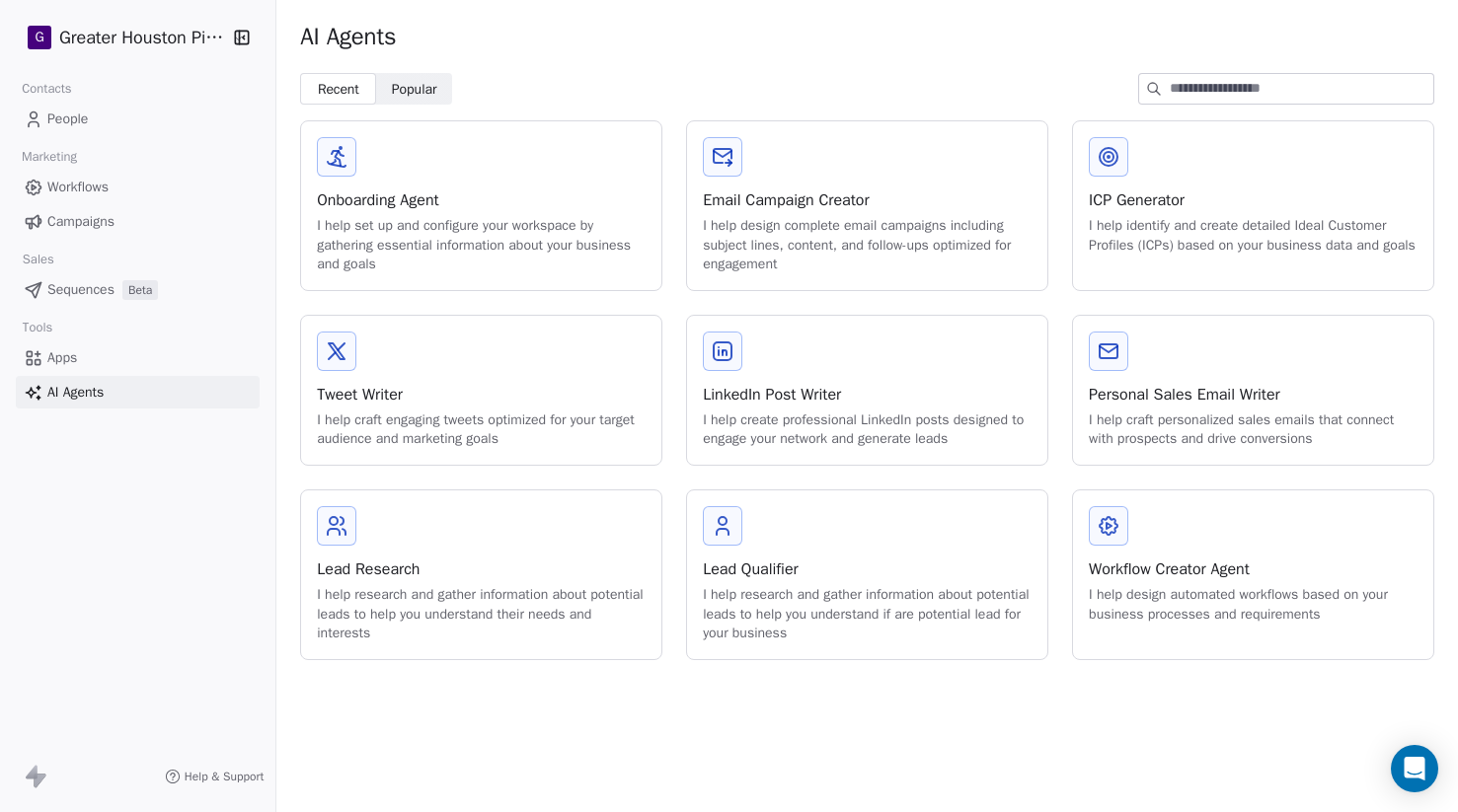 click on "Popular" at bounding box center [415, 89] 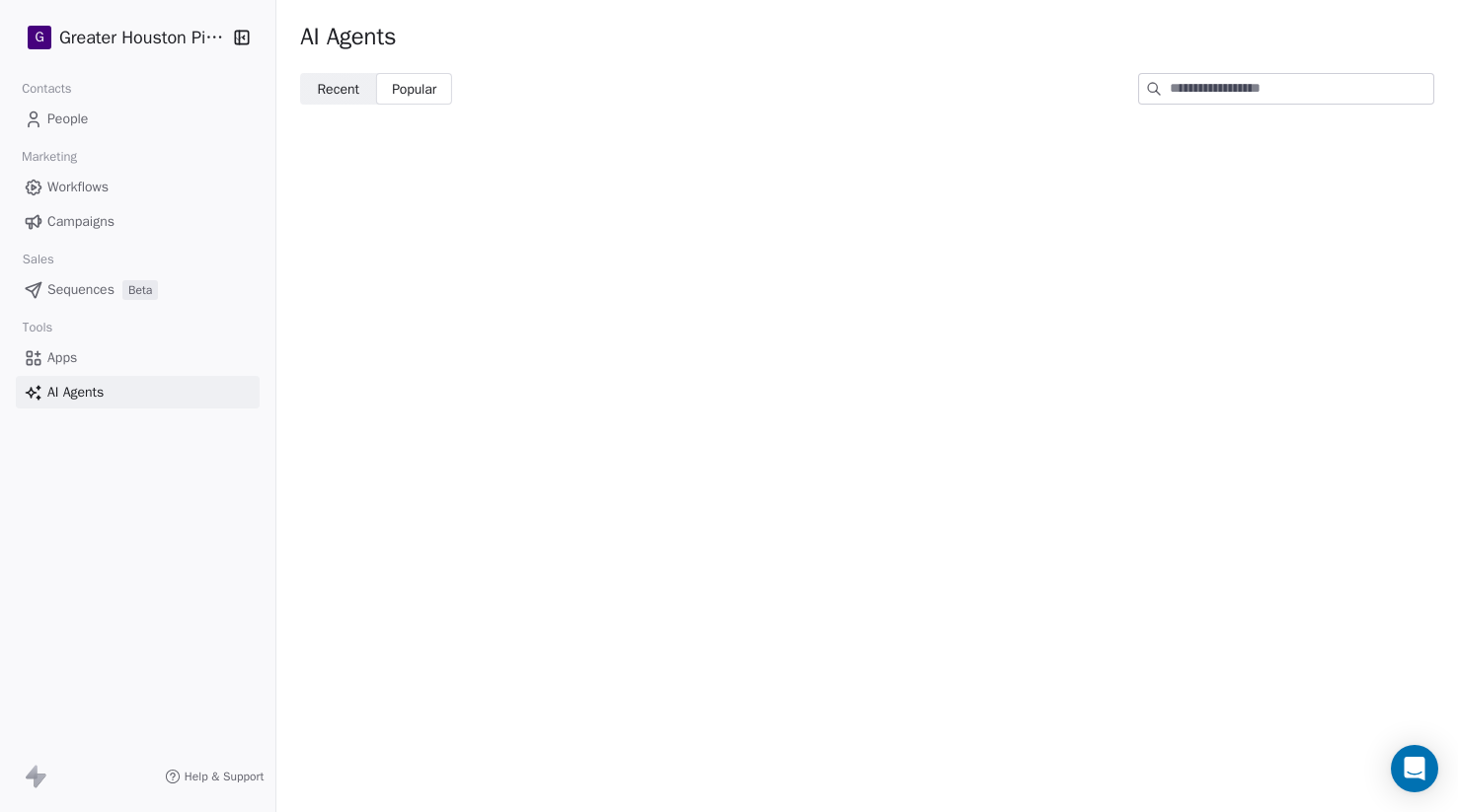 click on "Recent" at bounding box center (338, 89) 